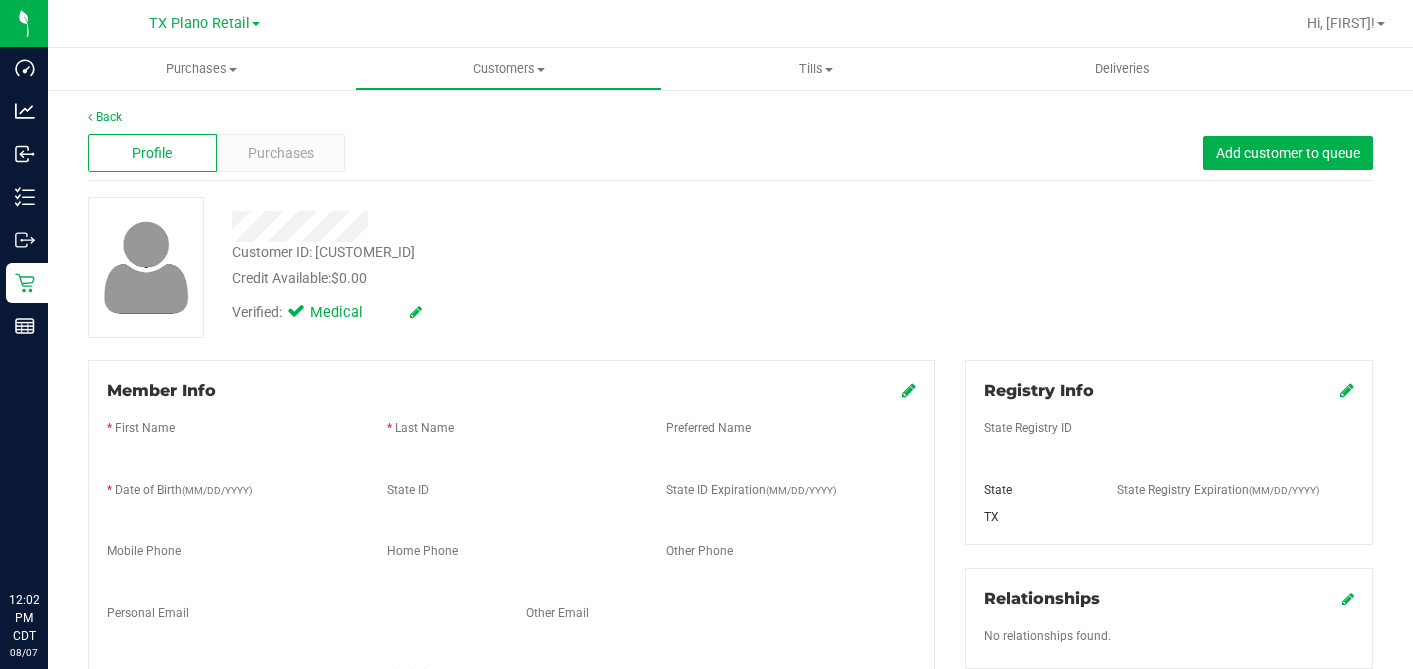 scroll, scrollTop: 0, scrollLeft: 0, axis: both 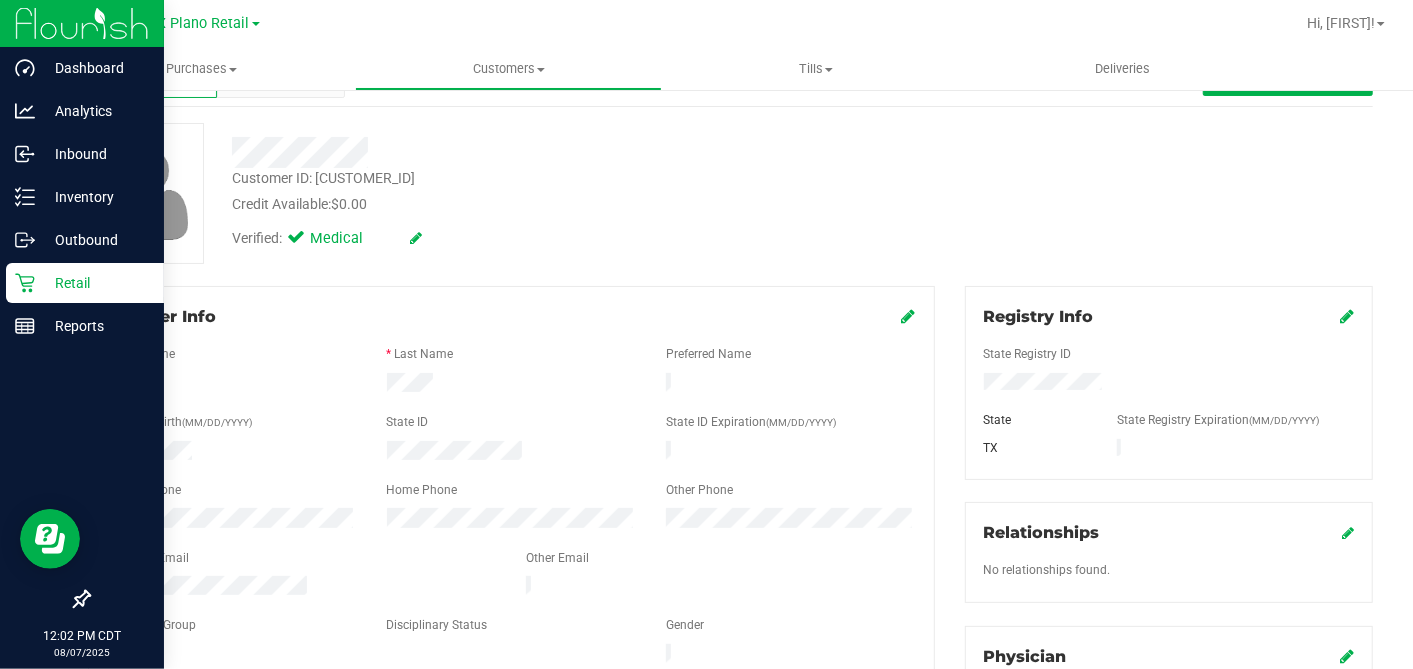 drag, startPoint x: 45, startPoint y: 277, endPoint x: 126, endPoint y: 285, distance: 81.394104 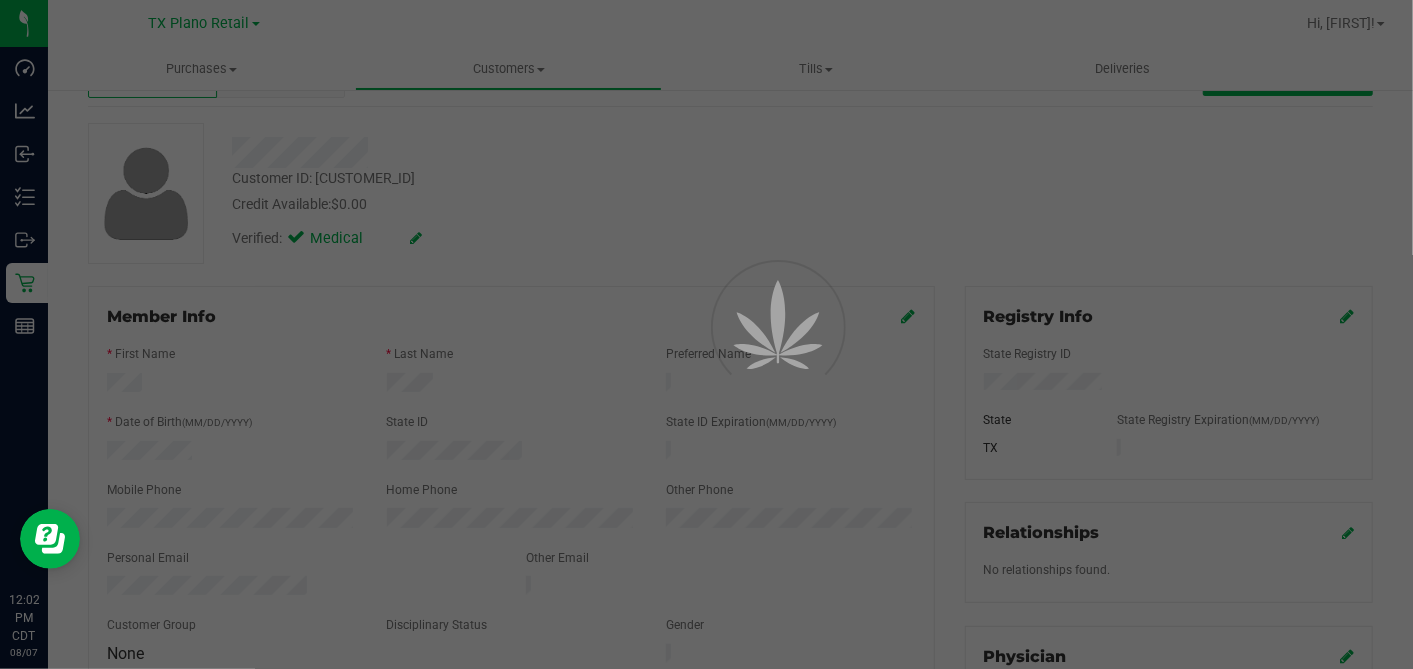 scroll, scrollTop: 0, scrollLeft: 0, axis: both 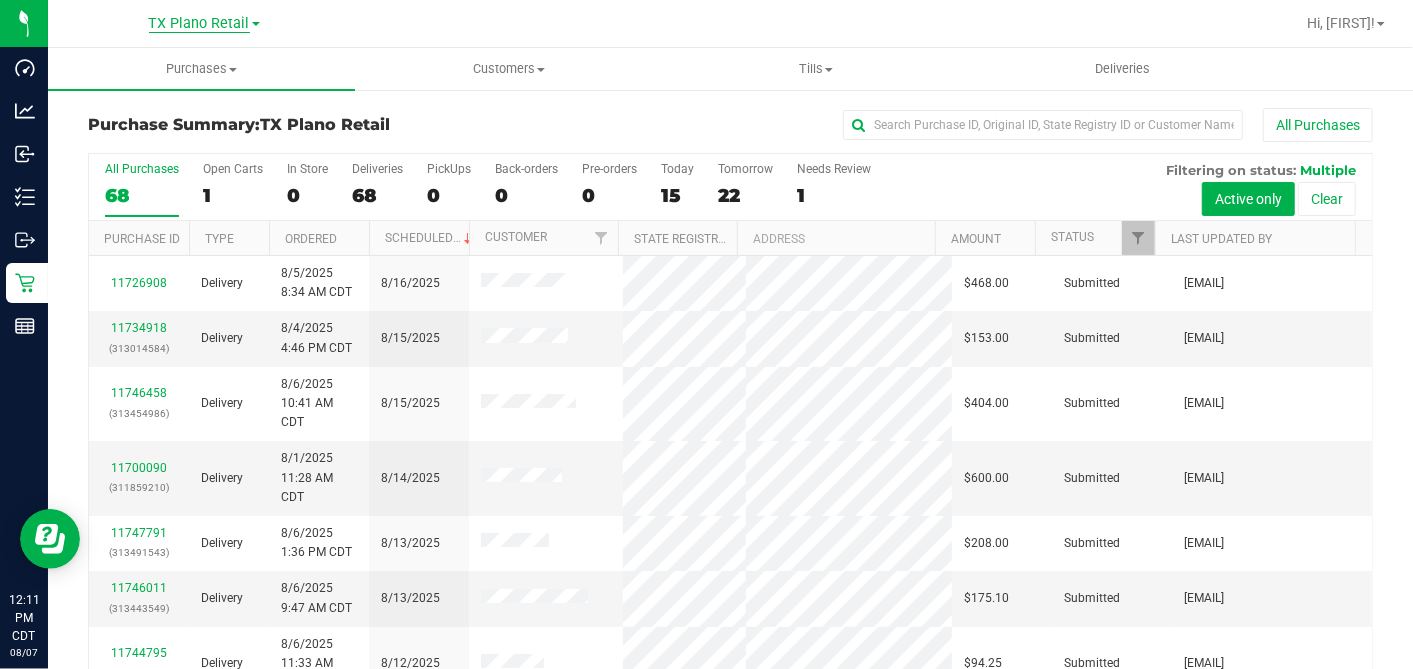 click on "TX Plano Retail" at bounding box center (199, 24) 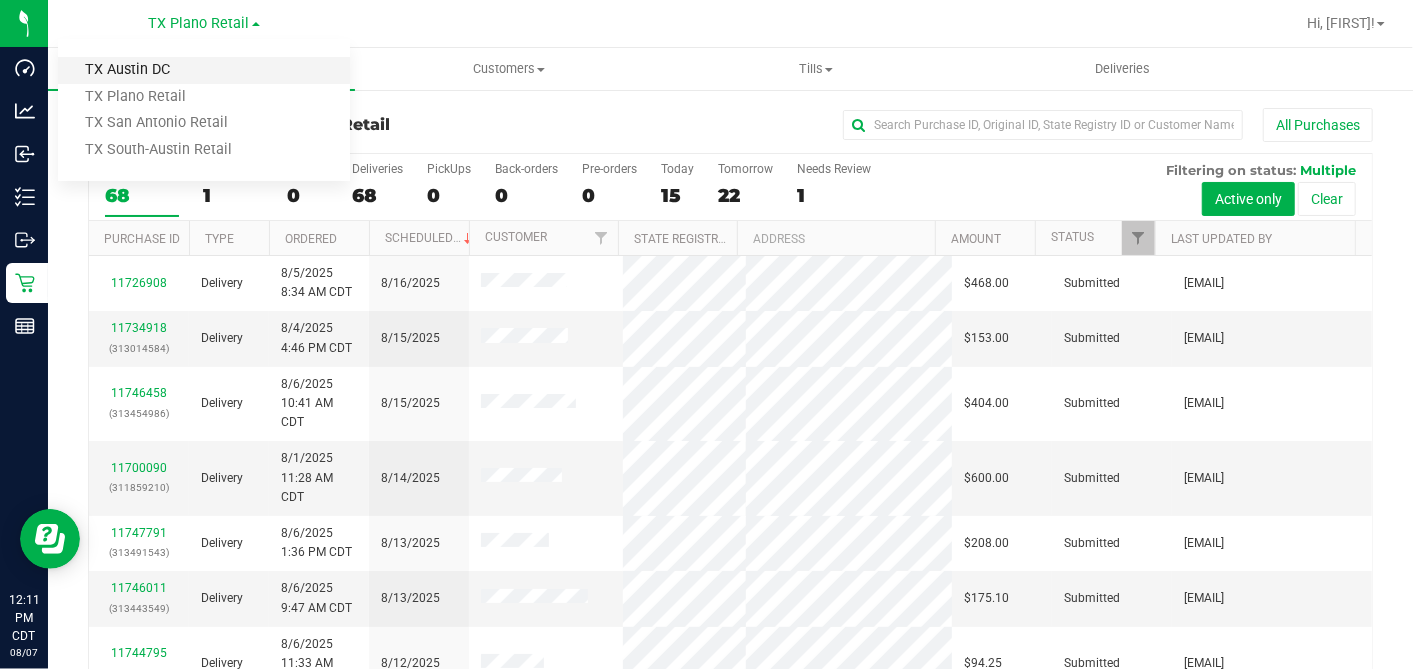 click on "TX Austin DC" at bounding box center (204, 70) 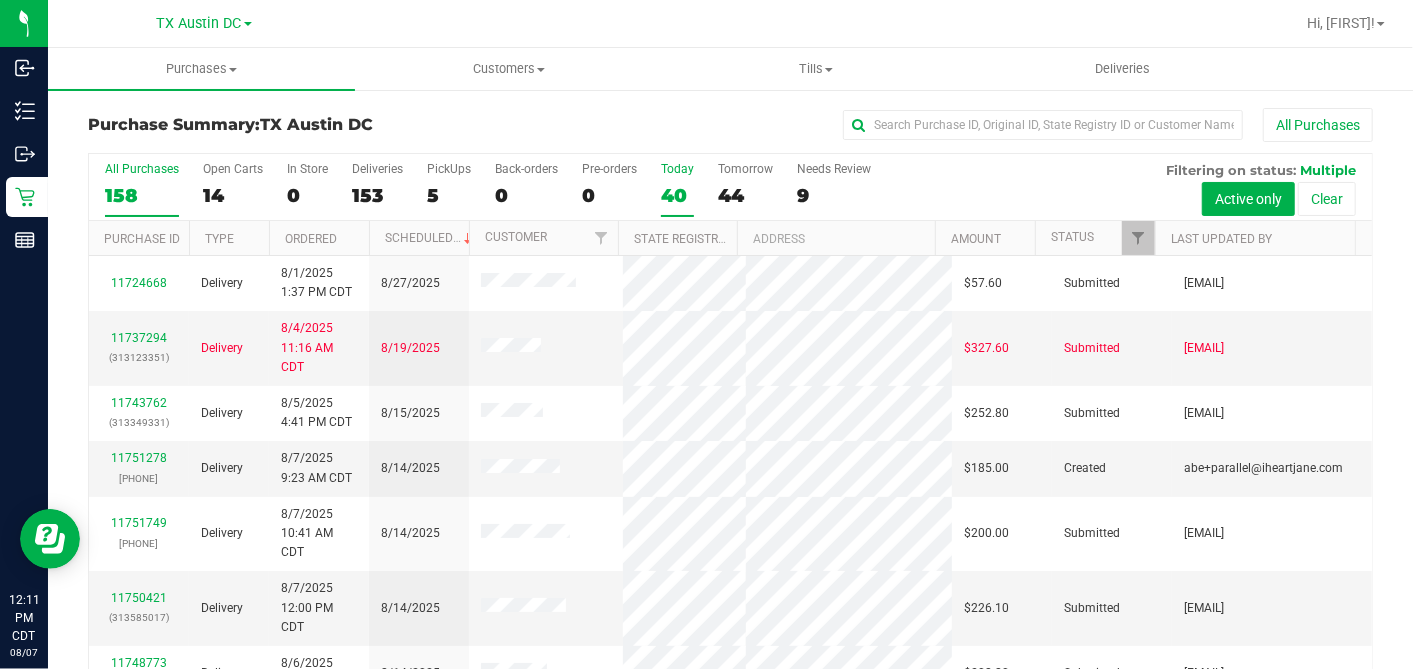 click on "40" at bounding box center (677, 195) 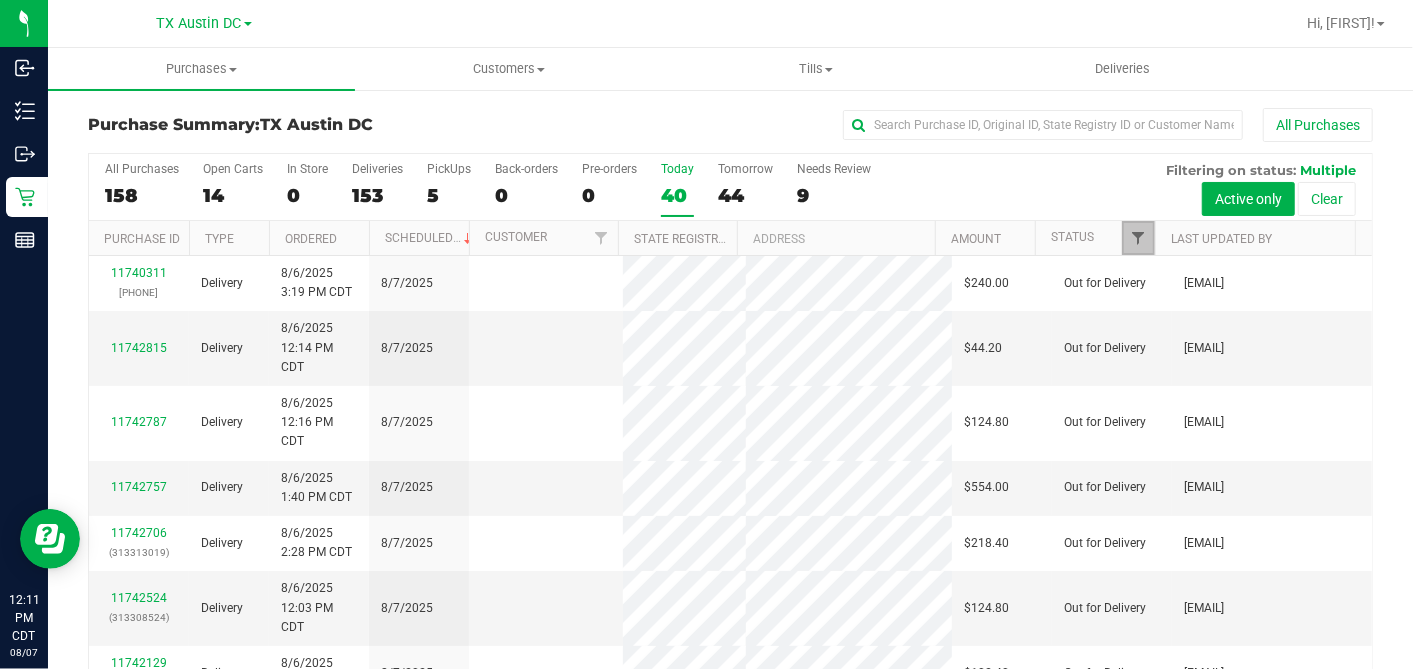 click at bounding box center [1138, 238] 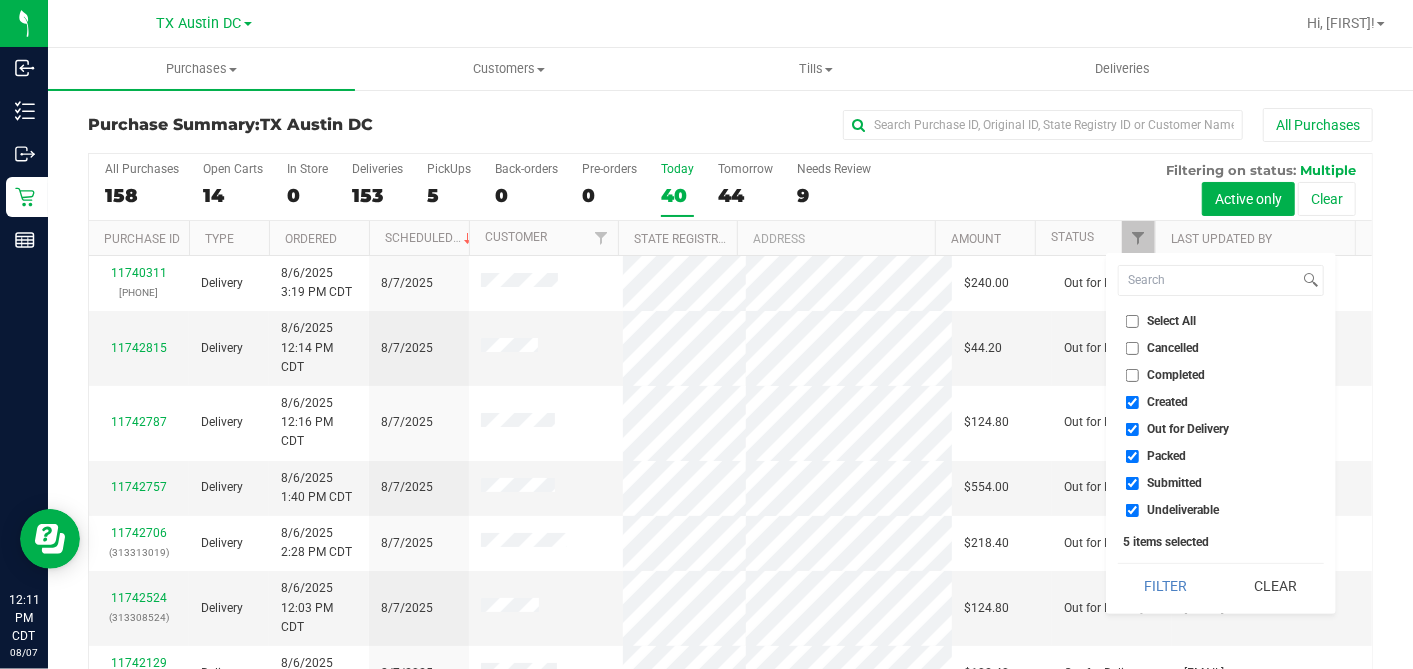 click on "Select All" at bounding box center (1132, 321) 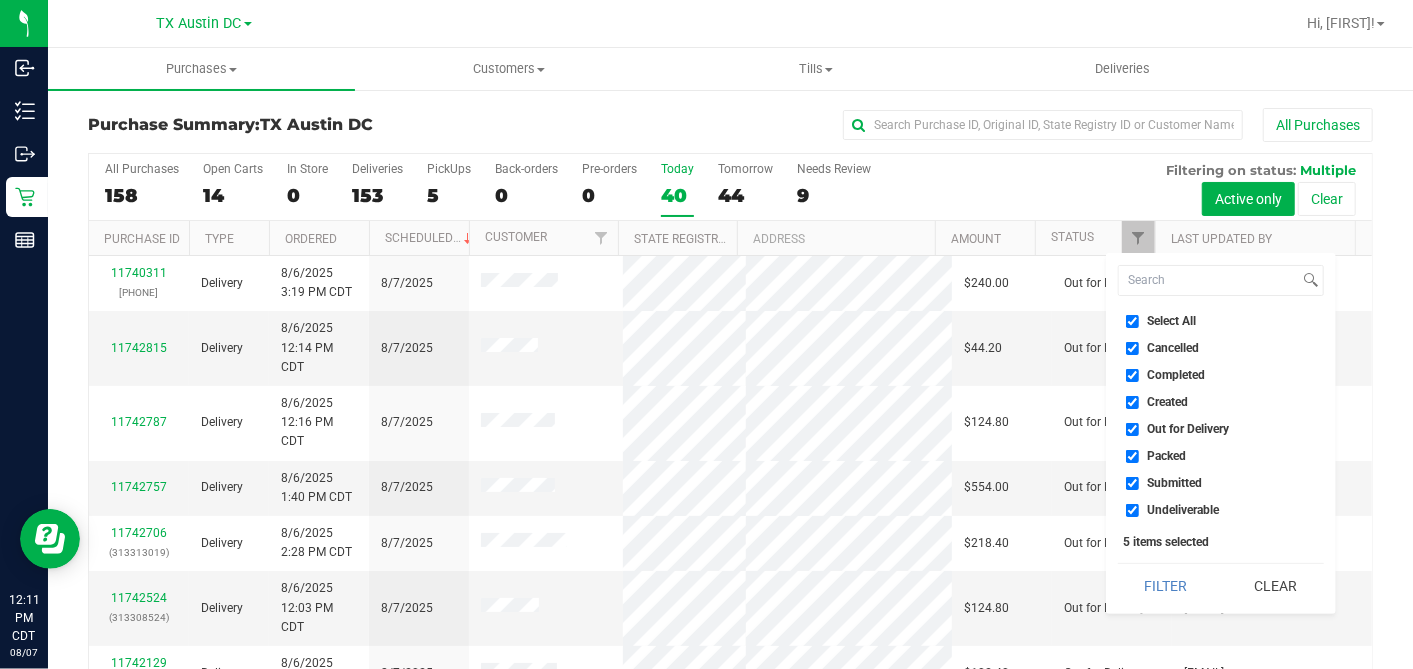 checkbox on "true" 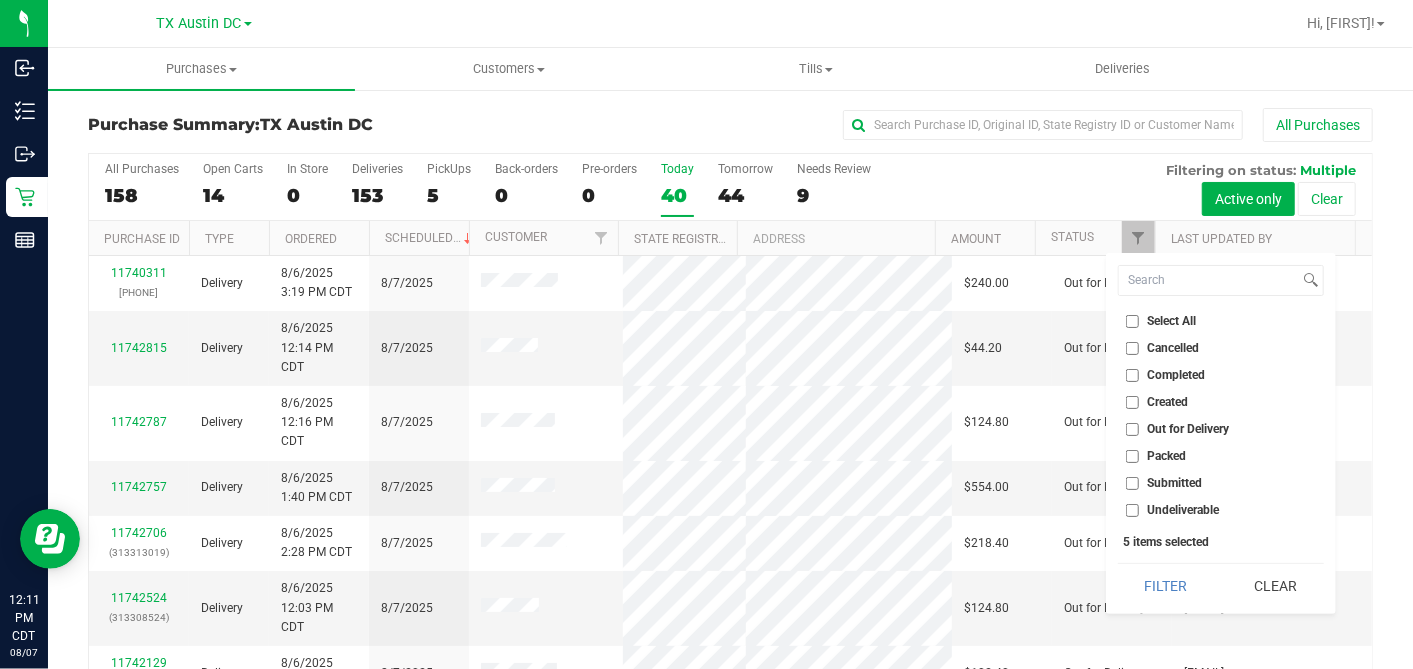 checkbox on "false" 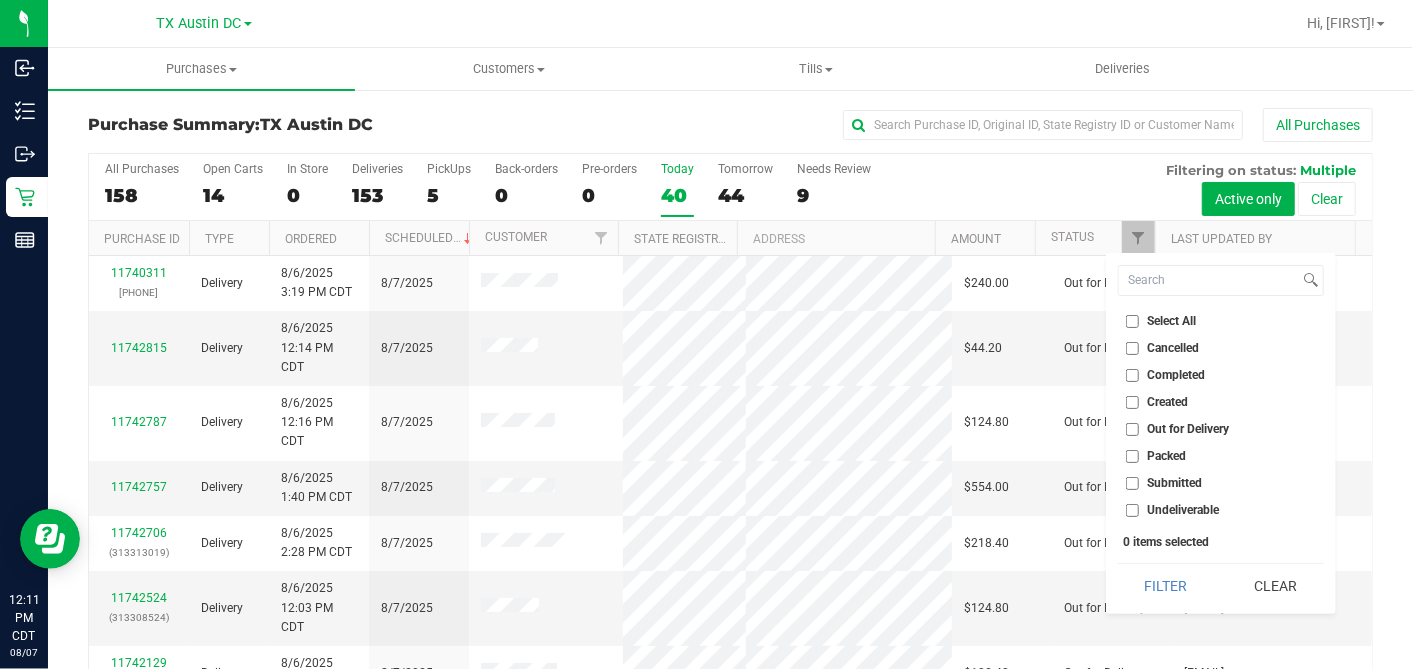click on "Created" at bounding box center [1157, 402] 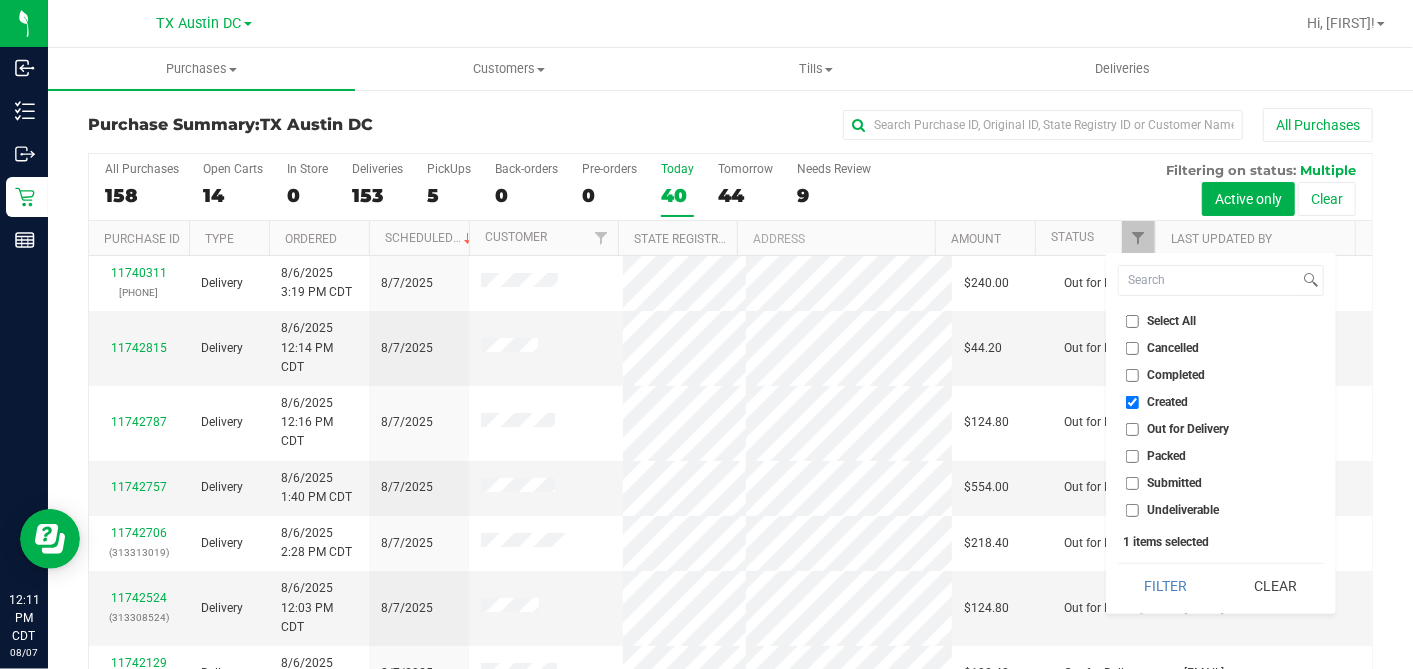 drag, startPoint x: 1163, startPoint y: 583, endPoint x: 1146, endPoint y: 576, distance: 18.384777 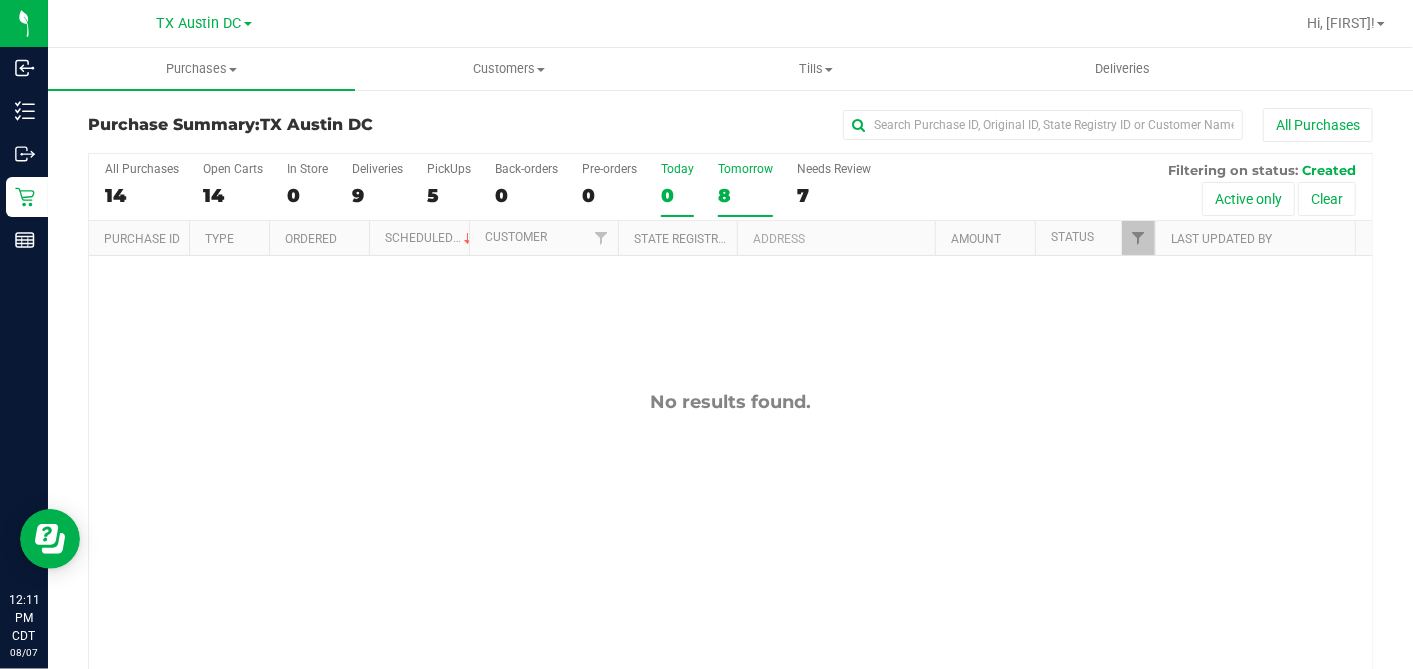 click on "8" at bounding box center [745, 195] 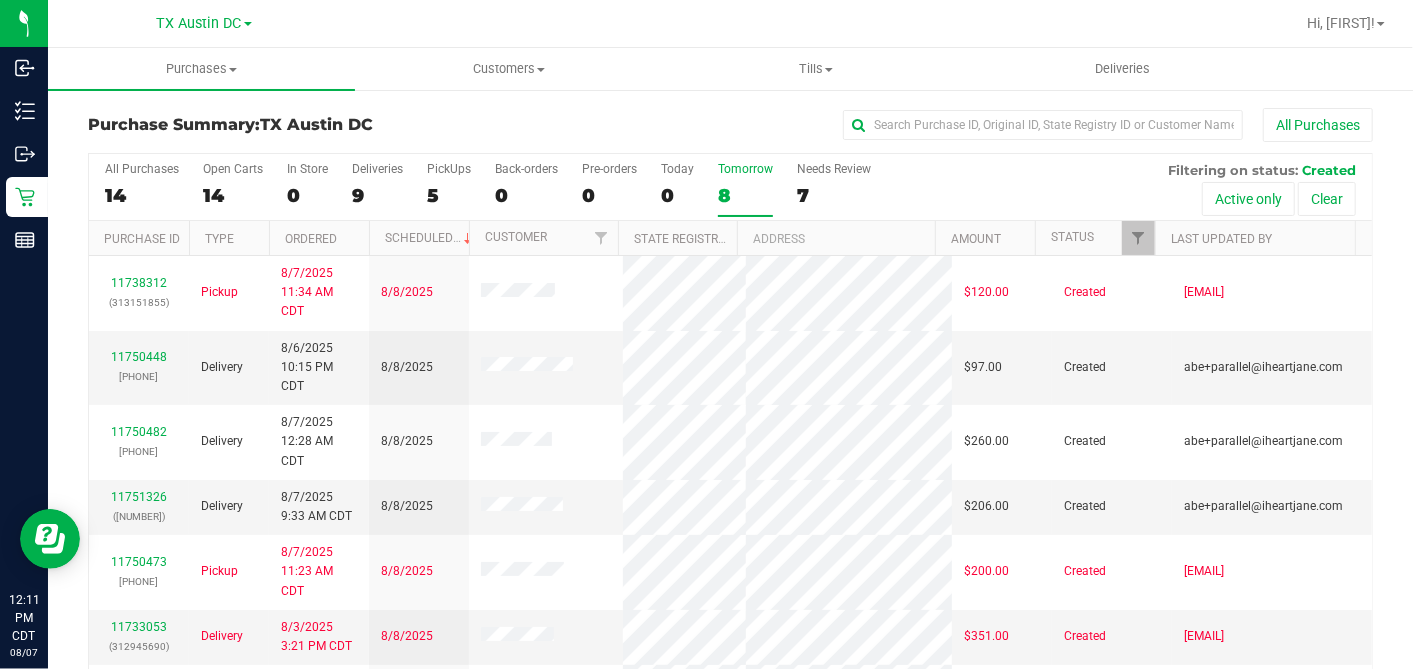 click on "All Purchases
14
Open Carts
14
In Store
0
Deliveries
9
PickUps
5
Back-orders
0
Pre-orders
0
Today
0
Tomorrow
8" at bounding box center [730, 187] 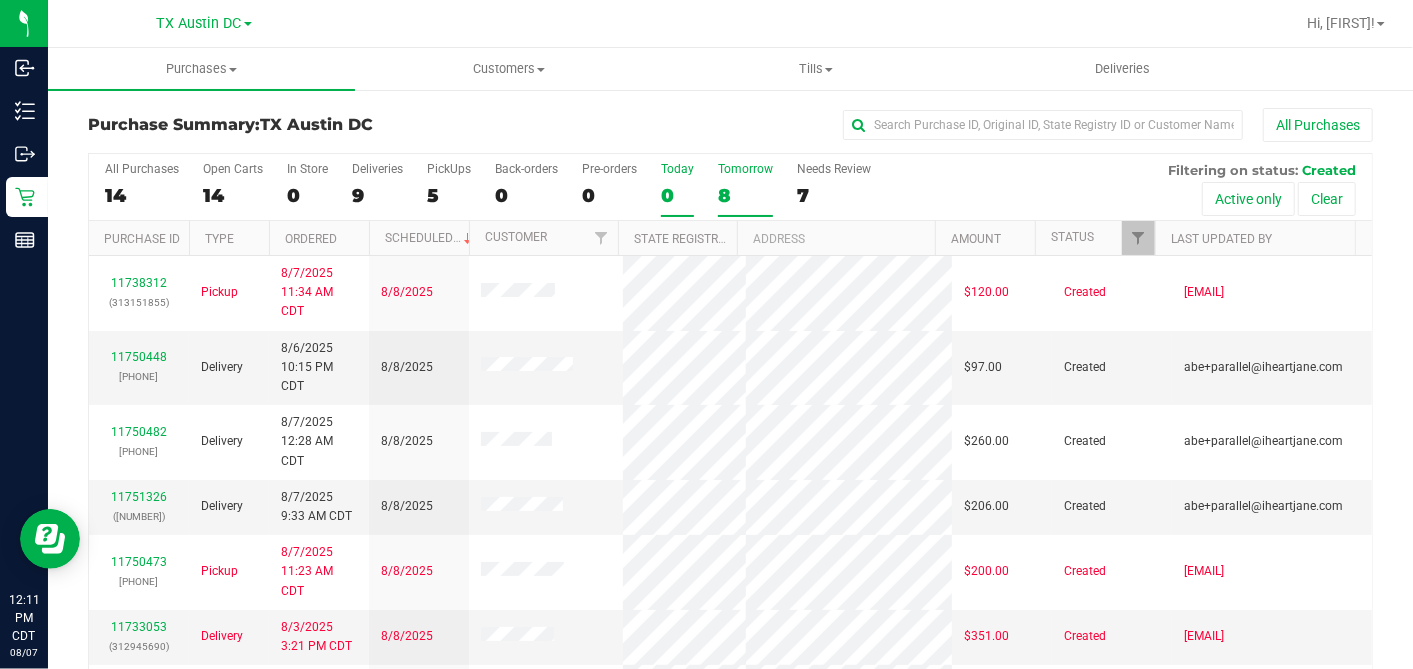click on "0" at bounding box center (677, 195) 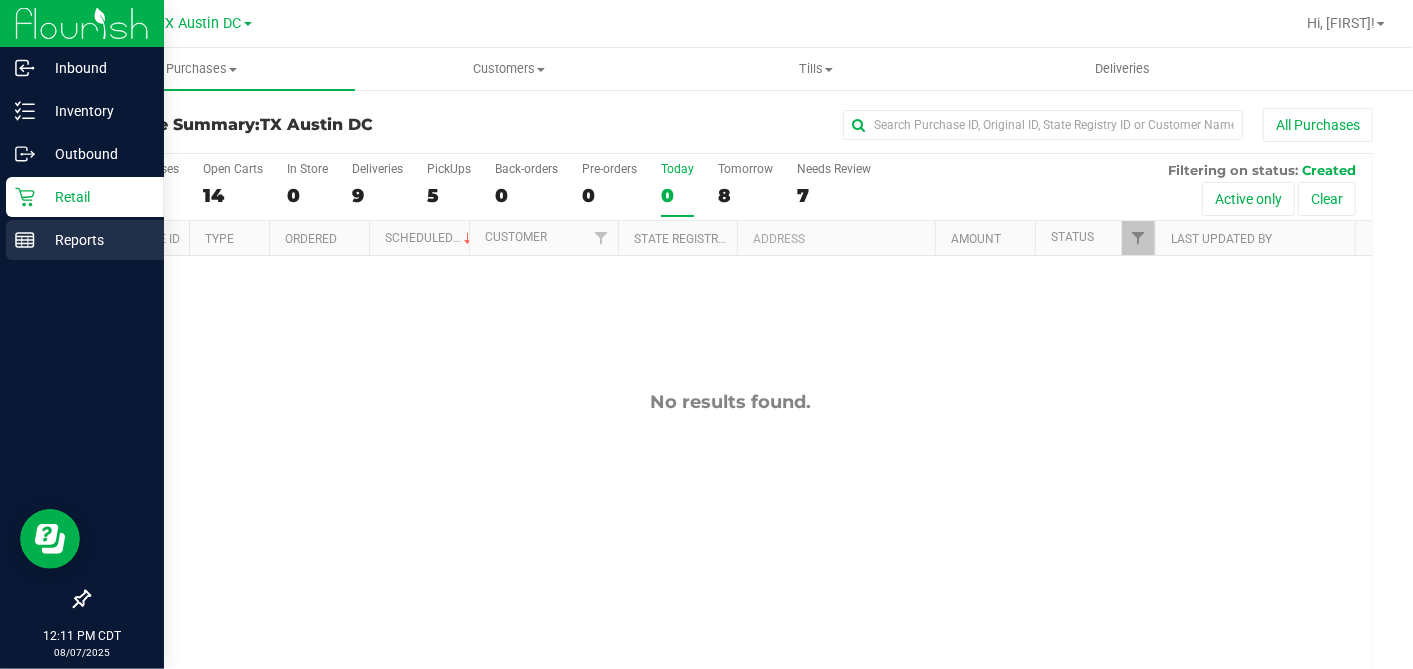 click 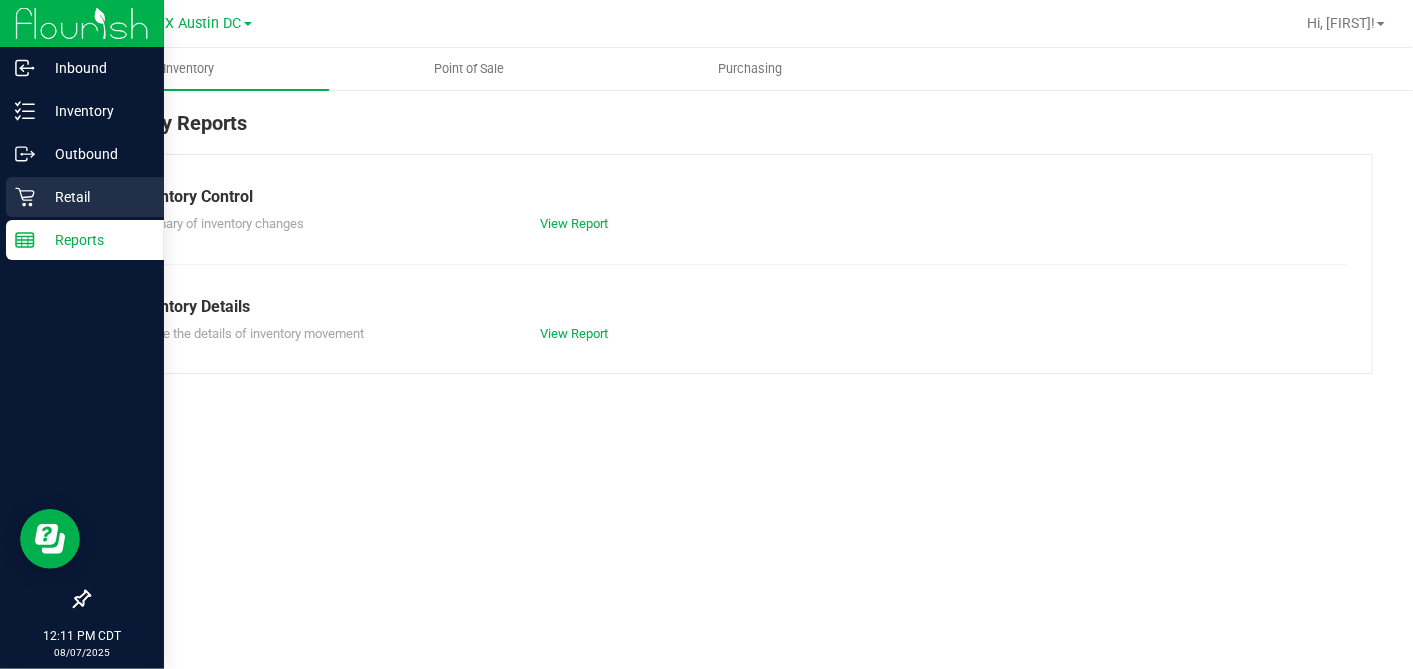 click on "Retail" at bounding box center (95, 197) 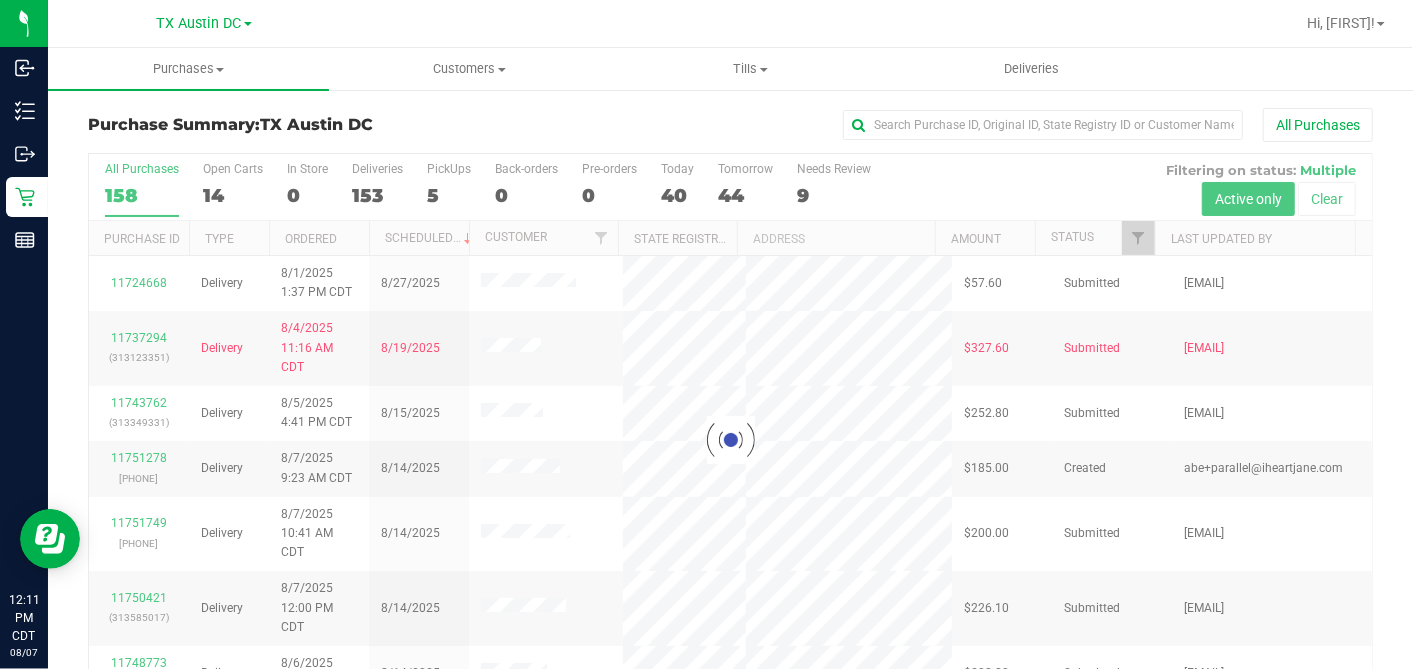 click at bounding box center [730, 439] 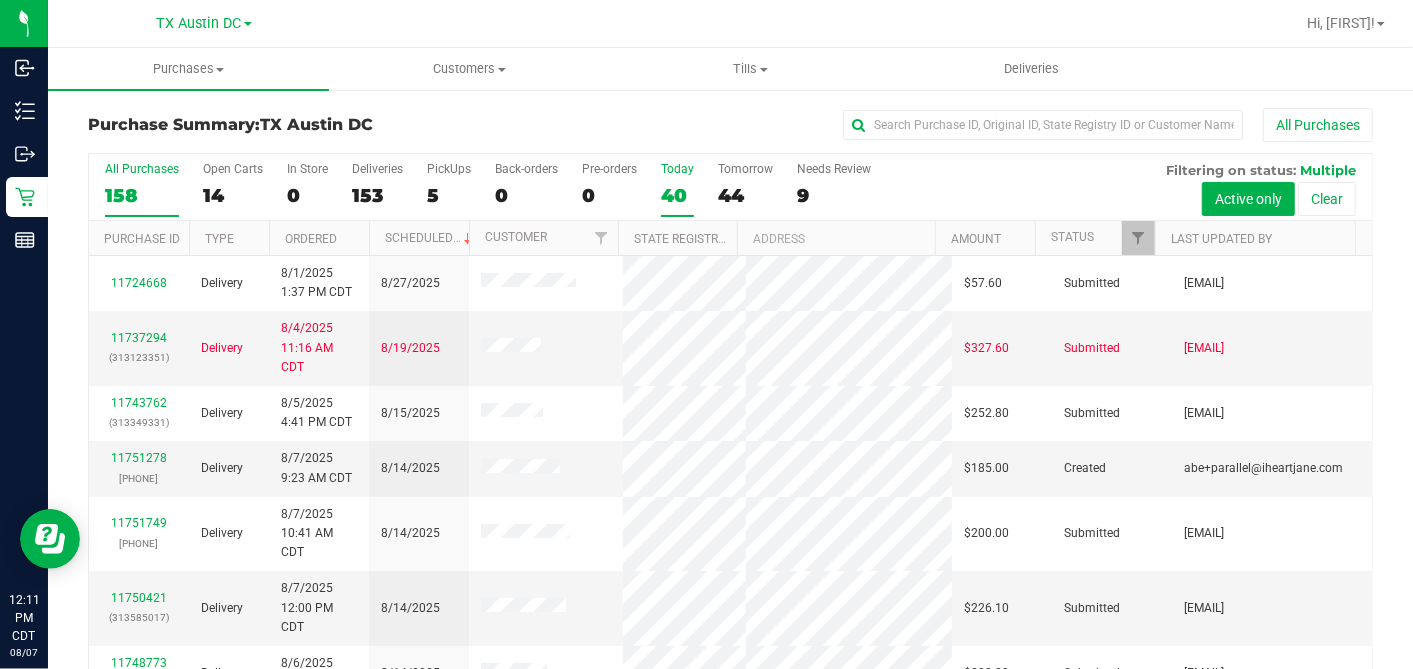 click on "40" at bounding box center (677, 195) 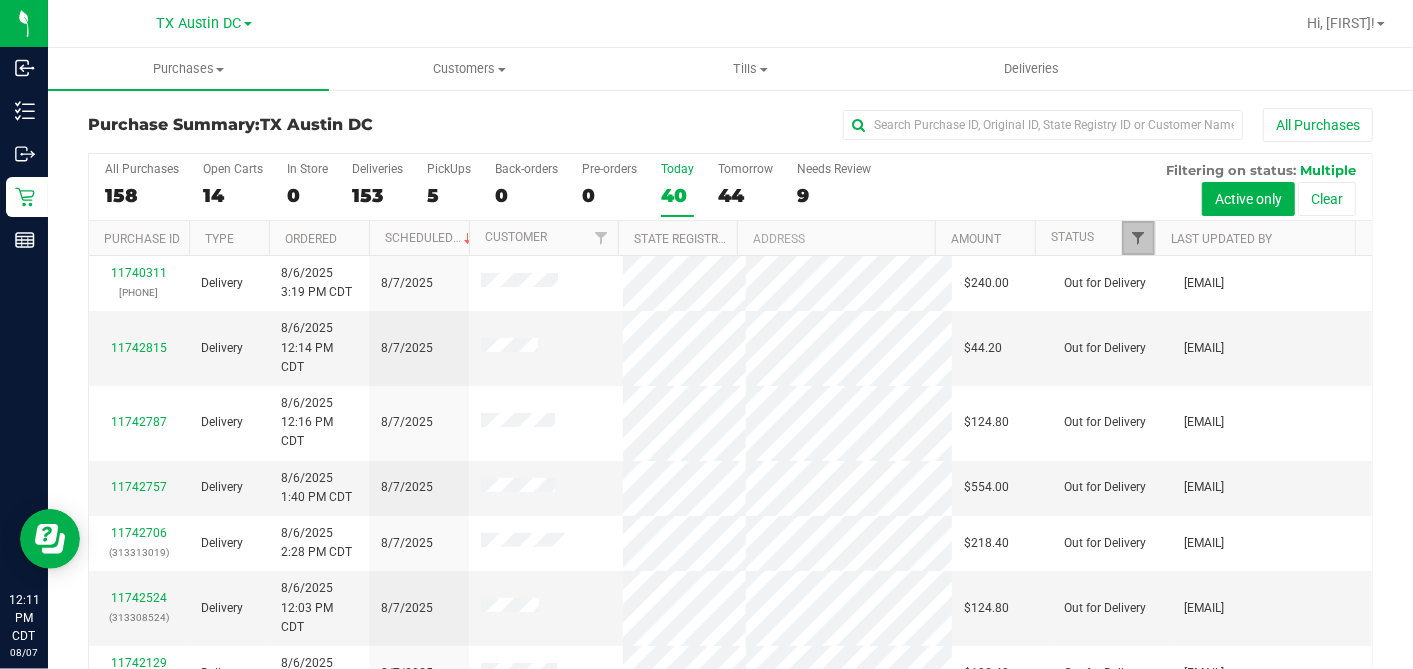 click at bounding box center (1138, 238) 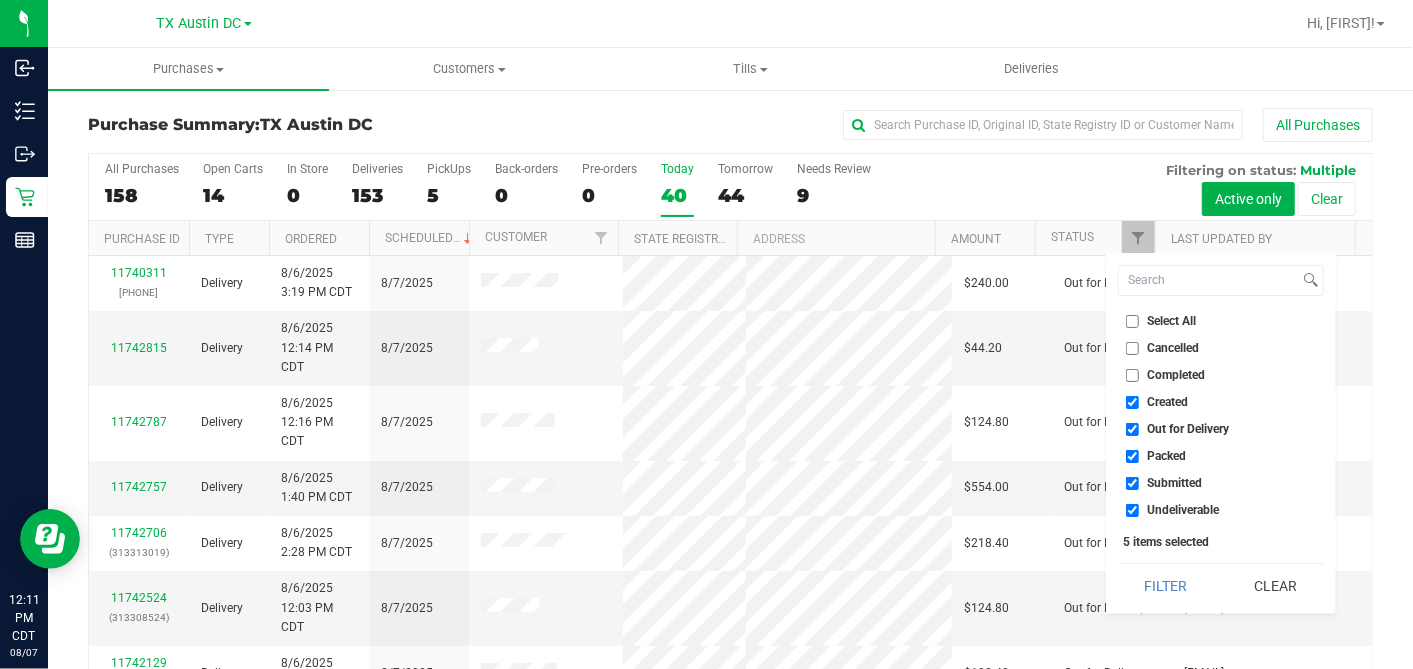 click on "Select All" at bounding box center (1132, 321) 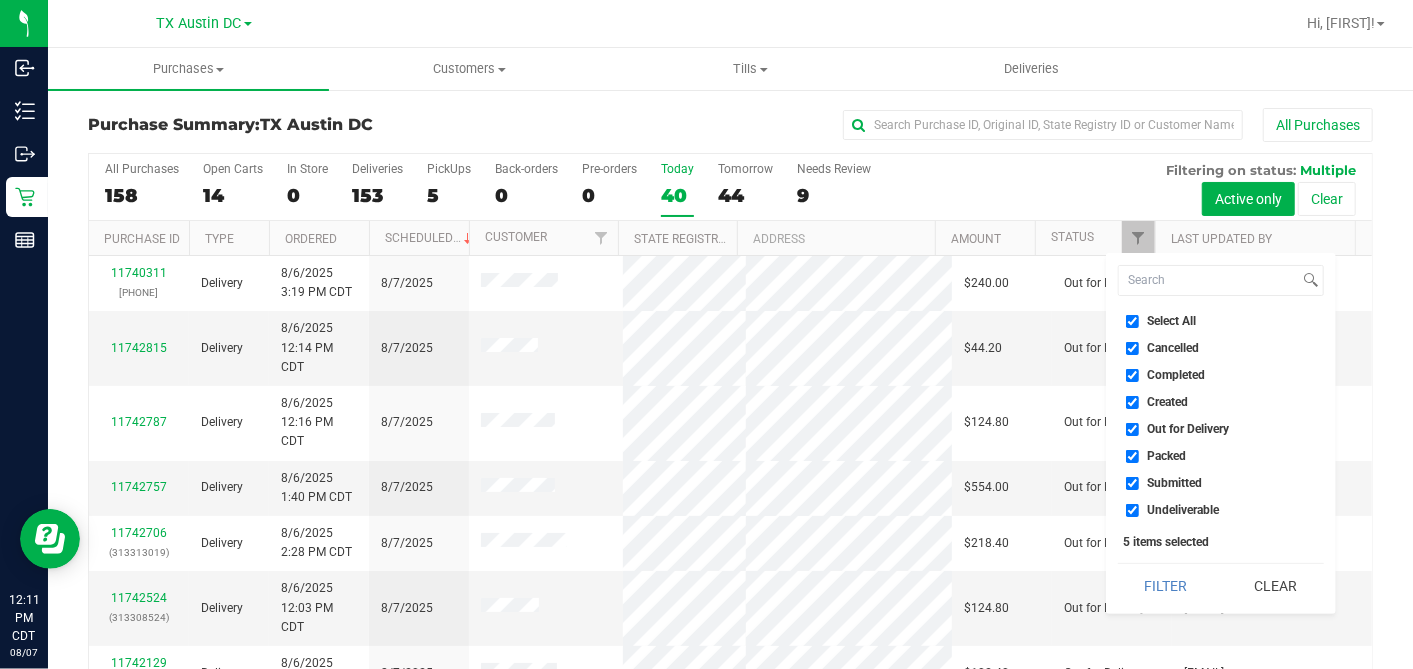 checkbox on "true" 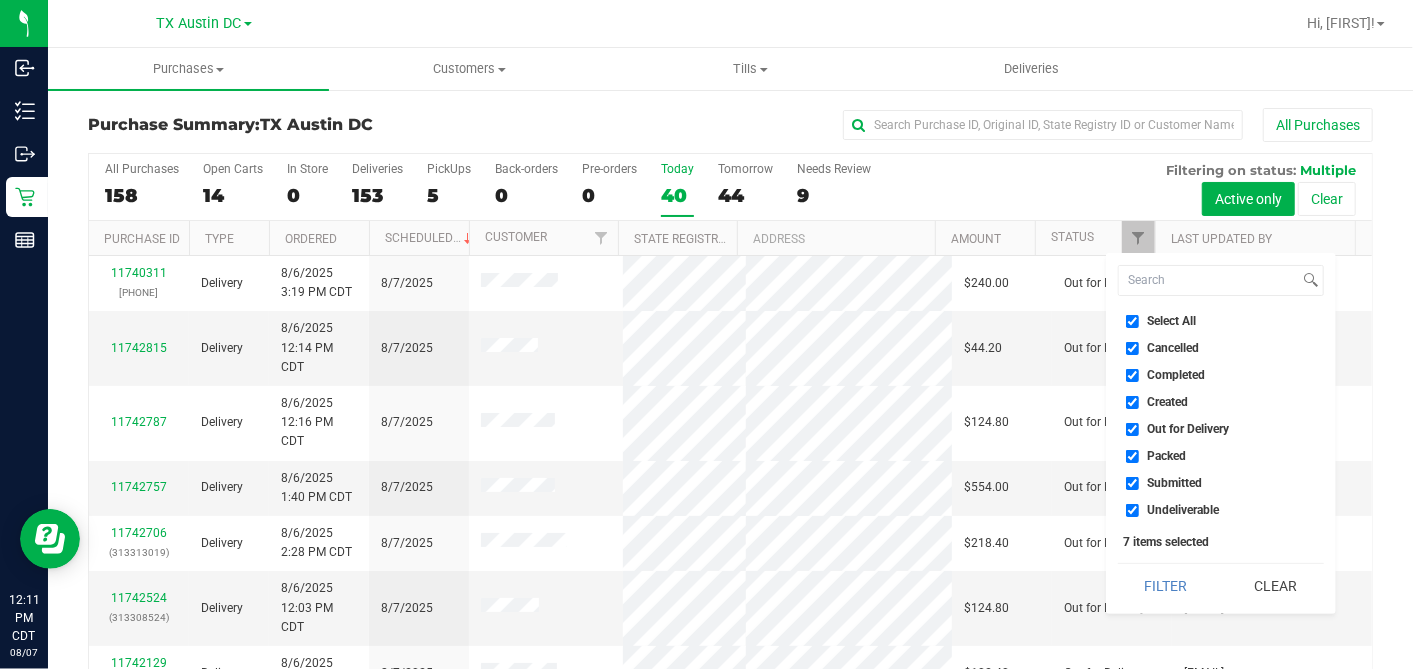 drag, startPoint x: 1128, startPoint y: 321, endPoint x: 1137, endPoint y: 380, distance: 59.682495 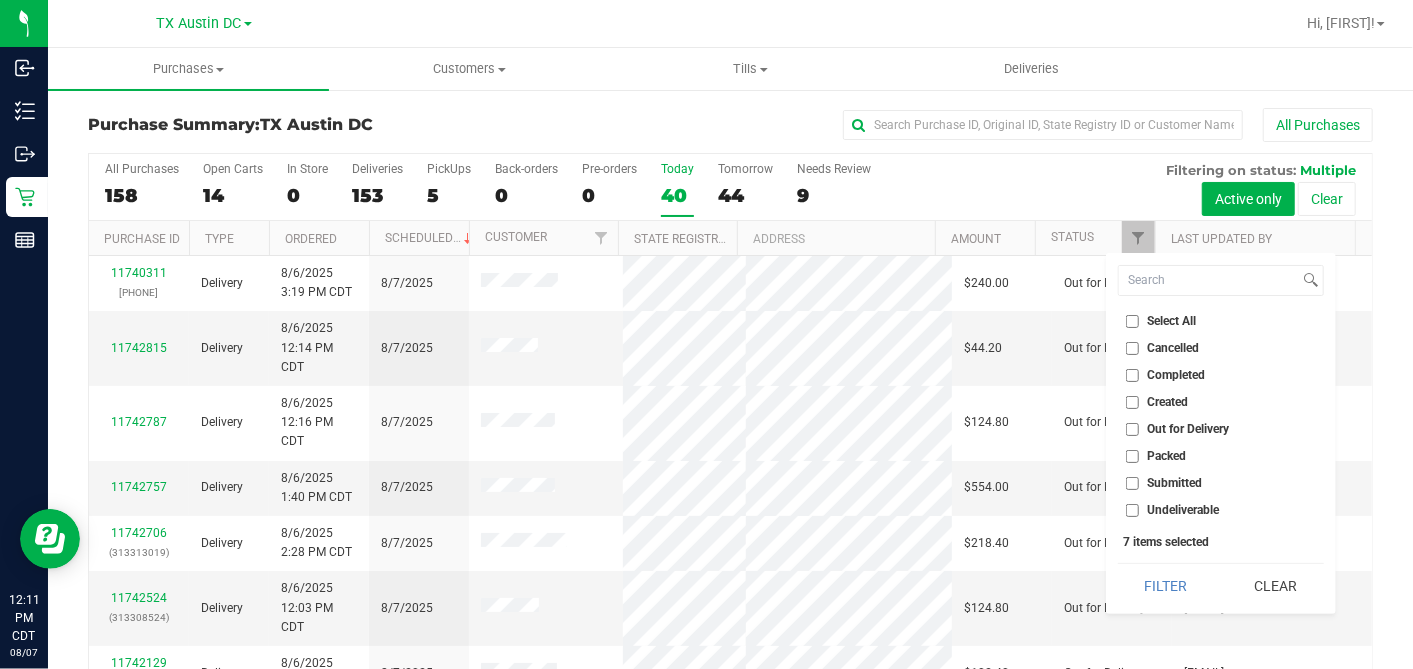 checkbox on "false" 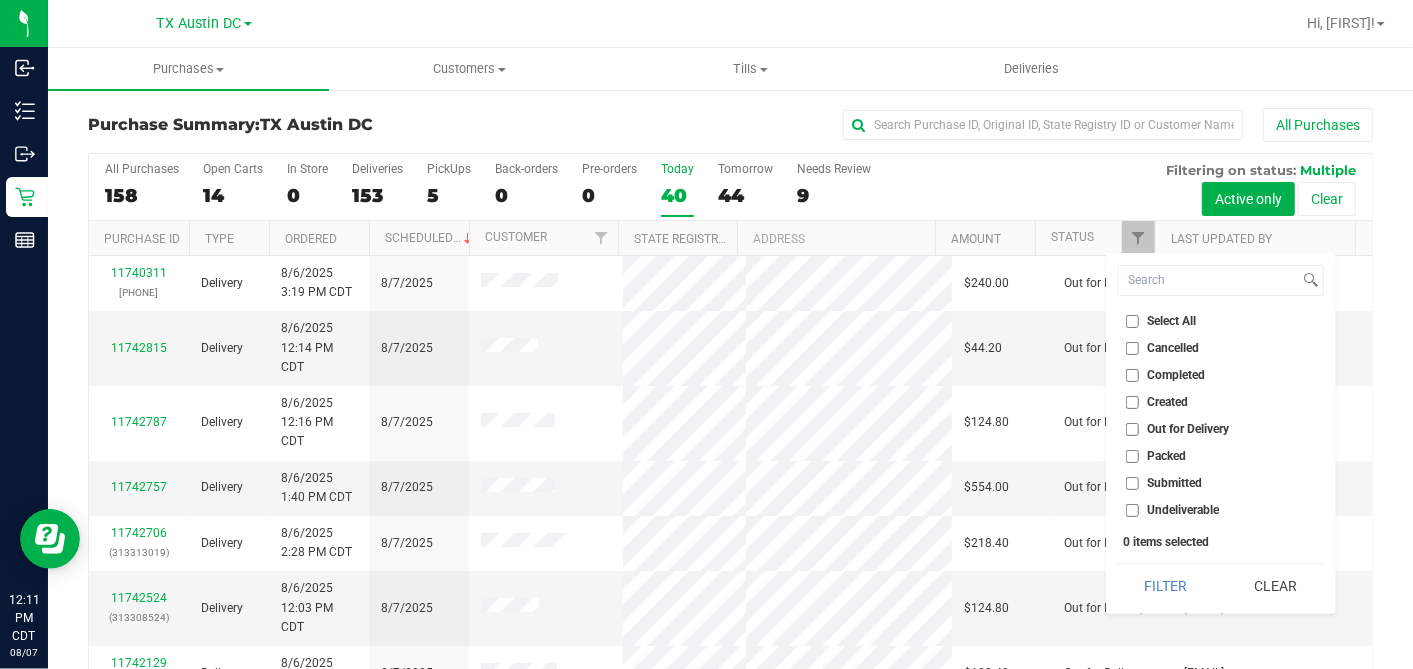click on "Created" at bounding box center (1132, 402) 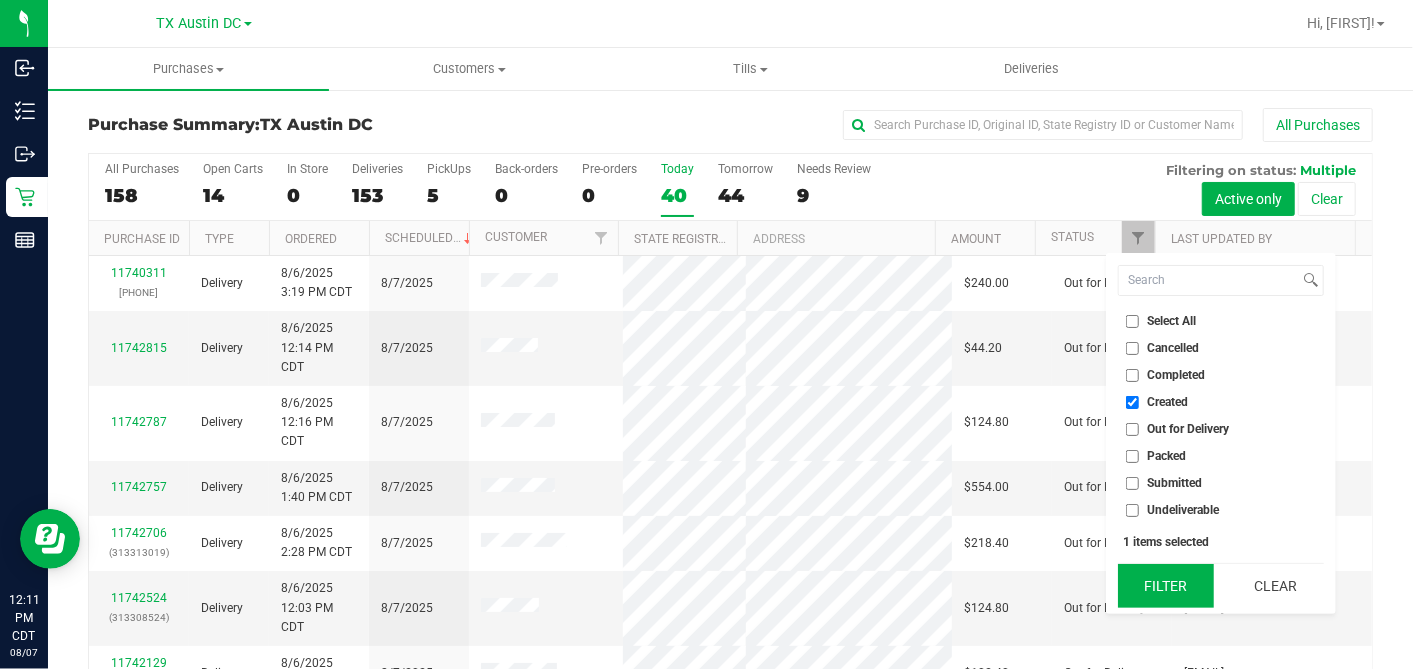 click on "Filter" at bounding box center [1166, 586] 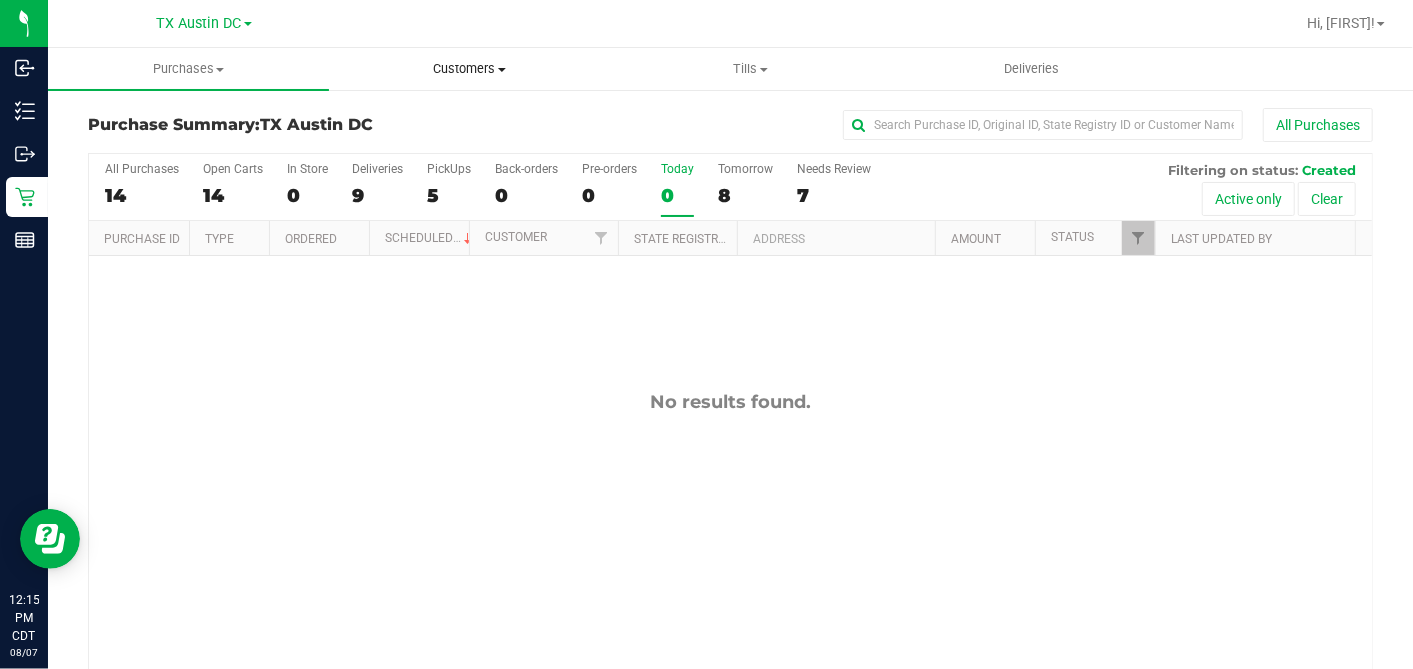 drag, startPoint x: 469, startPoint y: 72, endPoint x: 461, endPoint y: 88, distance: 17.888544 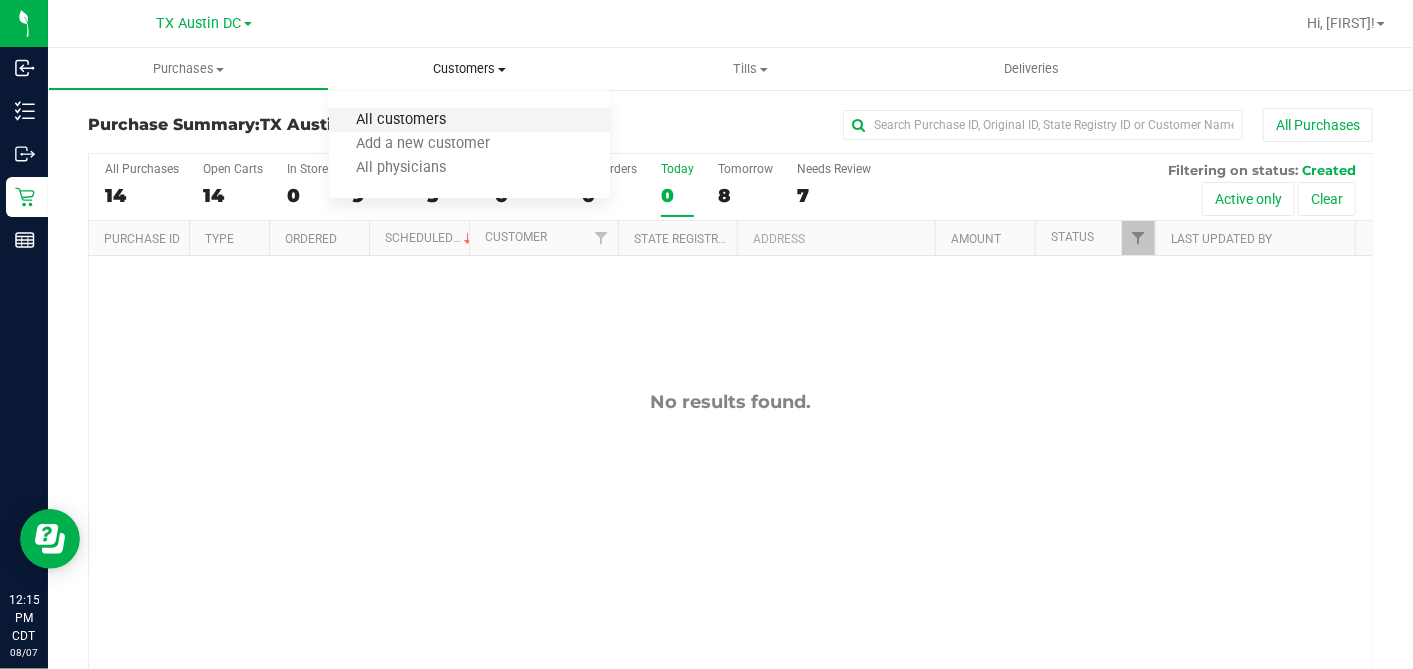 click on "All customers" at bounding box center (401, 120) 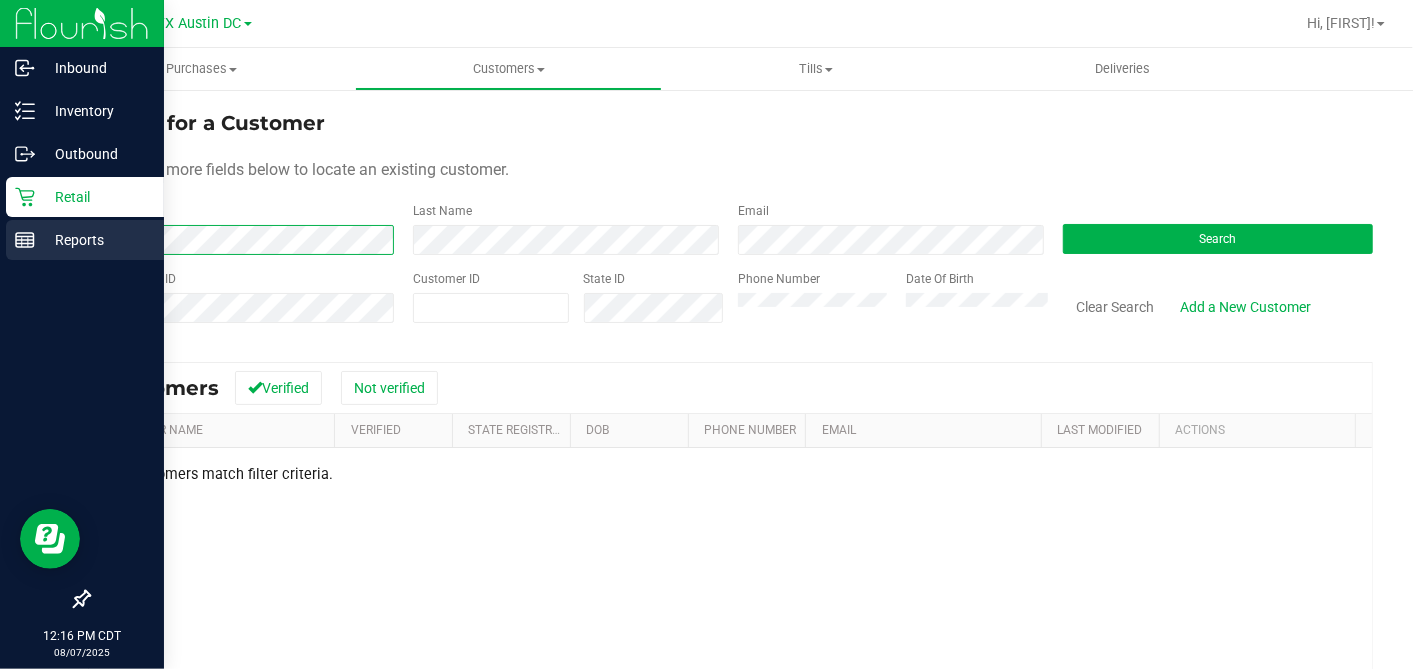 click on "Inbound Inventory Outbound Retail Reports [TIME] [DATE]  08/07   TX Austin DC   TX Austin DC   TX Plano Retail   TX San Antonio Retail    TX South-Austin Retail   Hi, [FIRST]!
Purchases
Summary of purchases
Fulfillment
All purchases
Customers" at bounding box center (706, 334) 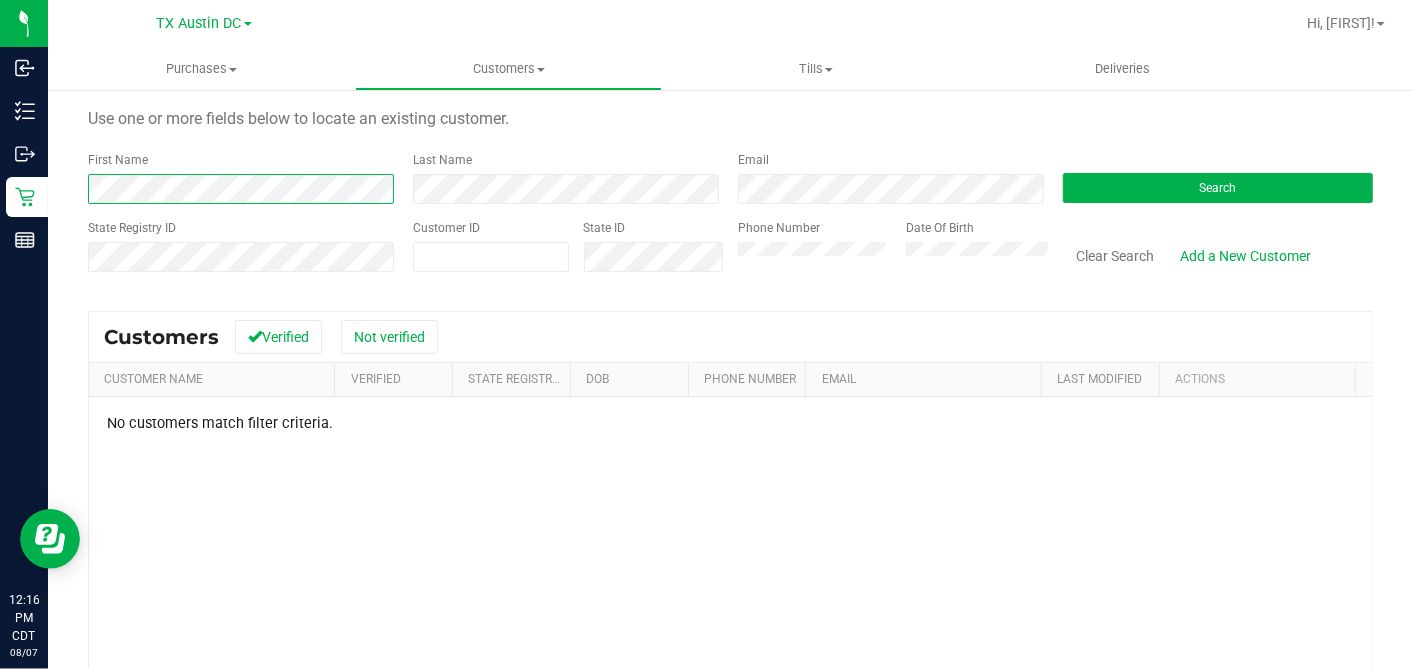 scroll, scrollTop: 0, scrollLeft: 0, axis: both 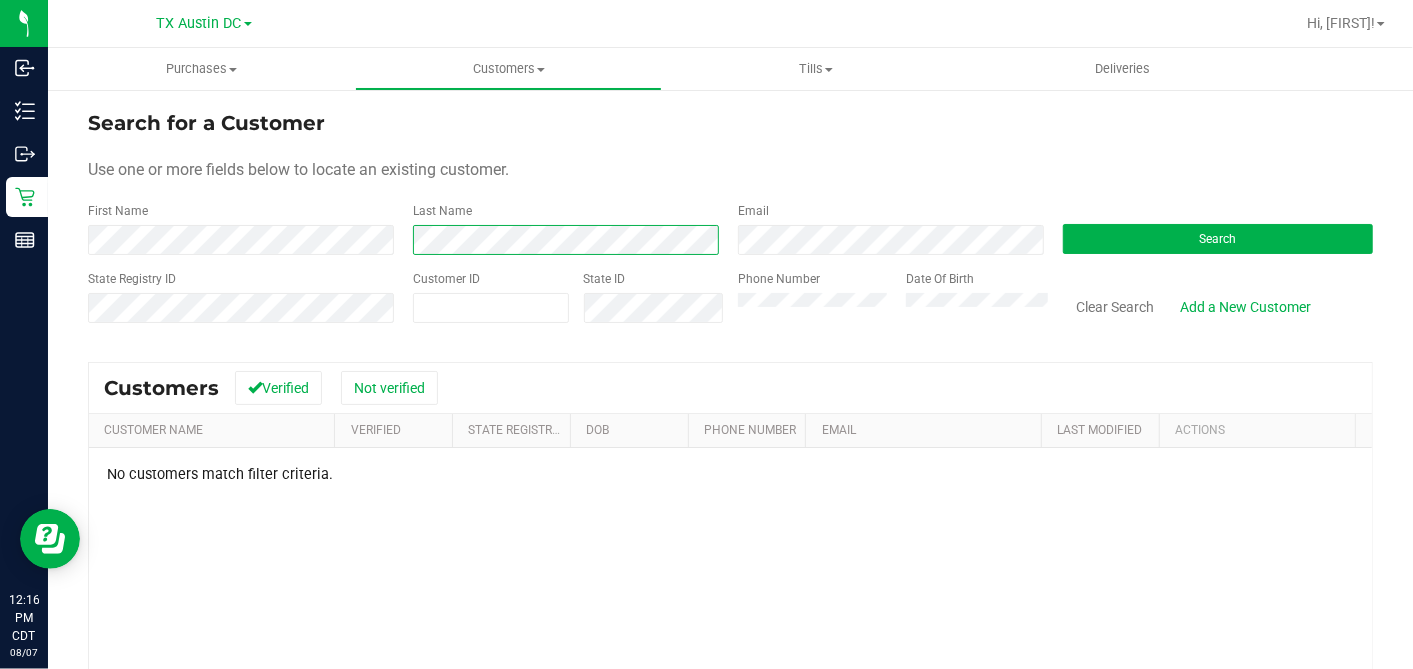 click on "First Name
Last Name
Email
Search" at bounding box center (730, 228) 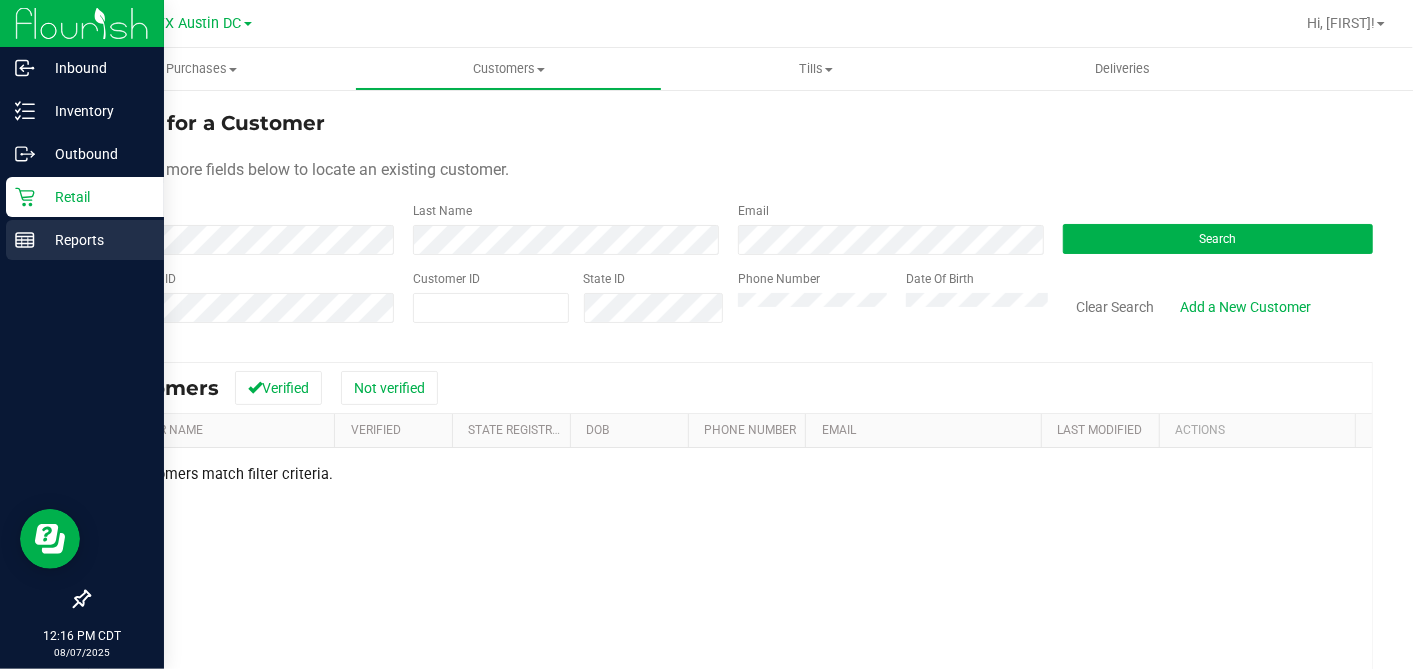 drag, startPoint x: 31, startPoint y: 237, endPoint x: 92, endPoint y: 240, distance: 61.073727 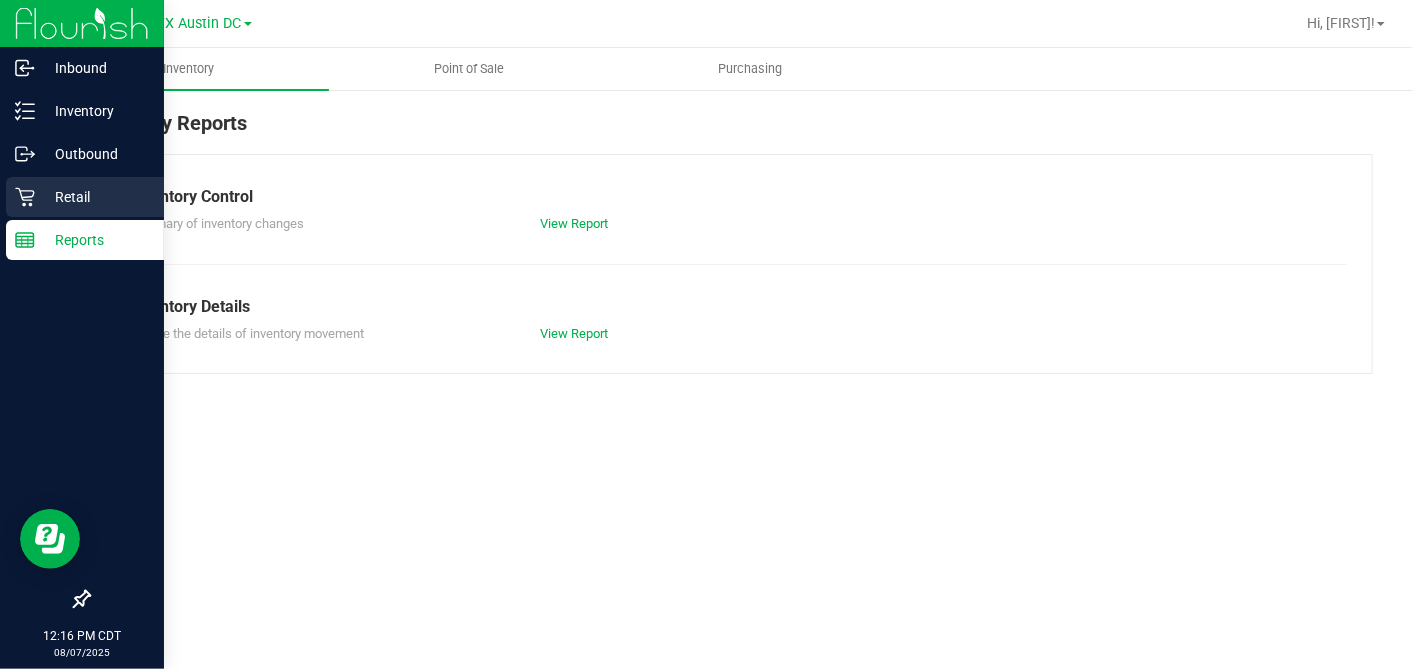 click on "Retail" at bounding box center [95, 197] 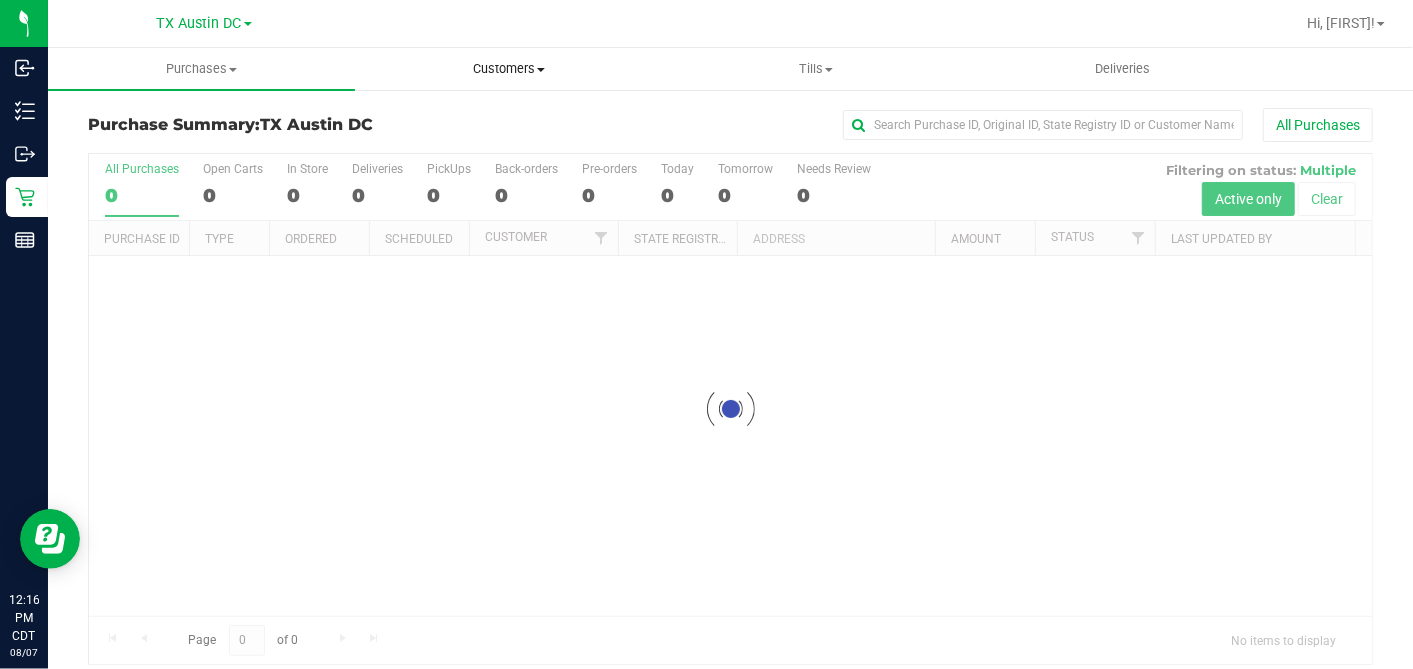 click on "Customers" at bounding box center (508, 69) 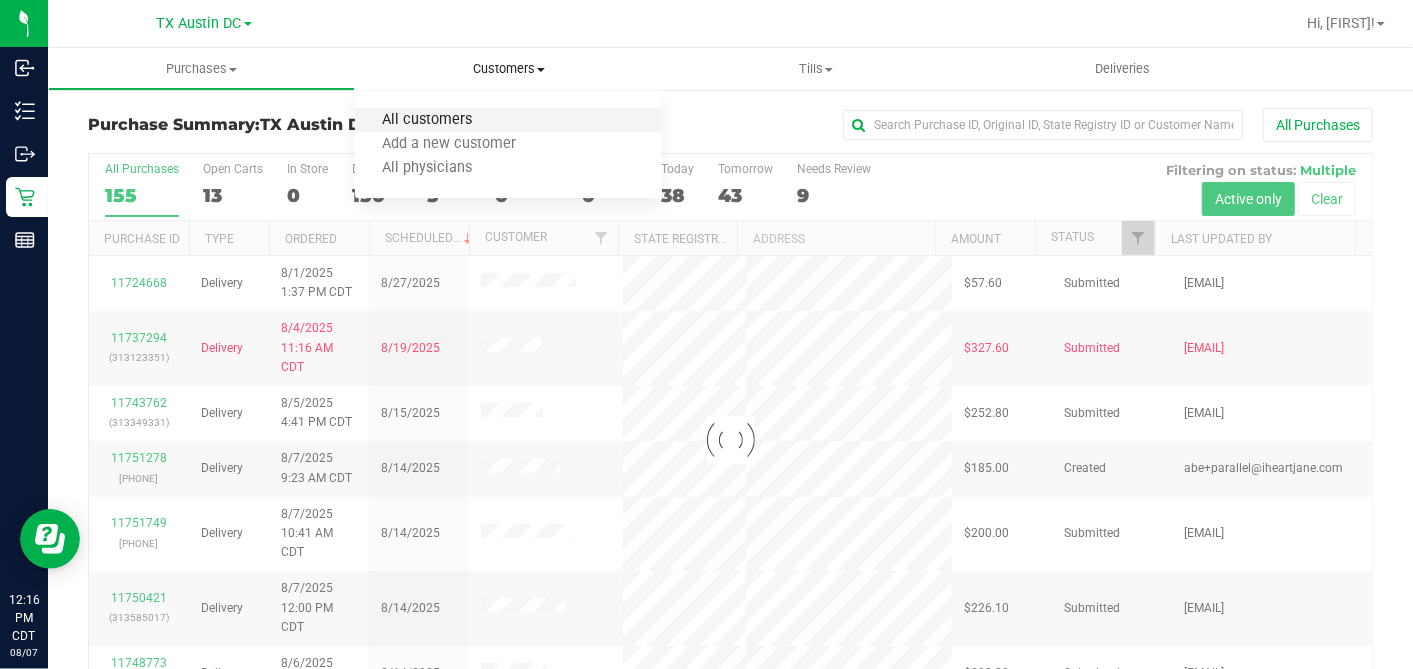 drag, startPoint x: 434, startPoint y: 123, endPoint x: 397, endPoint y: 165, distance: 55.97321 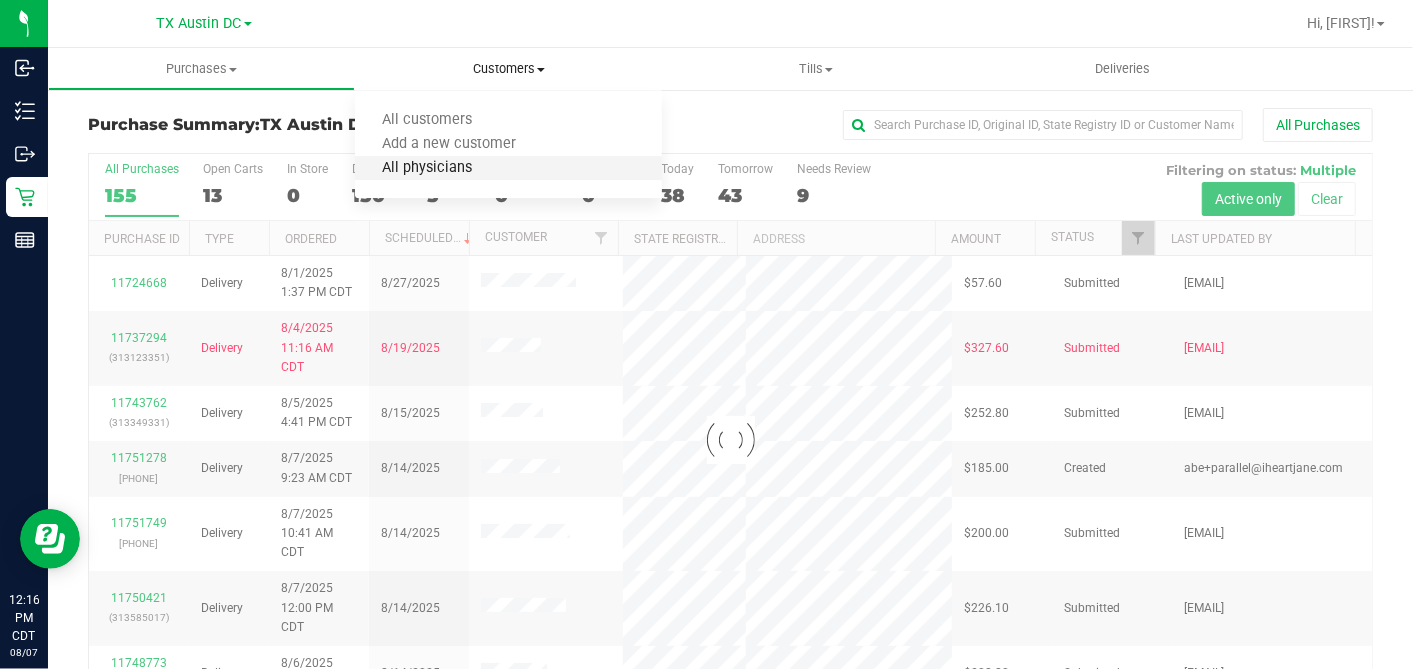 click on "All customers" at bounding box center [427, 120] 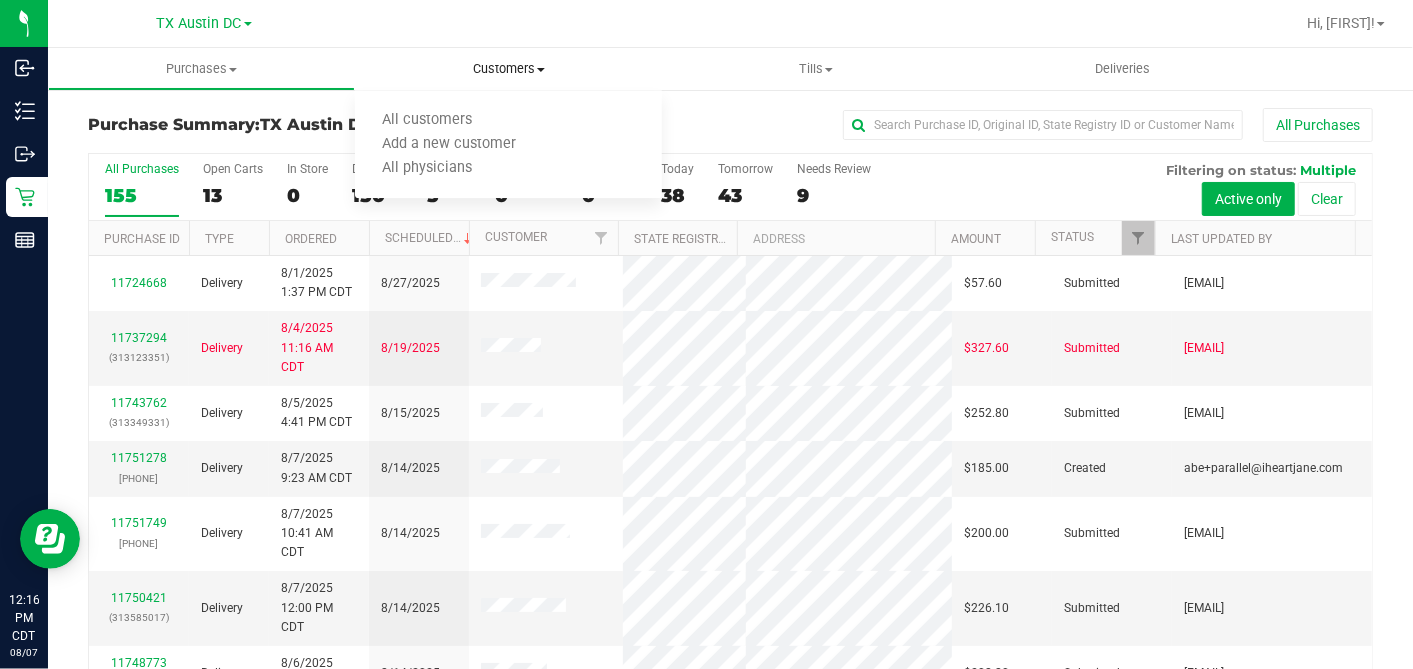 click on "All customers
Add a new customer
All physicians" at bounding box center (508, 145) 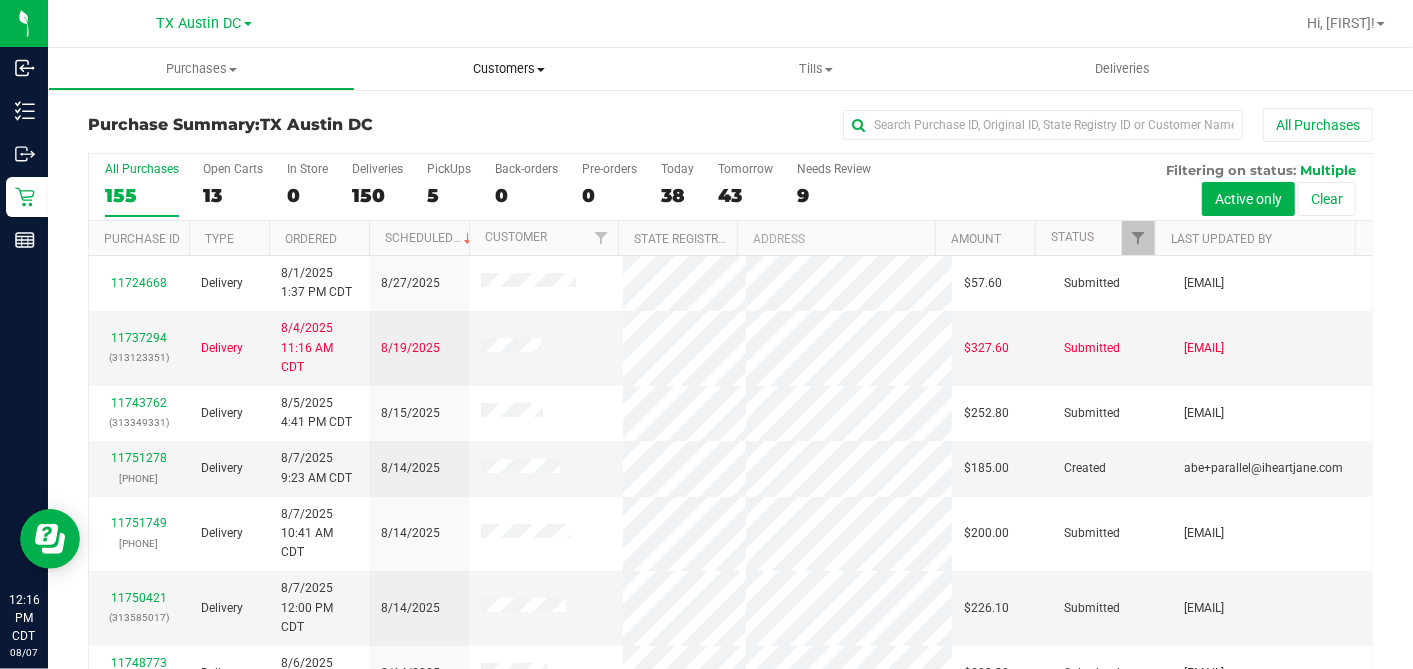 click on "All customers" at bounding box center [427, 120] 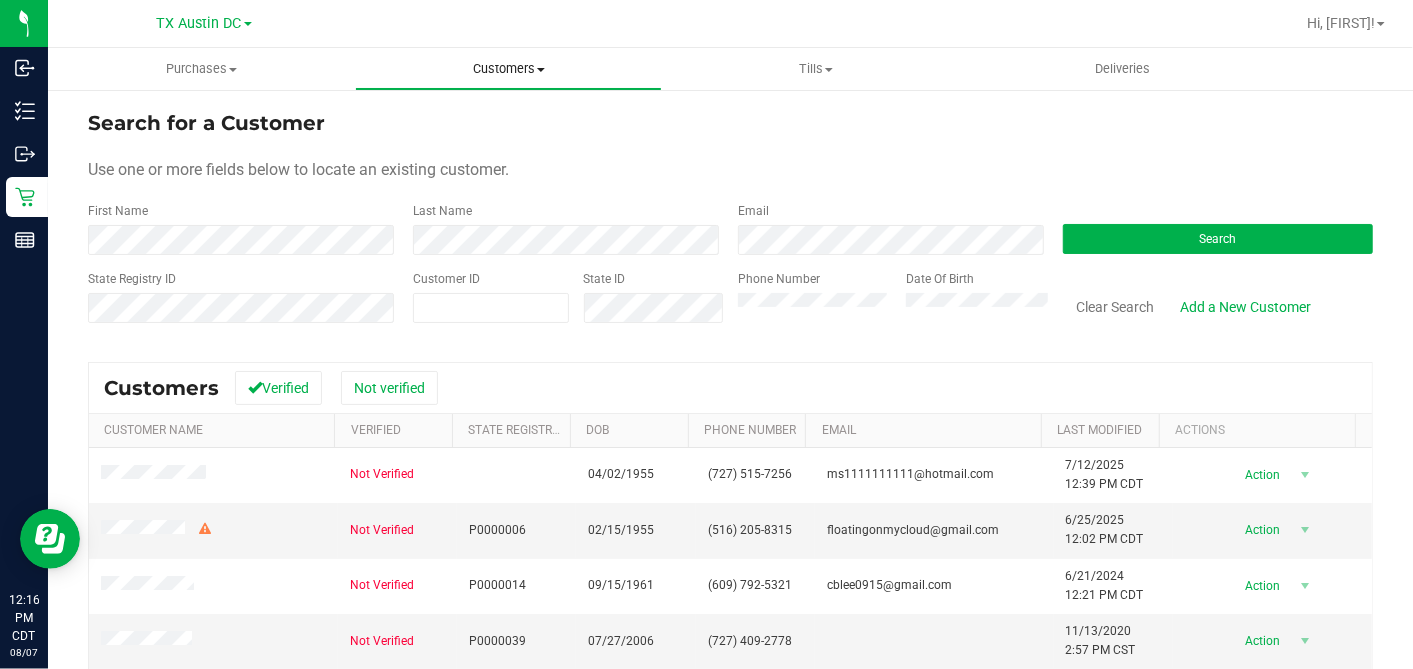 click on "Customers" at bounding box center [508, 69] 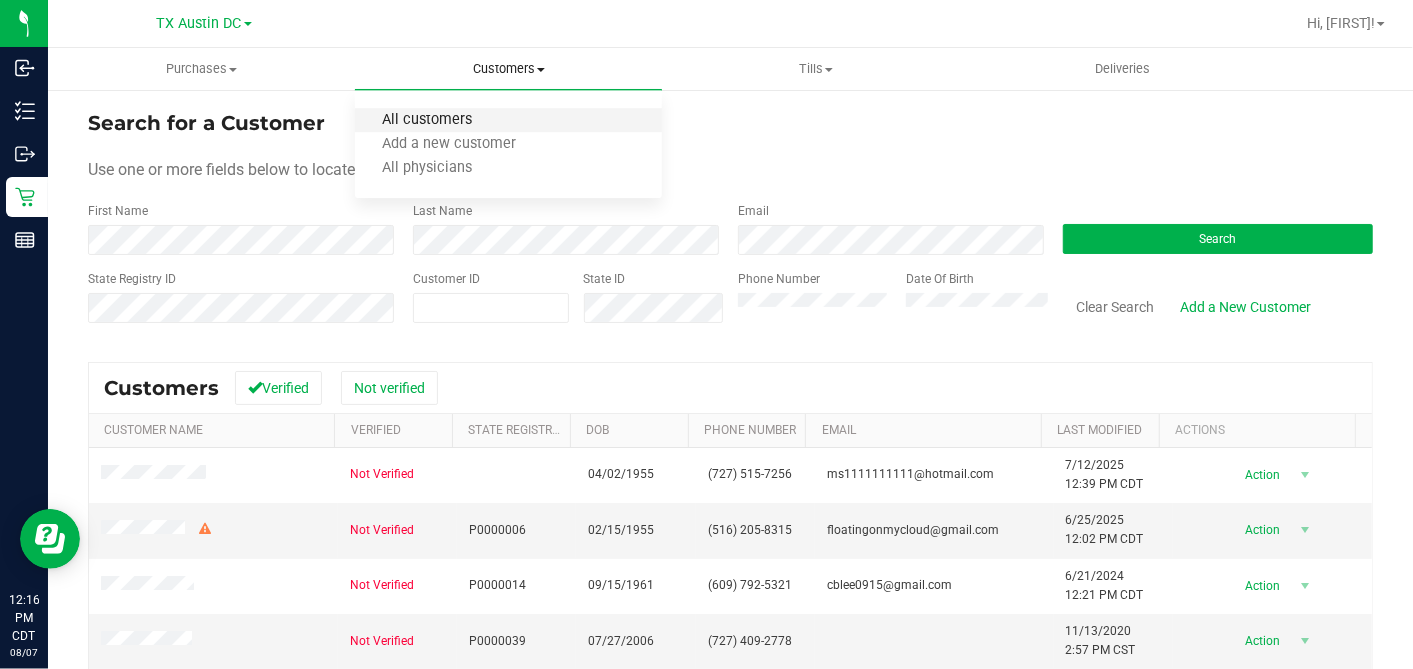 click on "All customers" at bounding box center [427, 120] 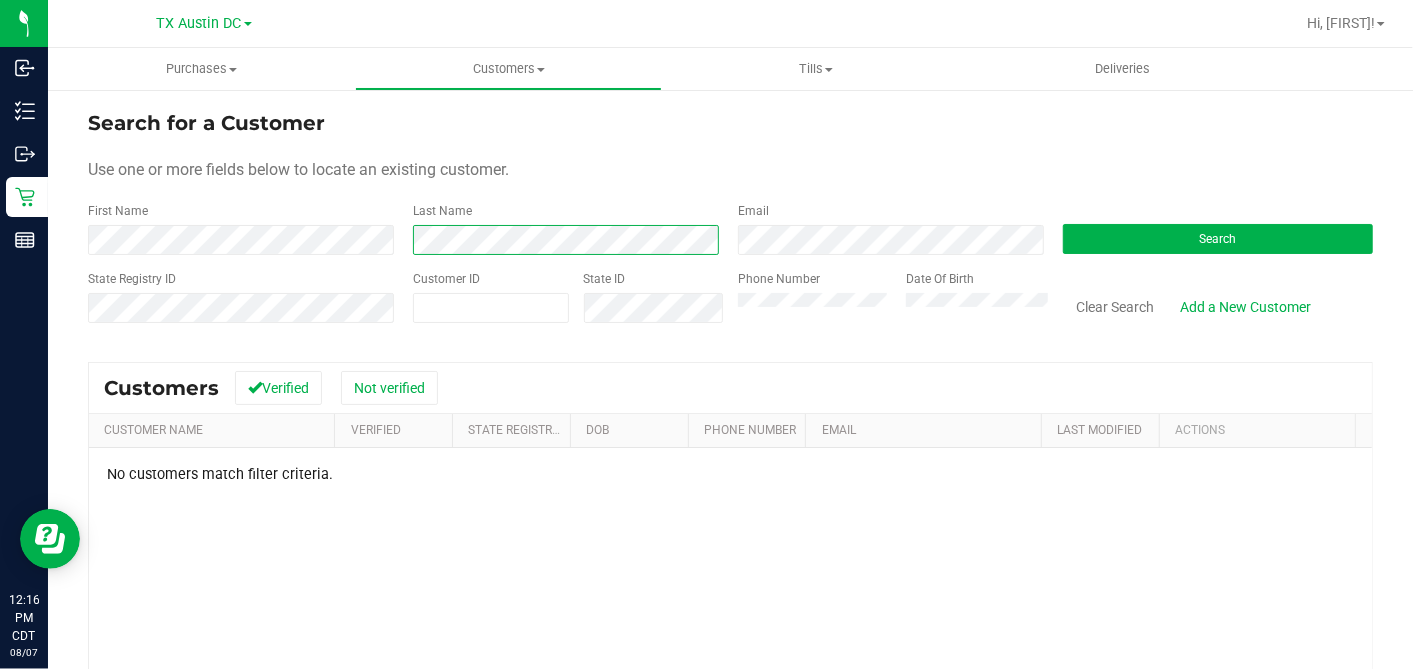 click on "First Name
Last Name
Email
Search" at bounding box center [730, 228] 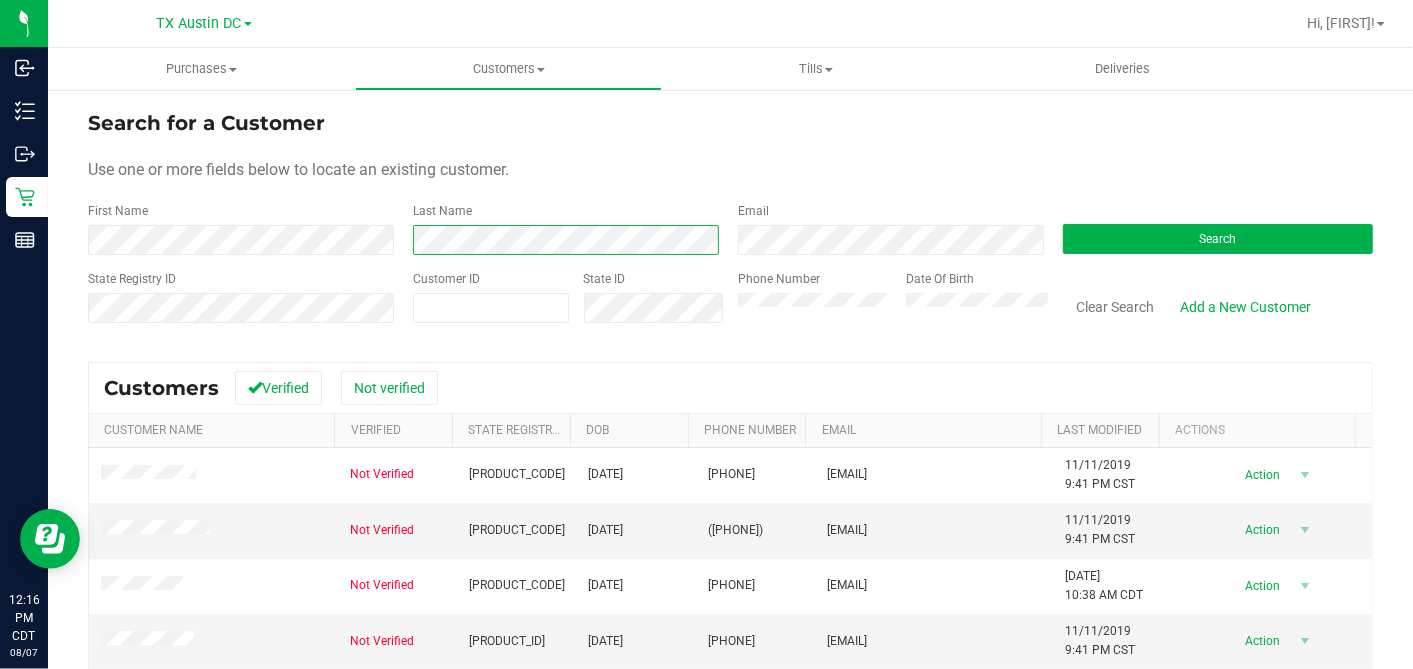 scroll, scrollTop: 267, scrollLeft: 0, axis: vertical 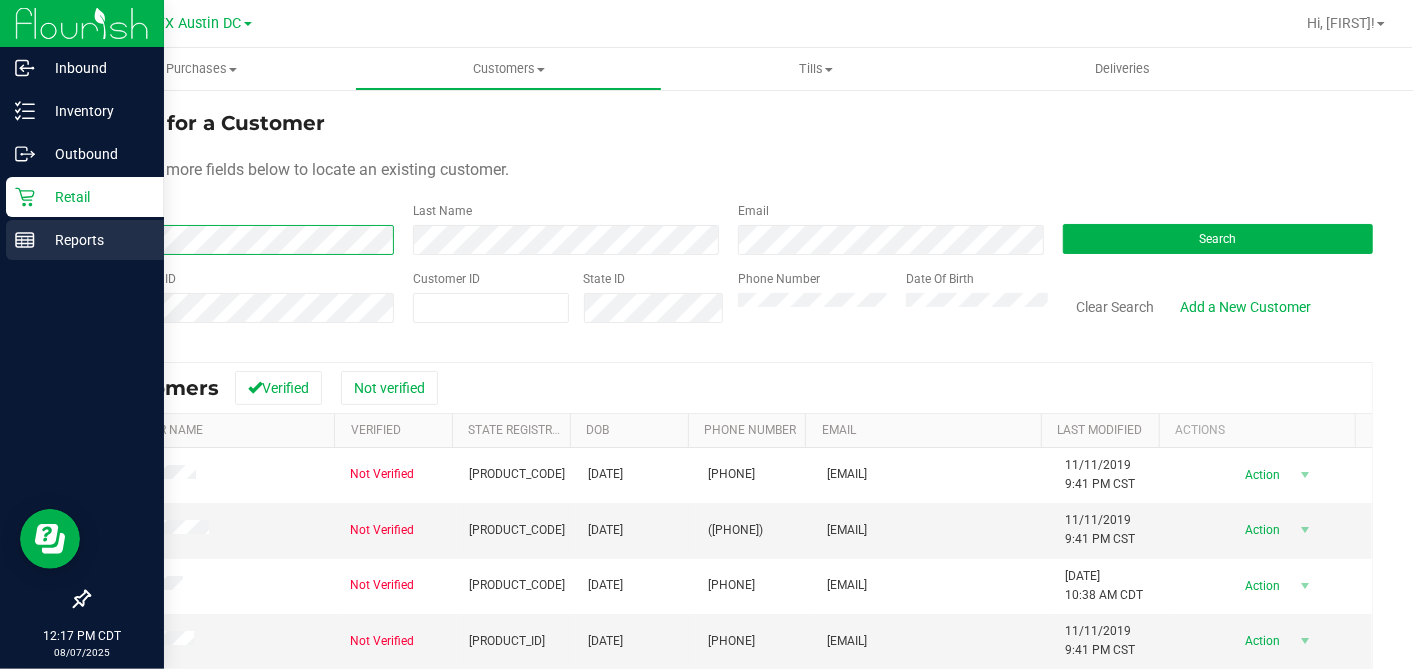 click on "Inbound Inventory Outbound Retail Reports 12:17 PM CDT [DATE]  08/07   TX Austin DC   TX Austin DC   TX Plano Retail   TX San Antonio Retail    TX South-Austin Retail   Hi, [FIRST]!
Purchases
Summary of purchases
Fulfillment
All purchases
Customers
All customers" at bounding box center (706, 334) 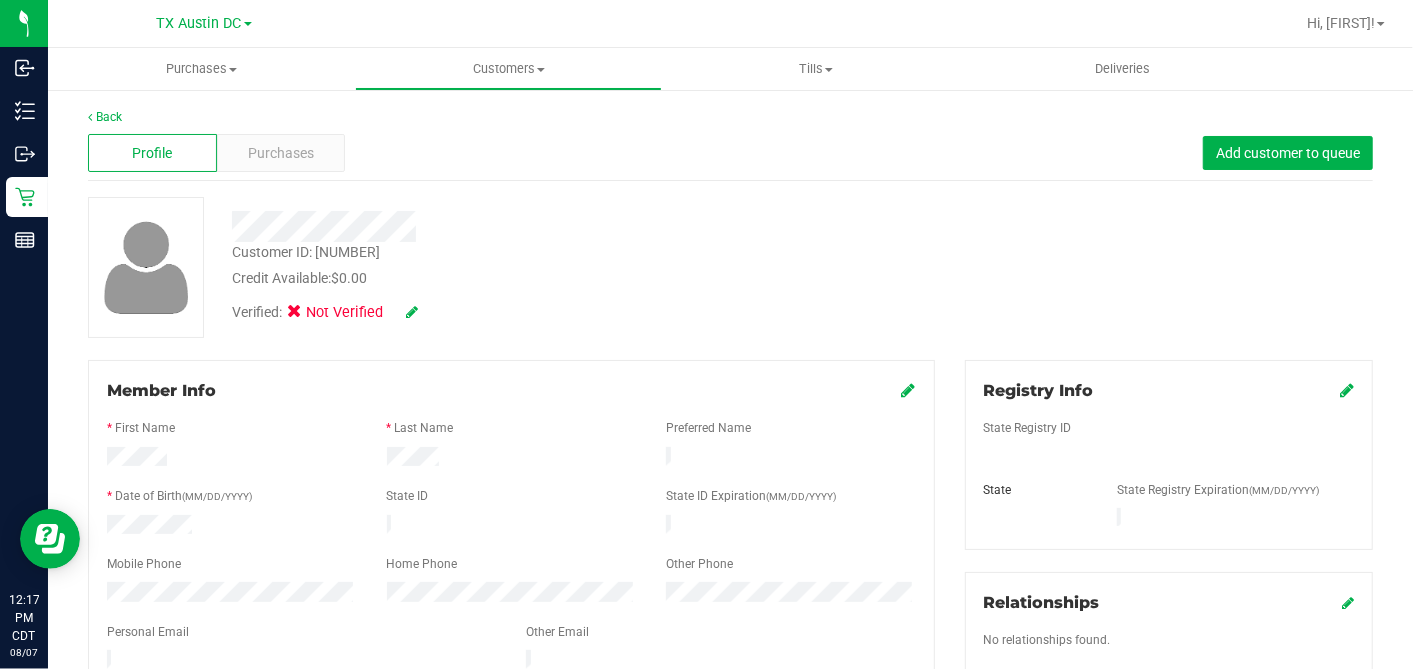 drag, startPoint x: 522, startPoint y: 265, endPoint x: 417, endPoint y: 243, distance: 107.28001 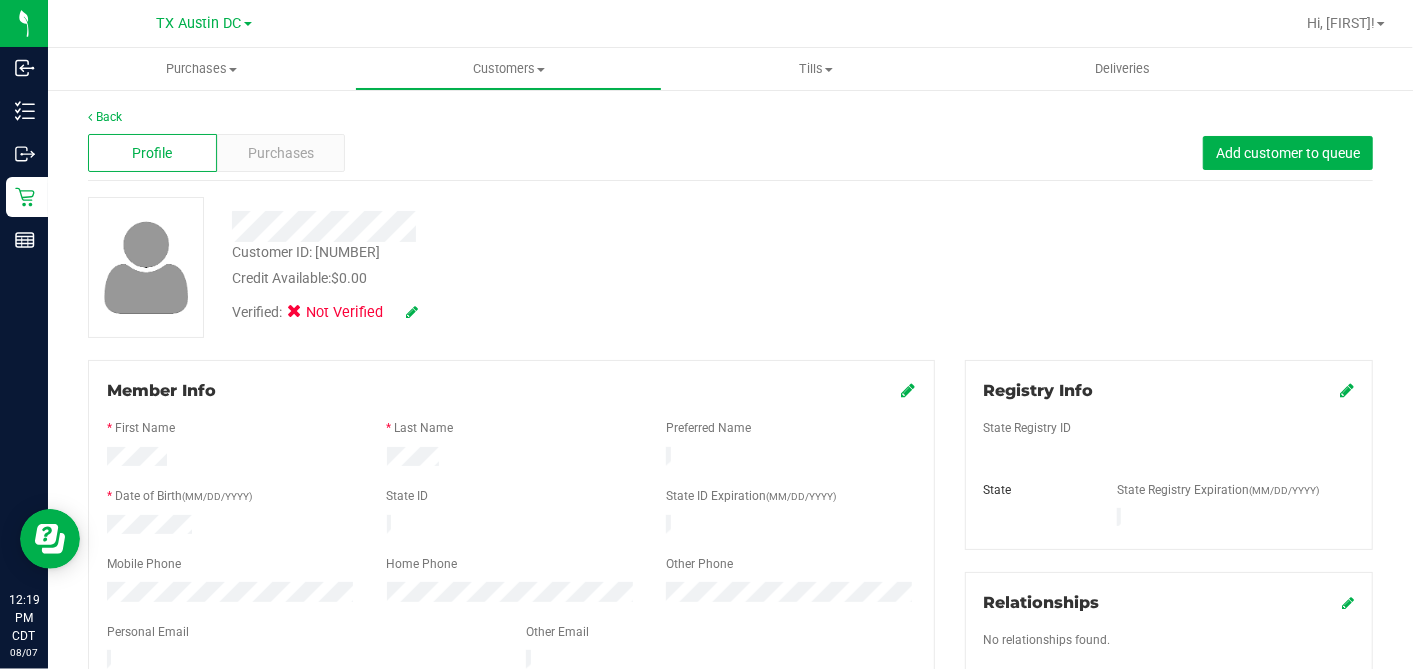 click on "Customer ID: 1615749
Credit Available:
$0.00" at bounding box center (546, 265) 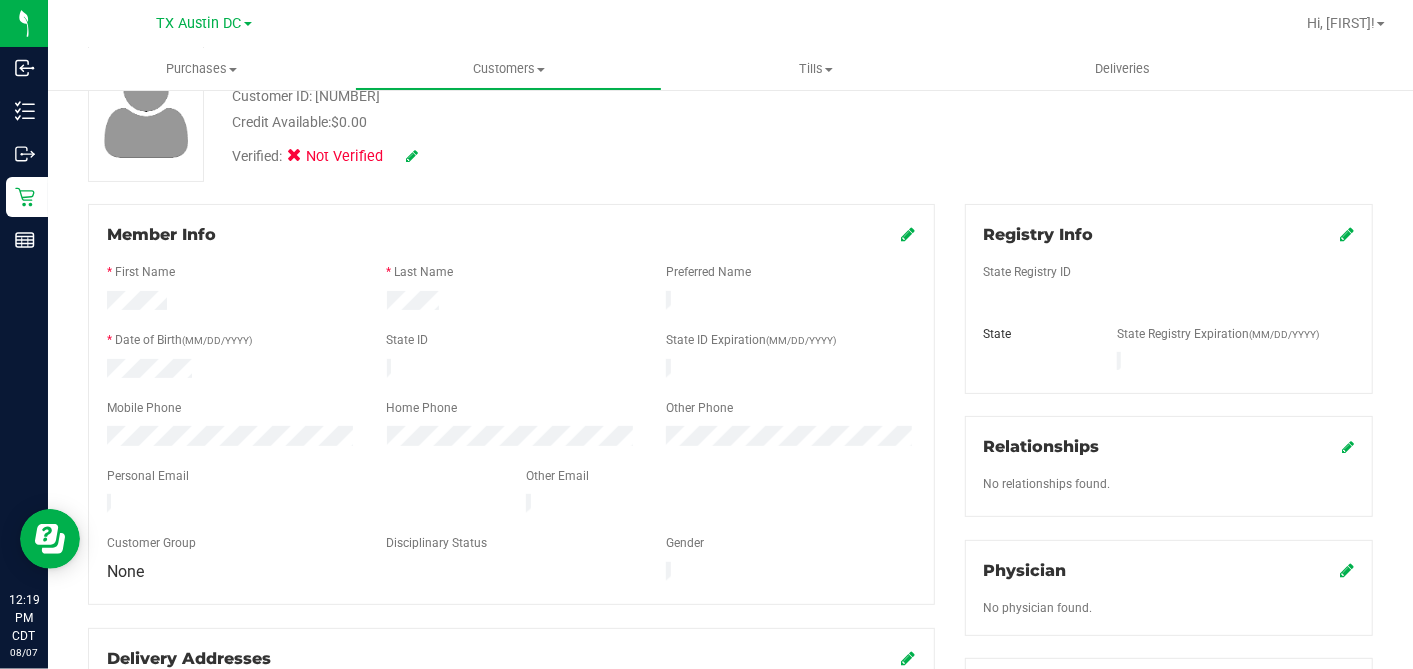 scroll, scrollTop: 0, scrollLeft: 0, axis: both 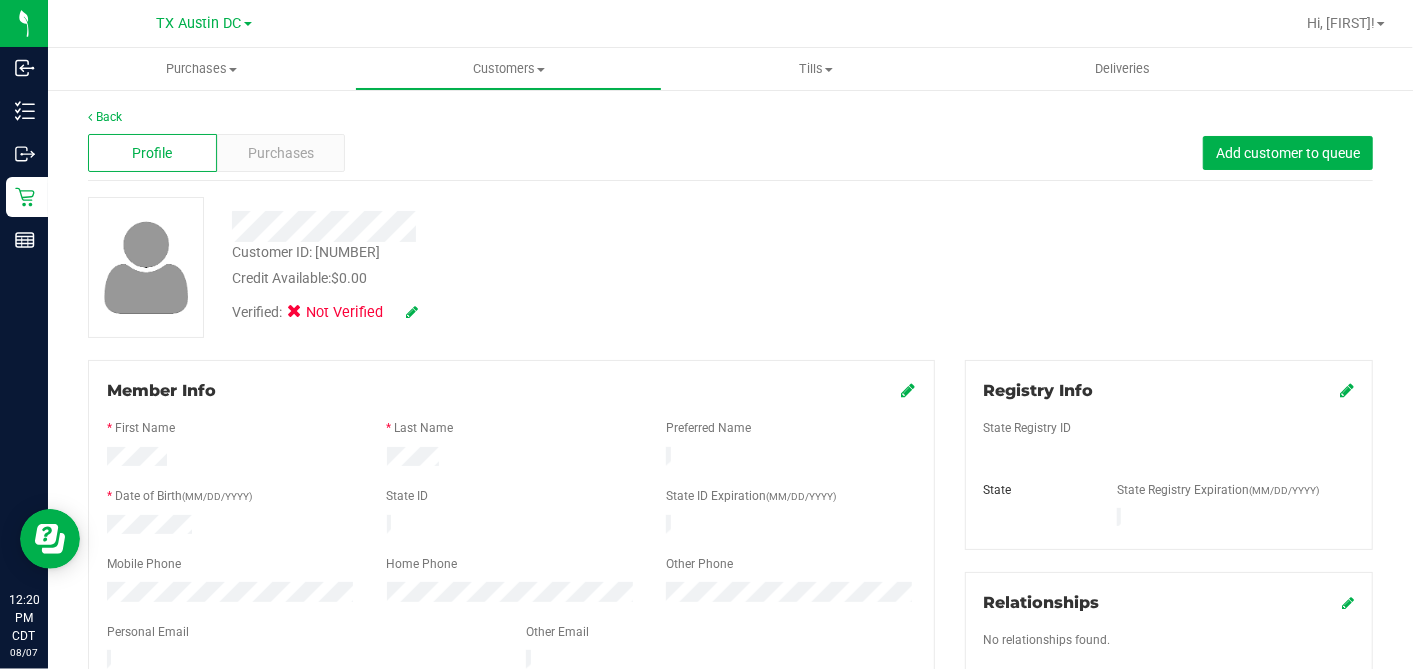 click on "Customer ID: 1615749
Credit Available:
$0.00
Verified:
Not Verified" at bounding box center [730, 267] 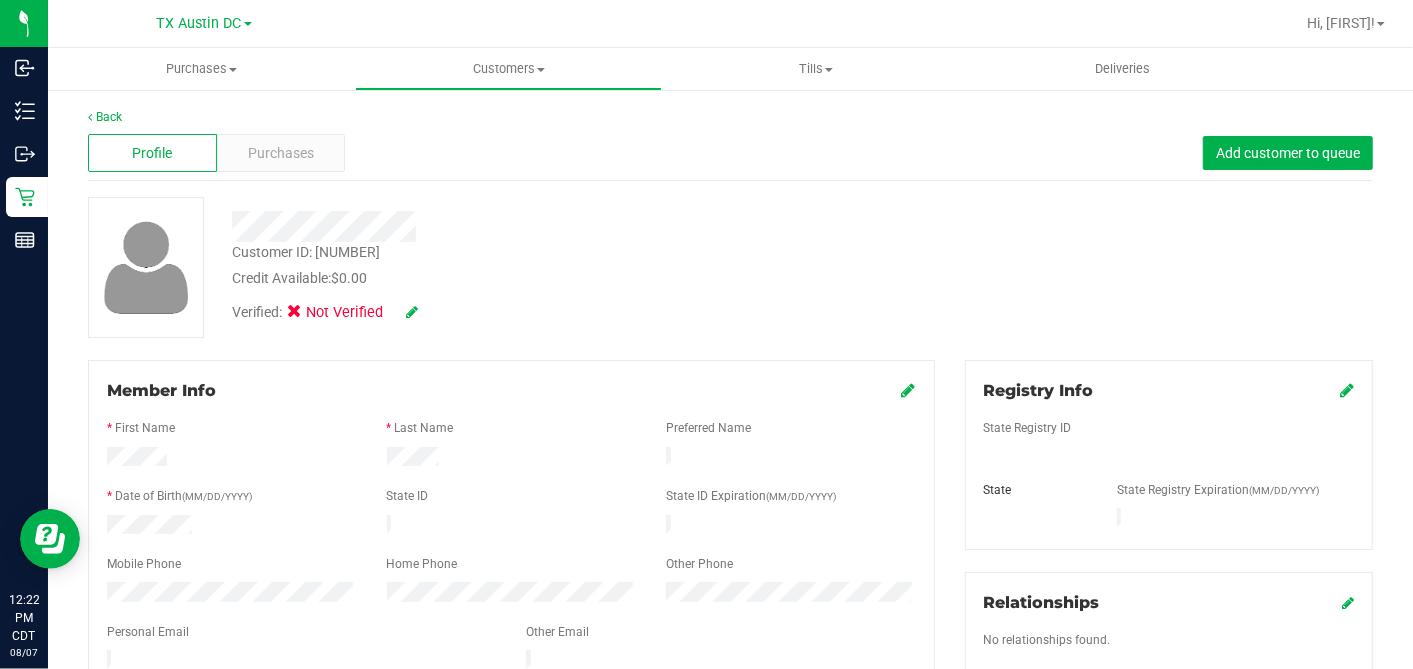 click on "Verified:
Not Verified" at bounding box center (546, 311) 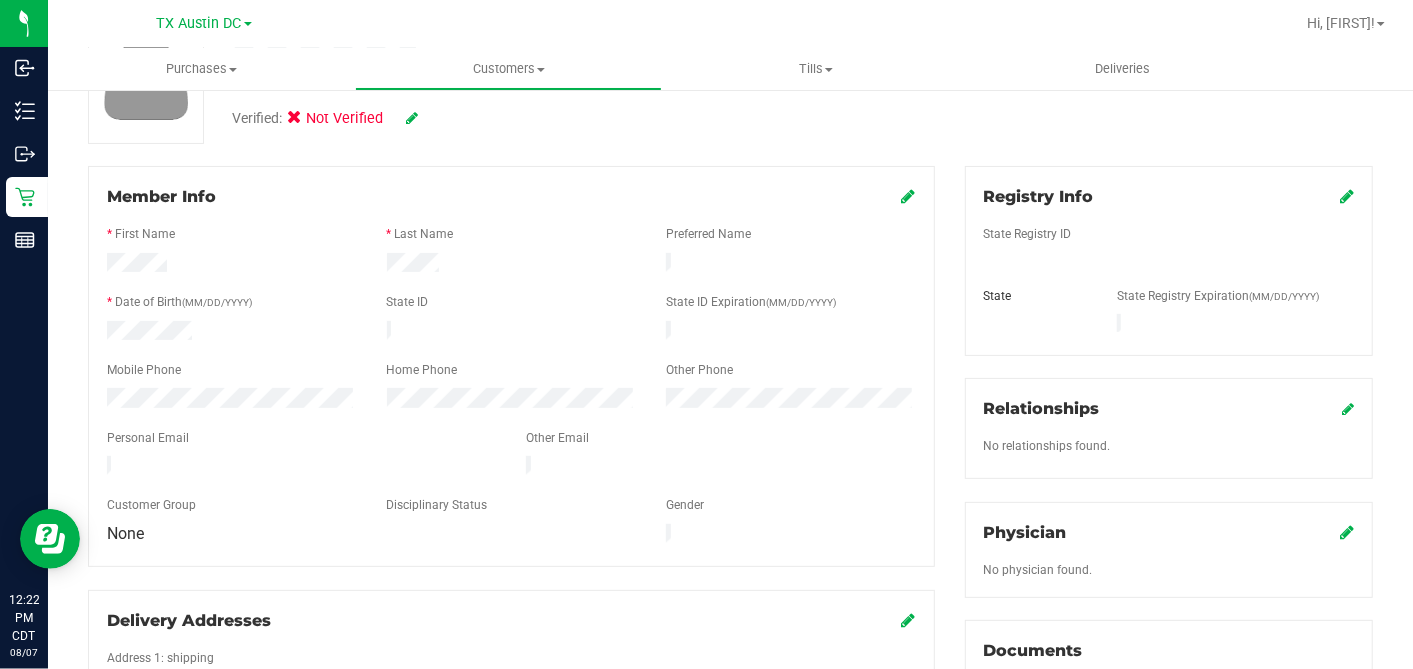 scroll, scrollTop: 0, scrollLeft: 0, axis: both 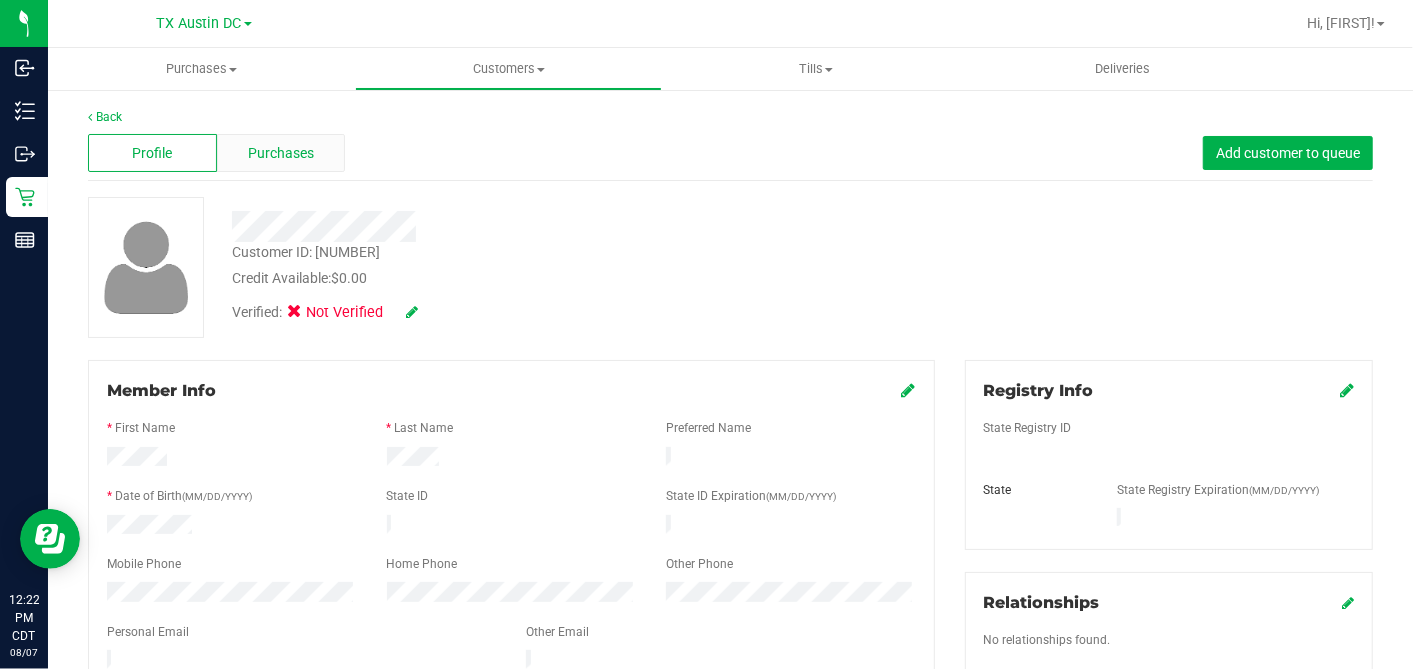 click on "Purchases" at bounding box center (281, 153) 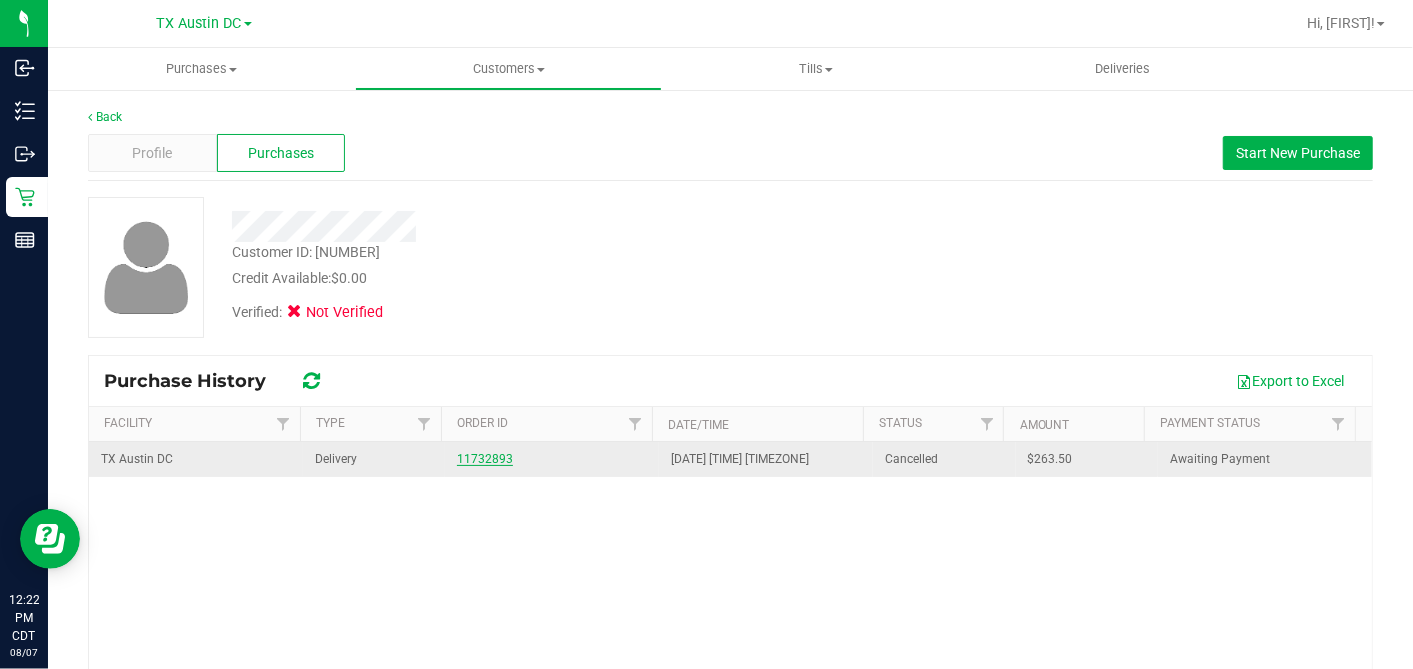 click on "11732893" at bounding box center [485, 459] 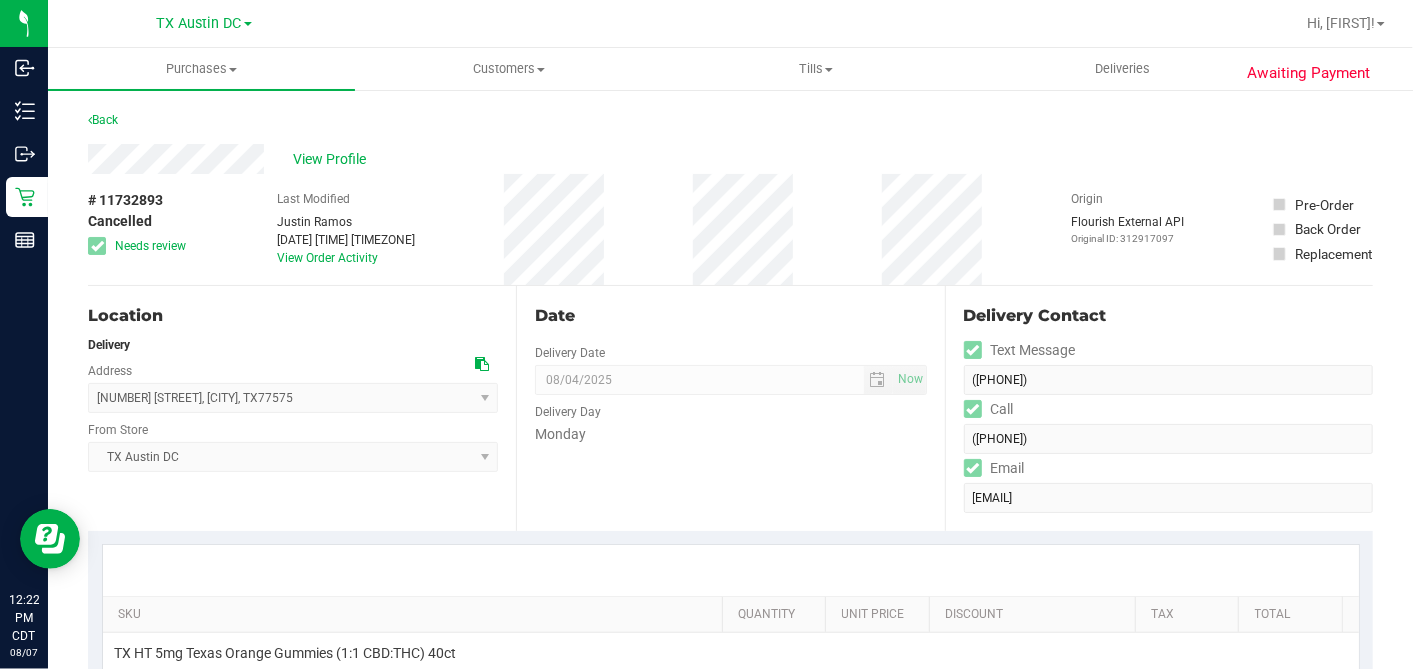 click on "# [NUMBER]
Cancelled
Needs review
Last Modified
[FIRST] [LAST]
[DATE] [TIME] [TIMEZONE]
View Order Activity
Origin
Flourish External API
Original ID: [NUMBER]
Pre-Order
Back Order" at bounding box center (730, 229) 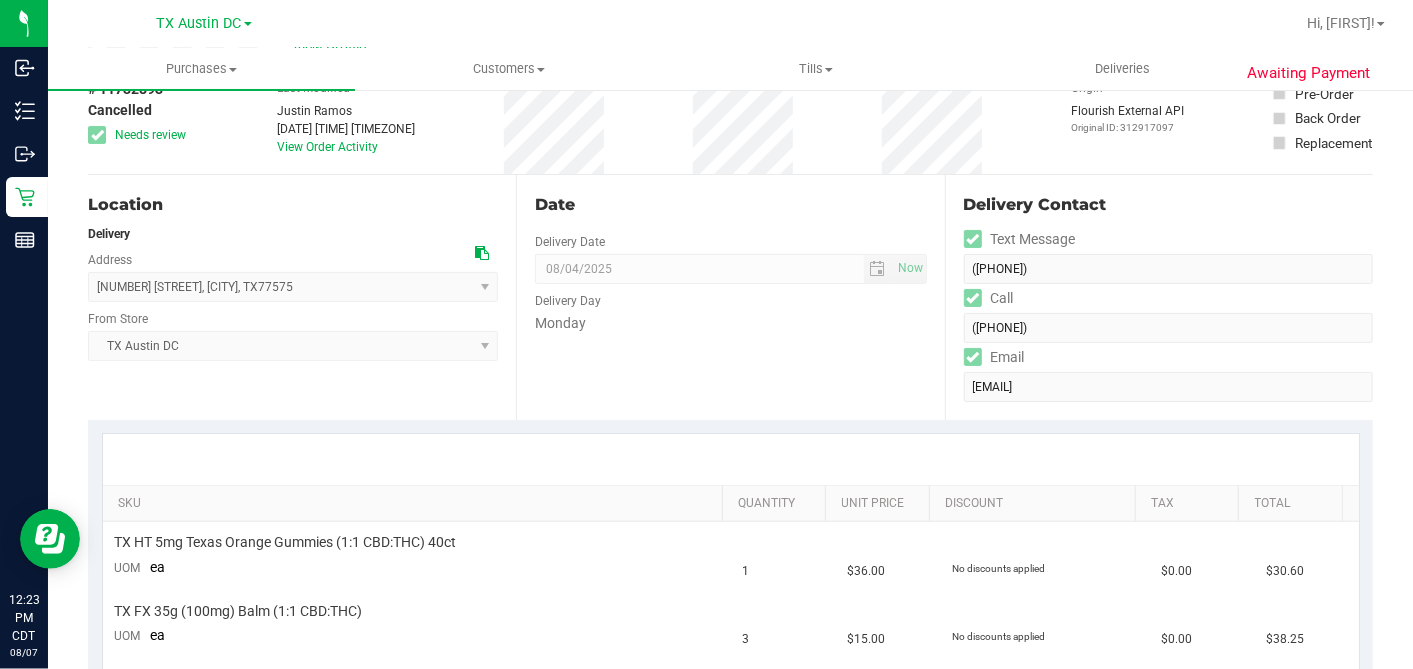scroll, scrollTop: 0, scrollLeft: 0, axis: both 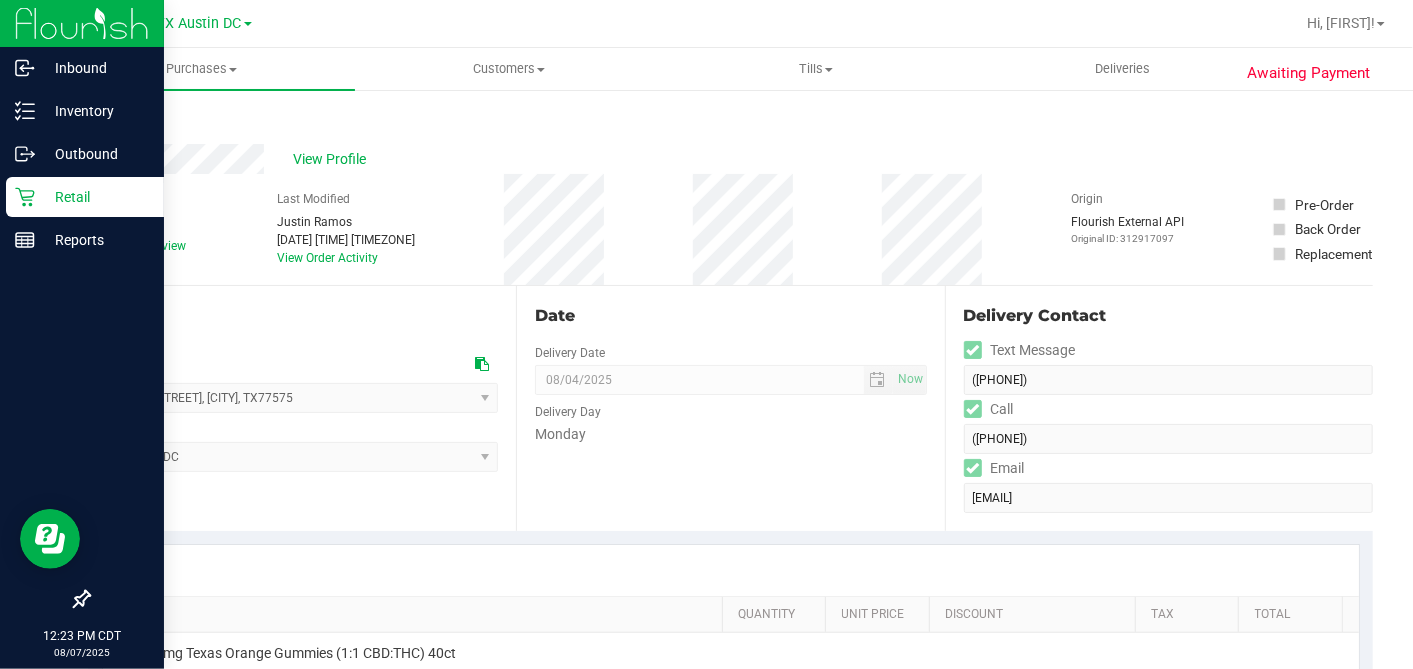 click on "Retail" at bounding box center [95, 197] 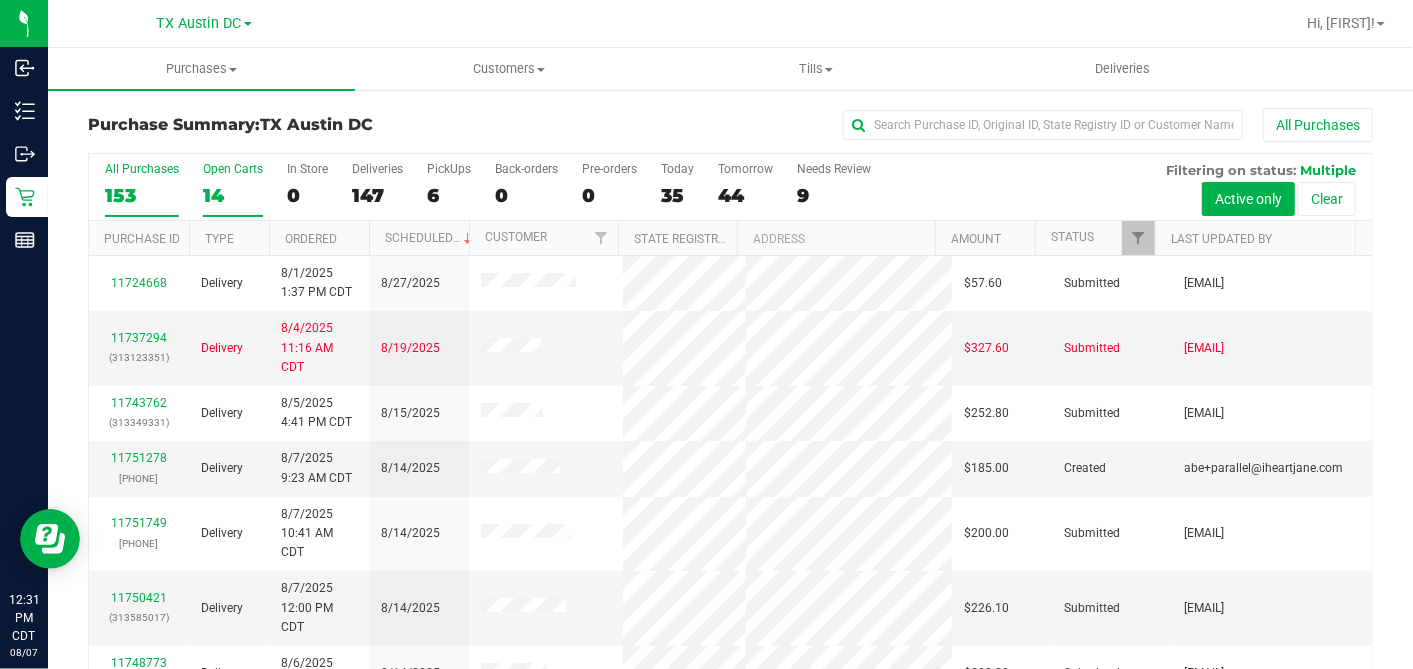 click on "14" at bounding box center (233, 195) 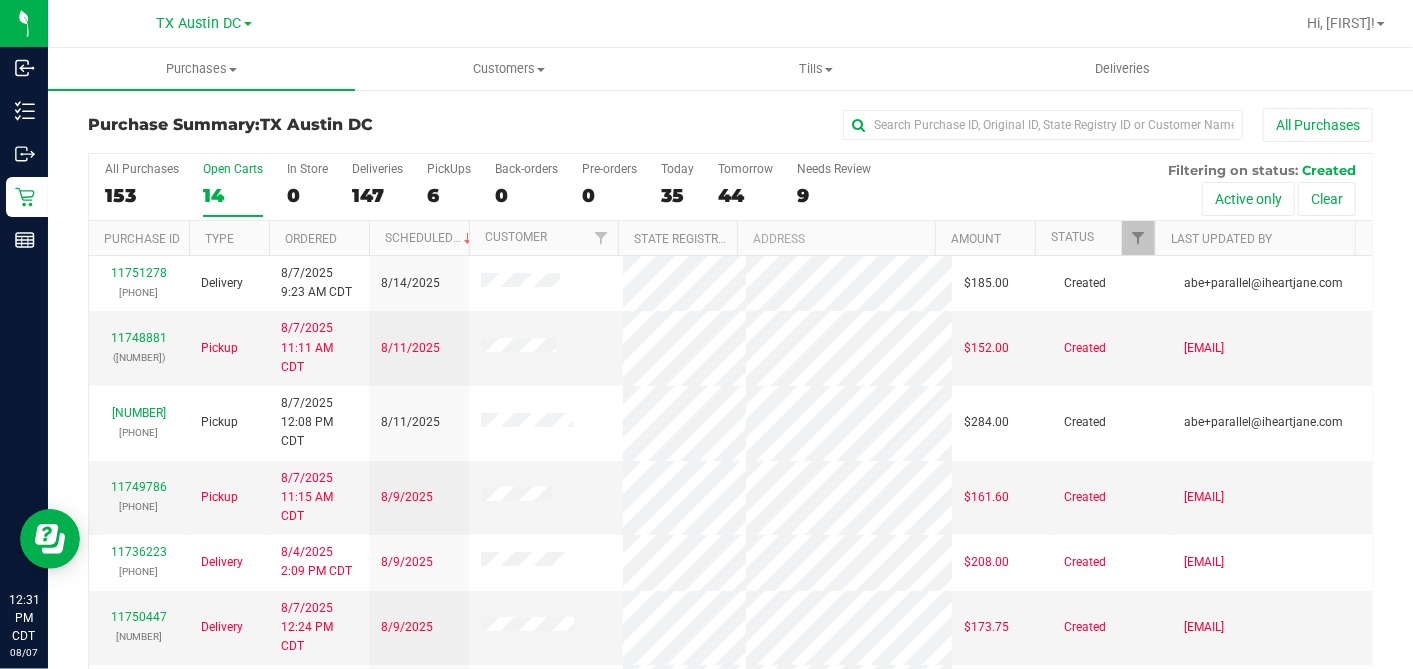 click on "Ordered" at bounding box center (319, 238) 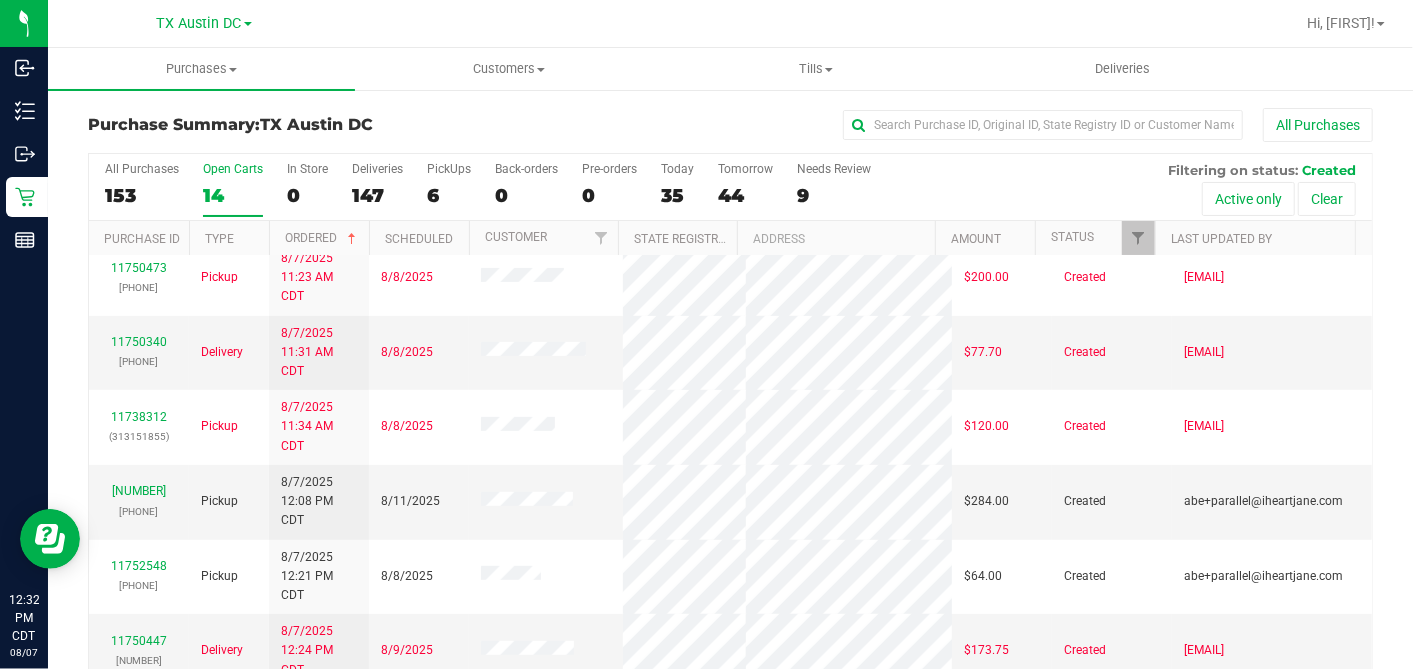 scroll, scrollTop: 560, scrollLeft: 0, axis: vertical 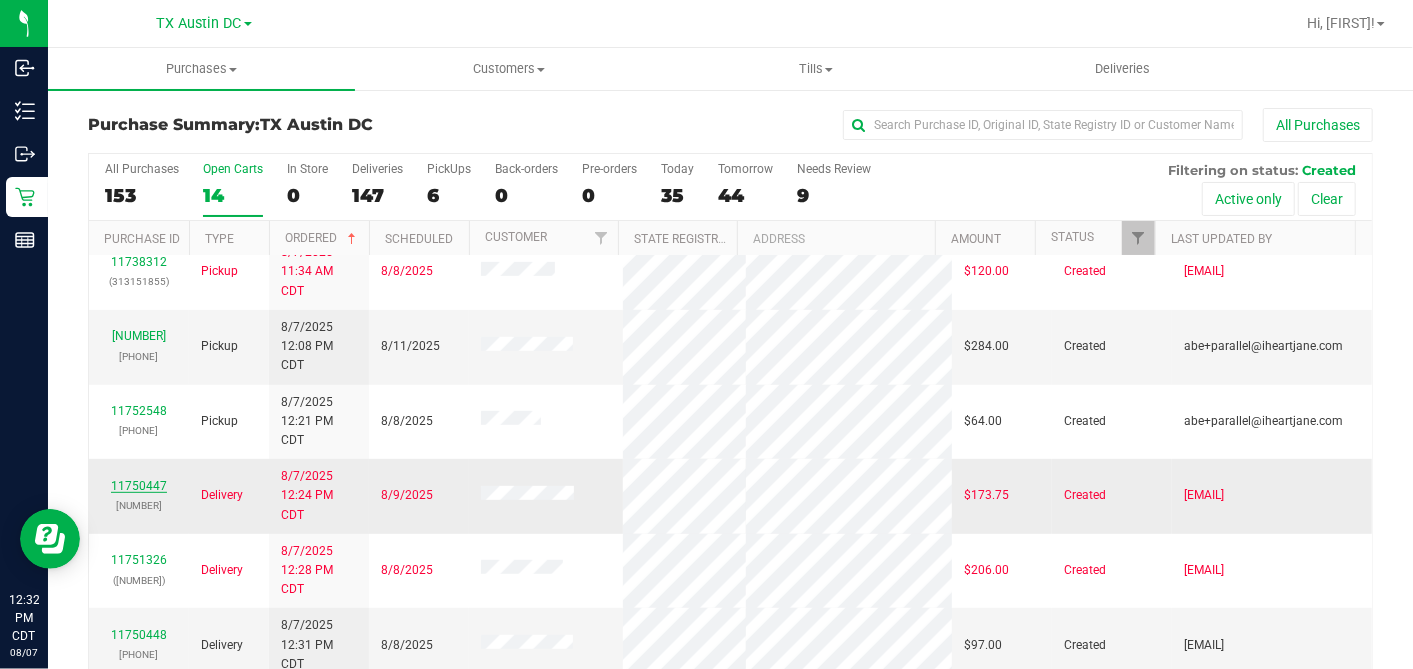 click on "11750447" at bounding box center [139, 486] 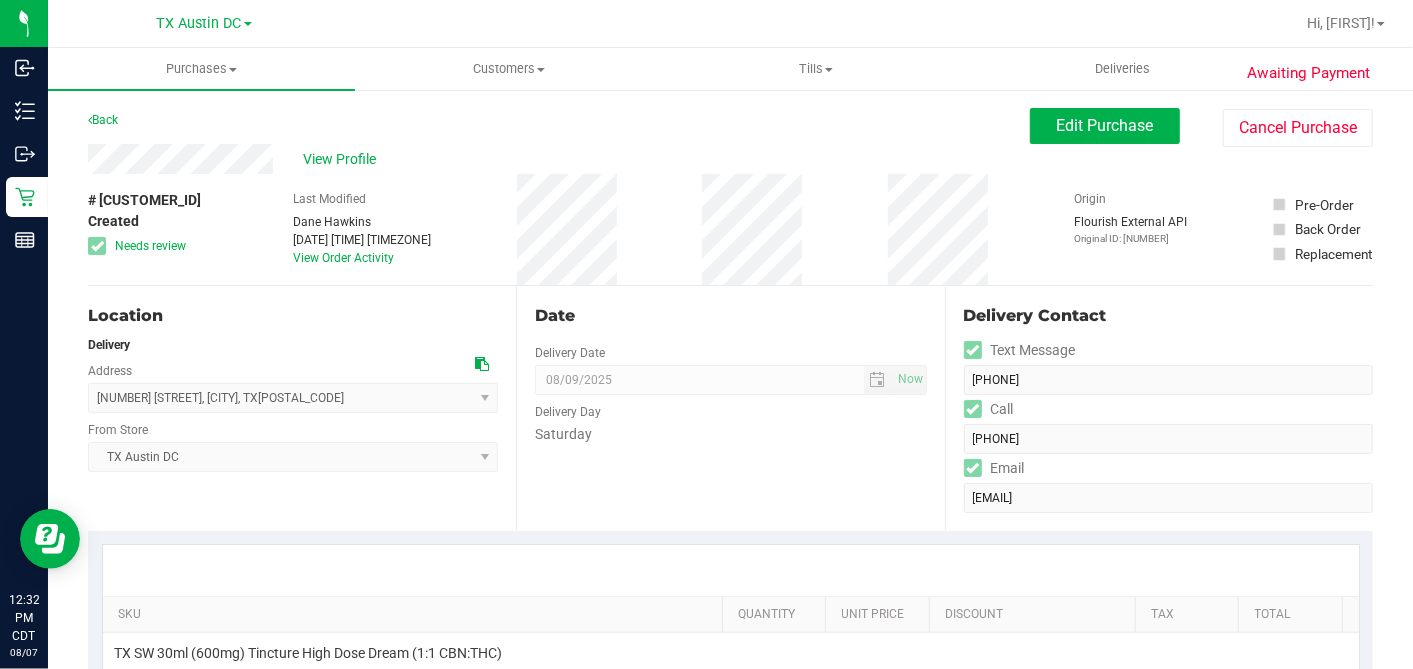 drag, startPoint x: 615, startPoint y: 198, endPoint x: 630, endPoint y: 211, distance: 19.849434 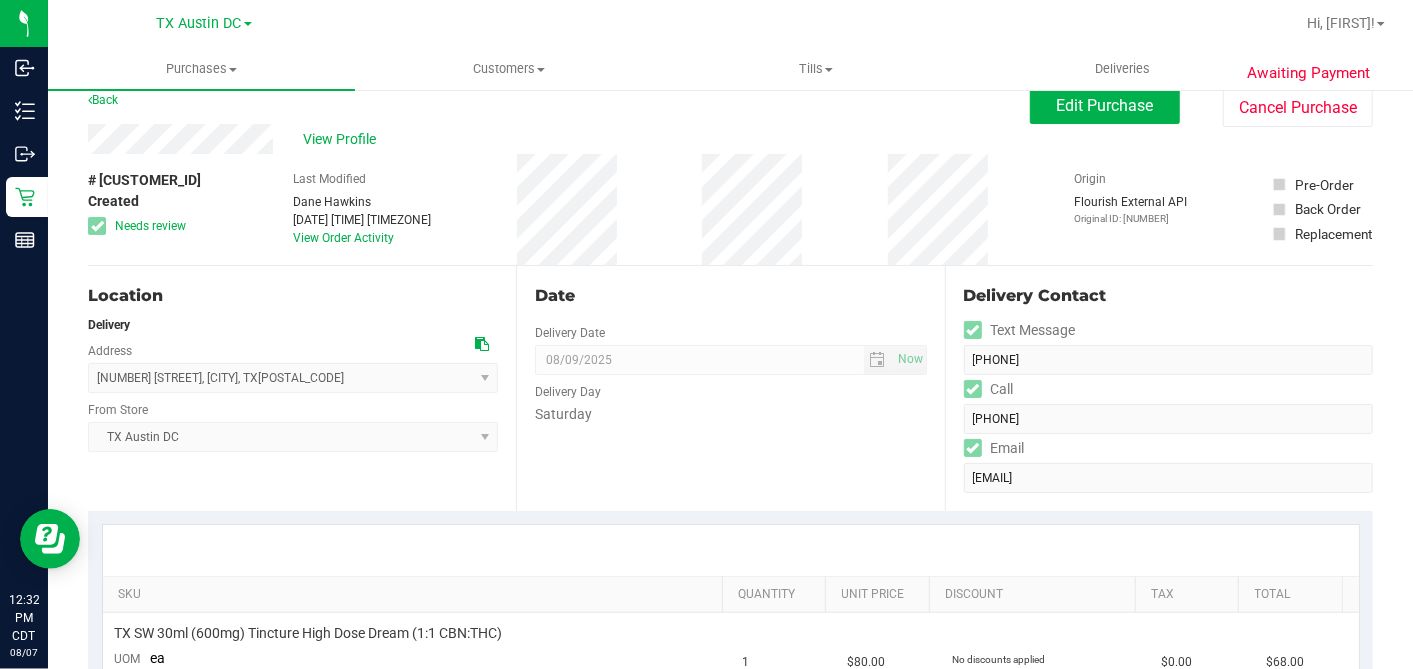 scroll, scrollTop: 0, scrollLeft: 0, axis: both 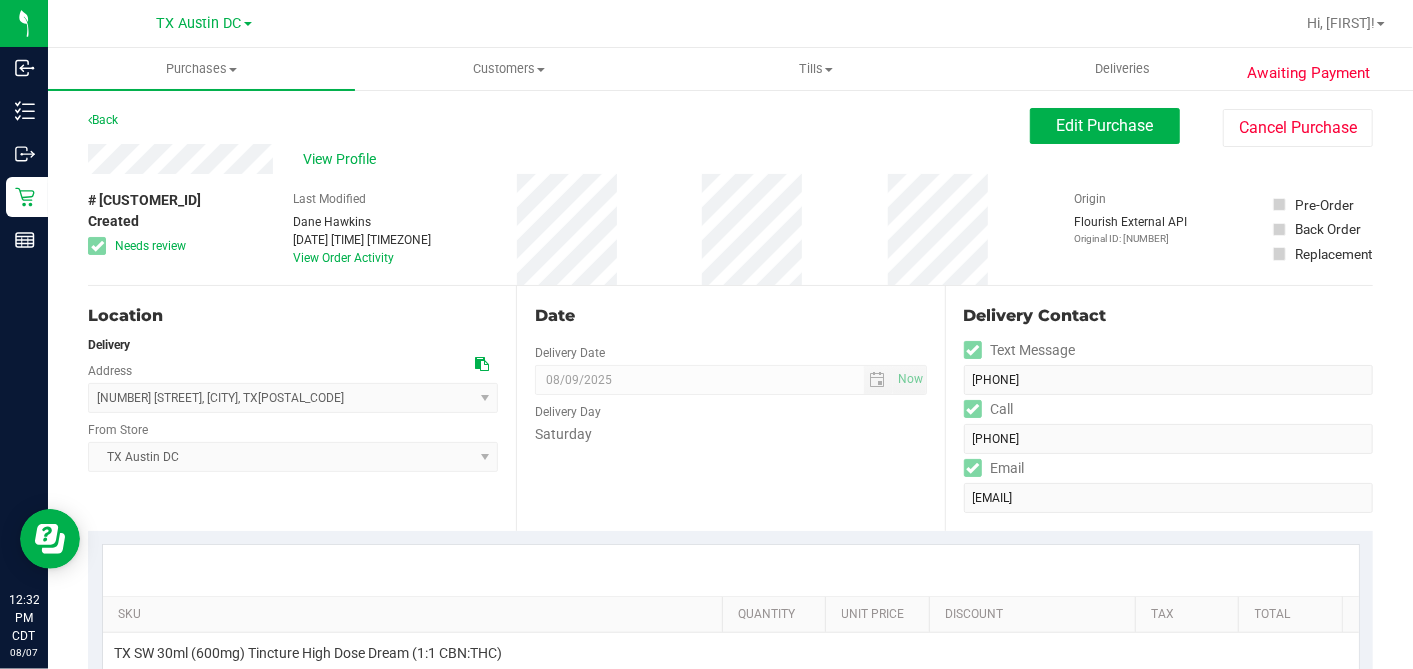 click on "# [NUMBER]
Created
Needs review
Last Modified
[FIRST] [LAST]
[DATE] [TIME] [TIMEZONE]
View Order Activity
Origin
Flourish External API
Original ID: [NUMBER]
Pre-Order
Back Order" at bounding box center (730, 229) 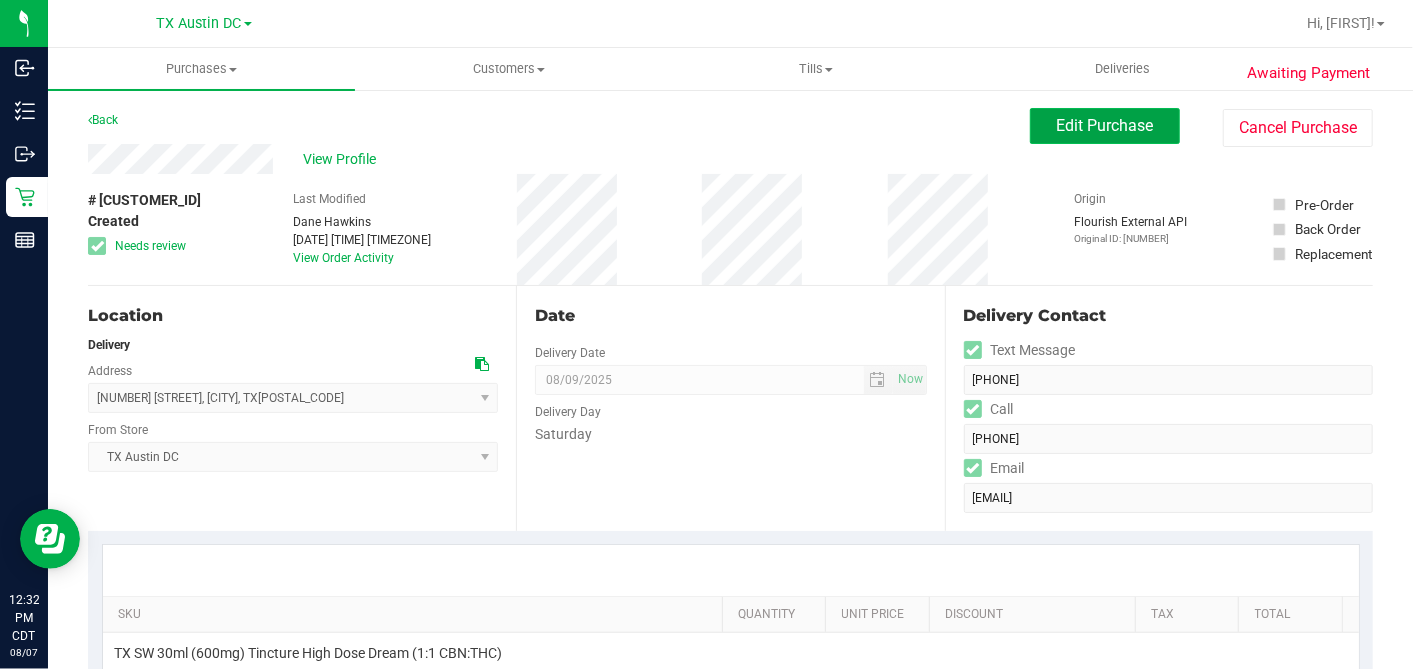 click on "Edit Purchase" at bounding box center [1105, 126] 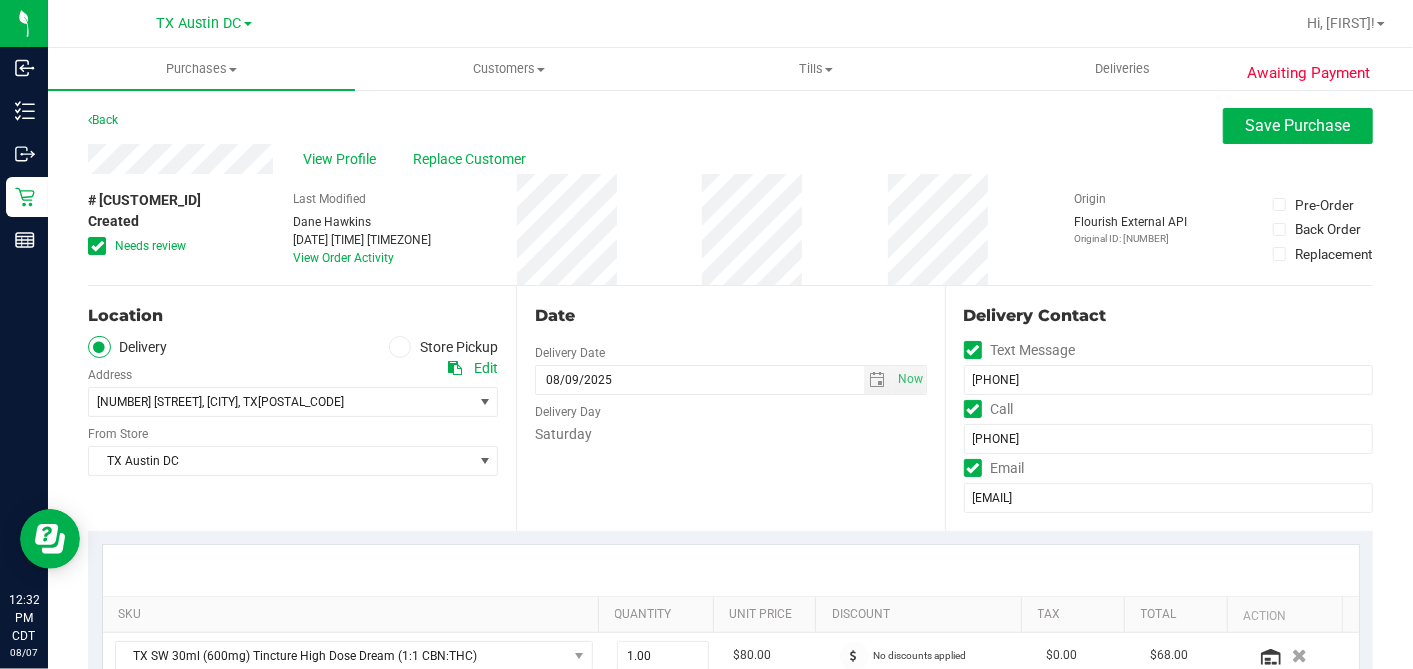 click at bounding box center (97, 246) 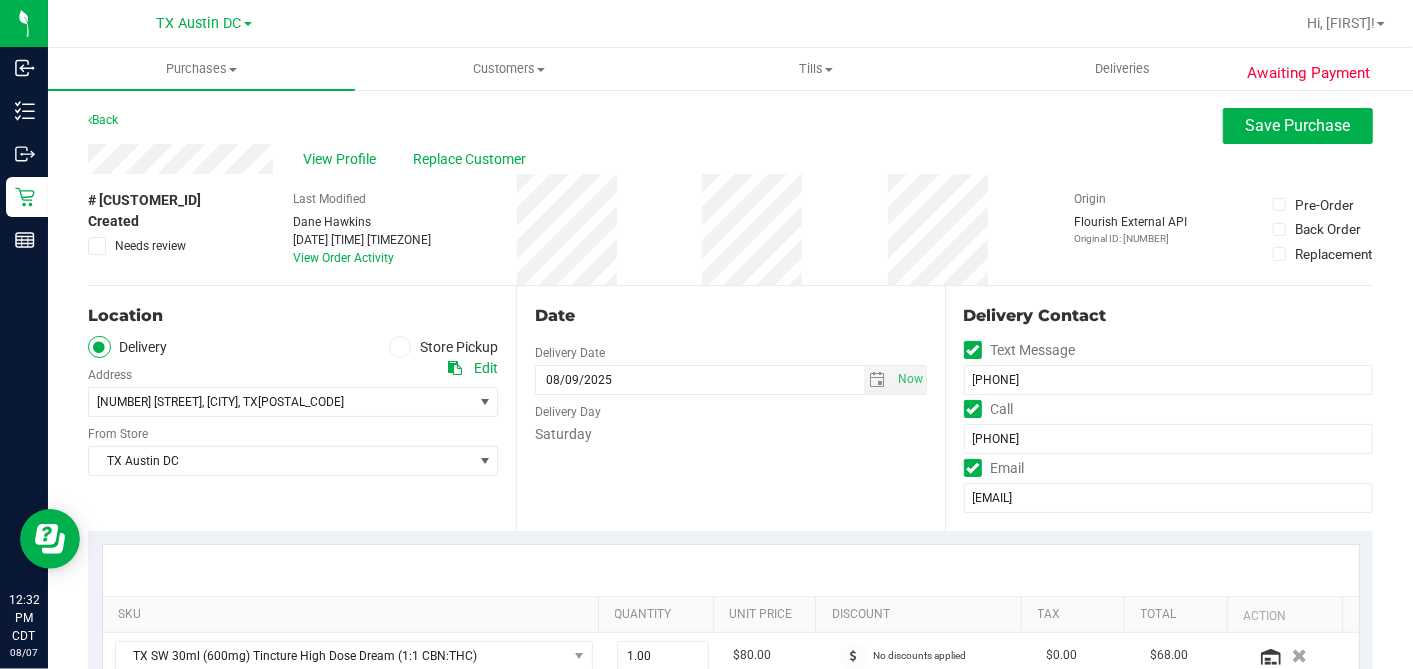 click on "# [NUMBER]
Created
Needs review
Last Modified
[FIRST] [LAST]
[DATE] [TIME] [TIMEZONE]
View Order Activity
Origin
Flourish External API
Original ID: [NUMBER]
Pre-Order
Back Order" at bounding box center (730, 229) 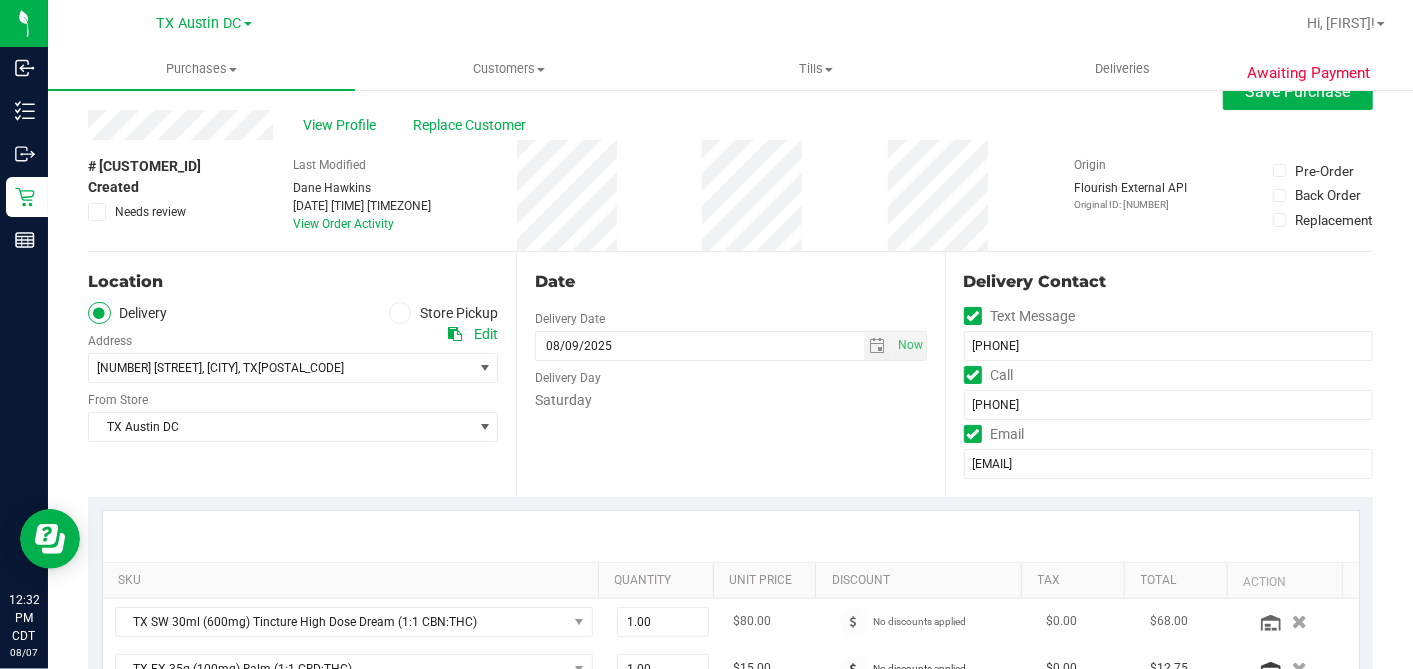 scroll, scrollTop: 0, scrollLeft: 0, axis: both 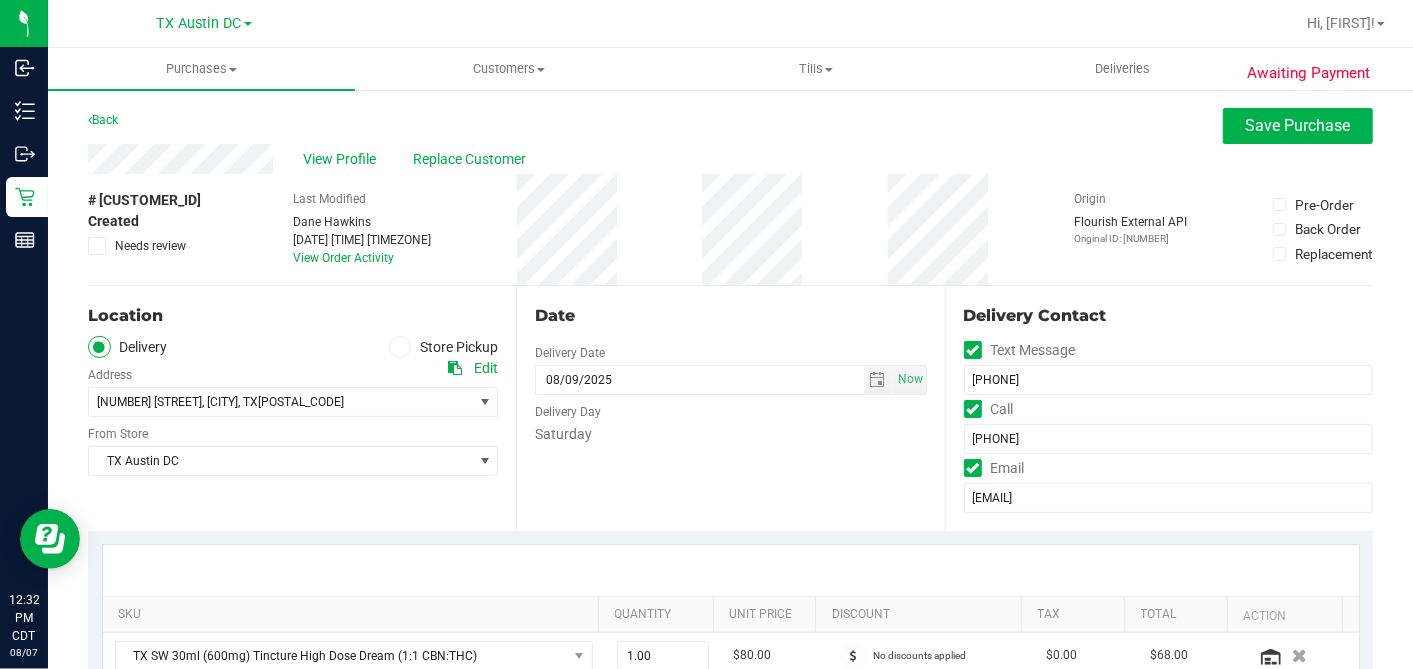 click on "Saturday" at bounding box center (730, 434) 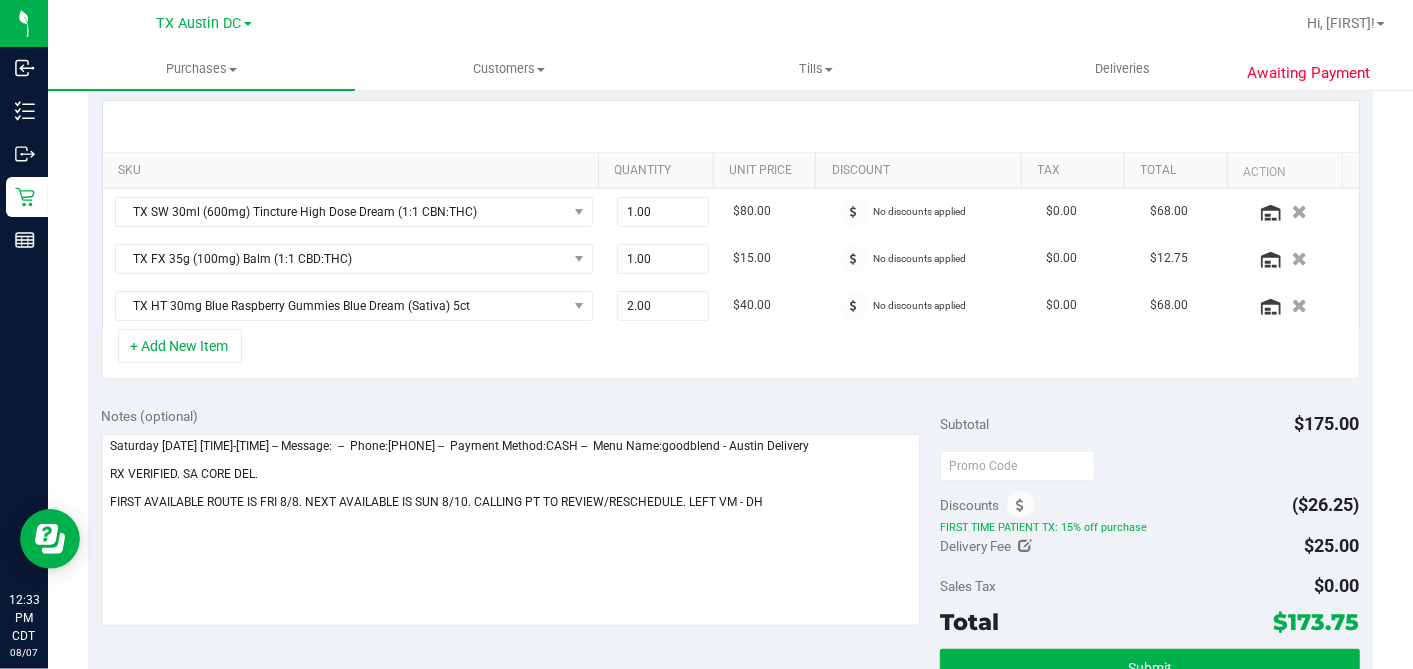 scroll, scrollTop: 111, scrollLeft: 0, axis: vertical 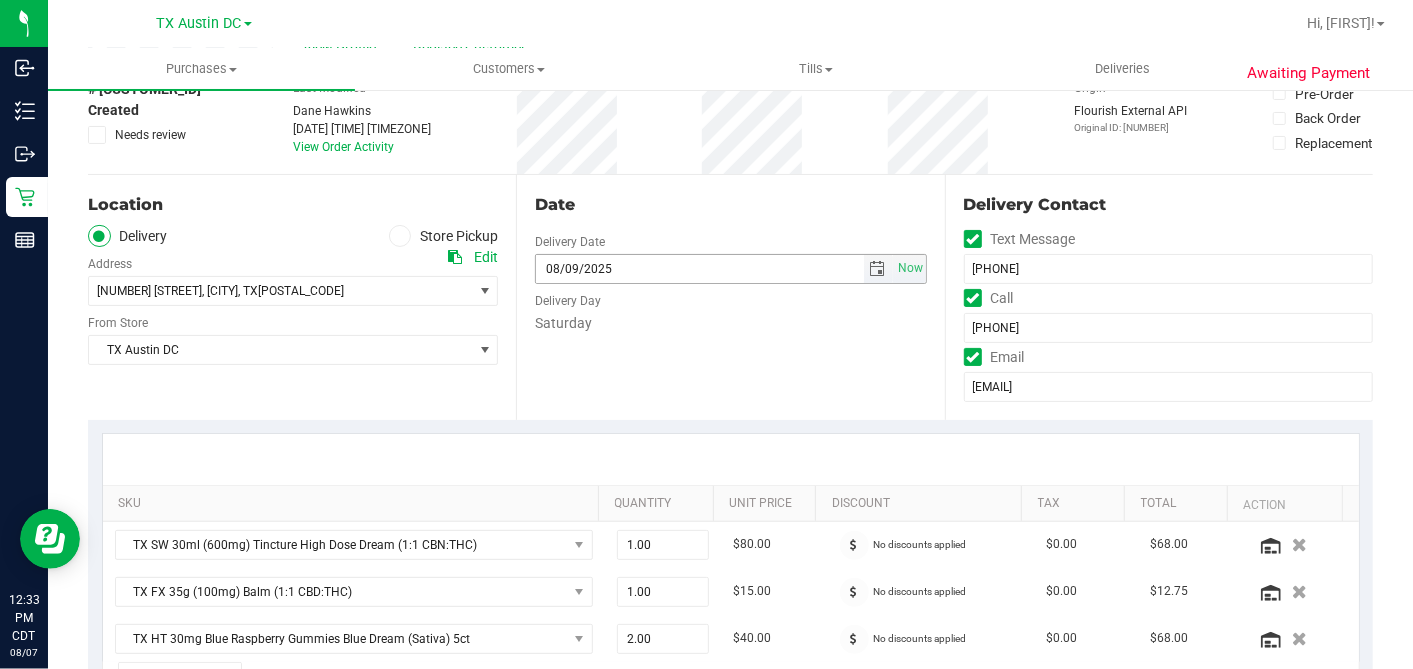 click at bounding box center [878, 269] 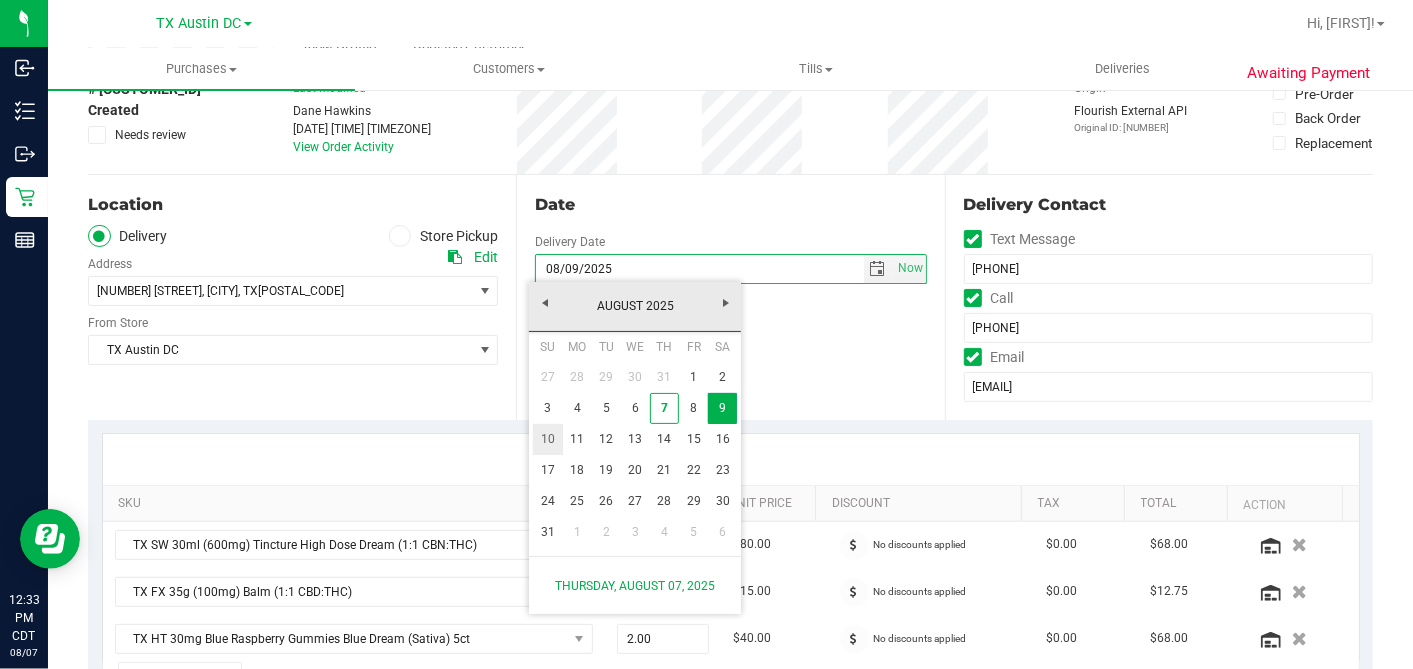click on "10" at bounding box center [547, 439] 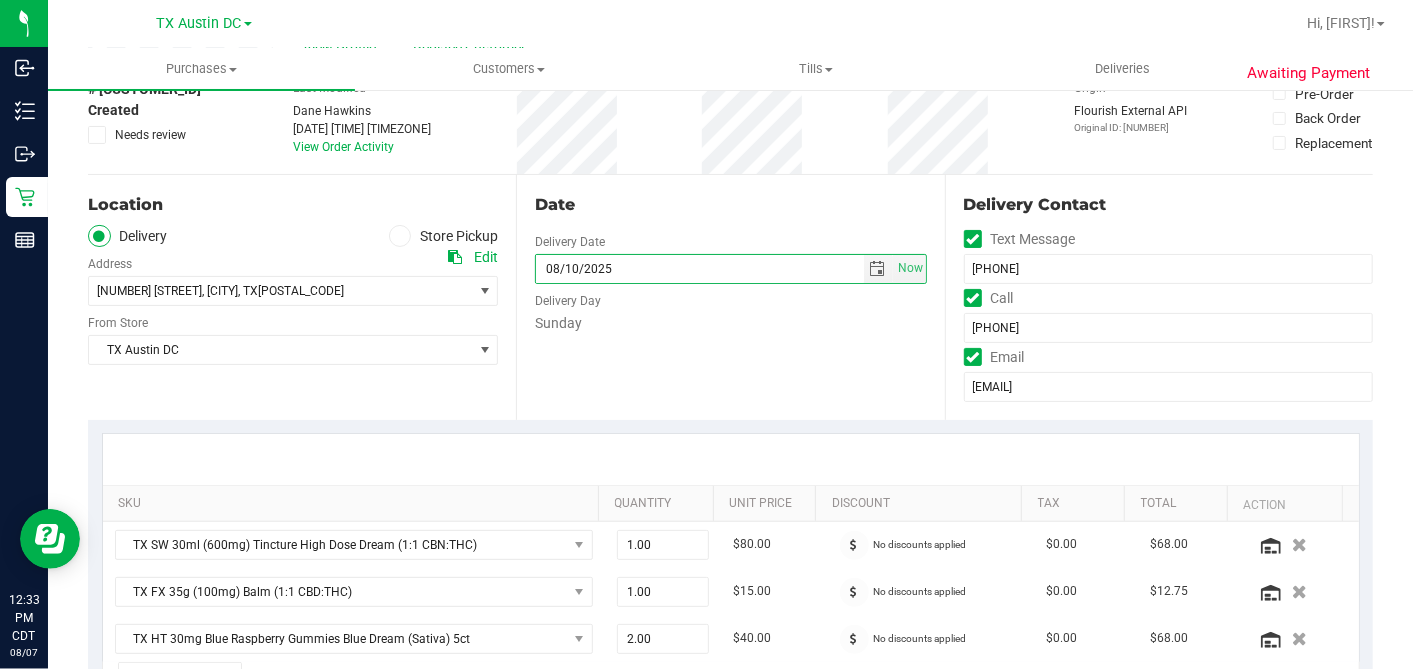 click on "Date
Delivery Date
[DATE]
Now
[DATE] [TIME]
Now
Delivery Day
Sunday" at bounding box center [730, 297] 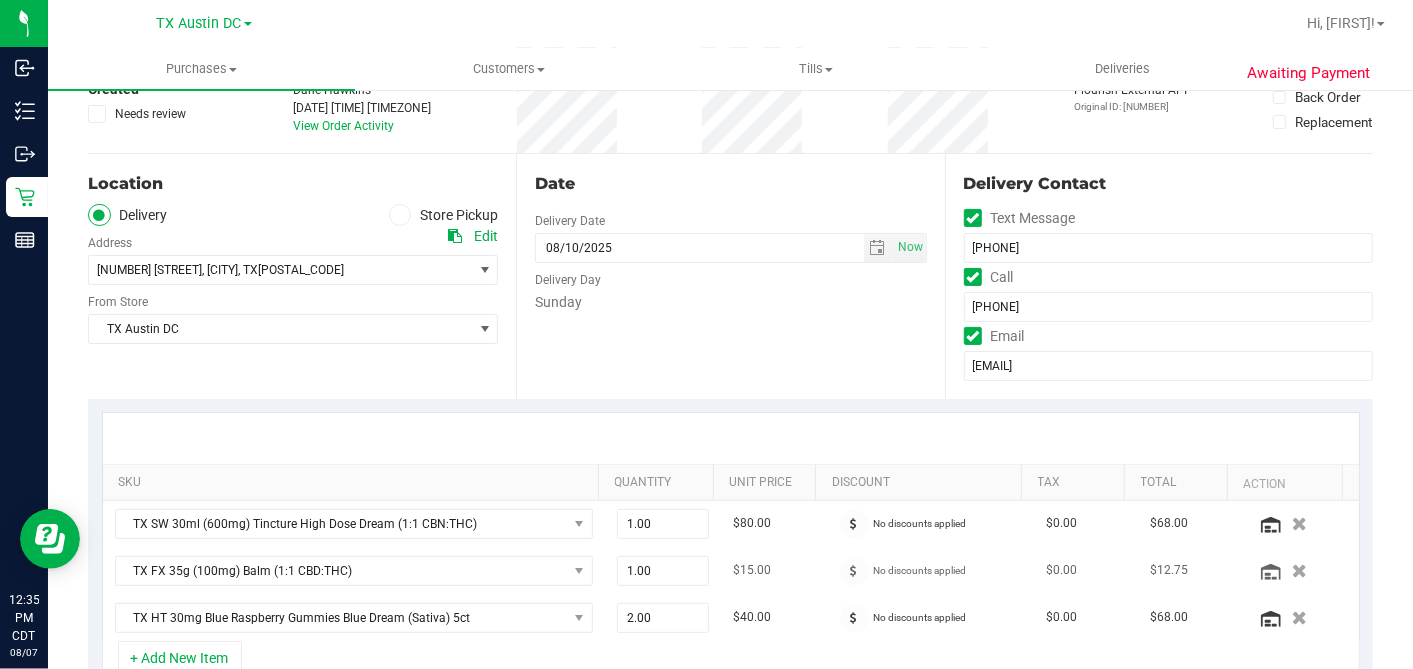 scroll, scrollTop: 0, scrollLeft: 0, axis: both 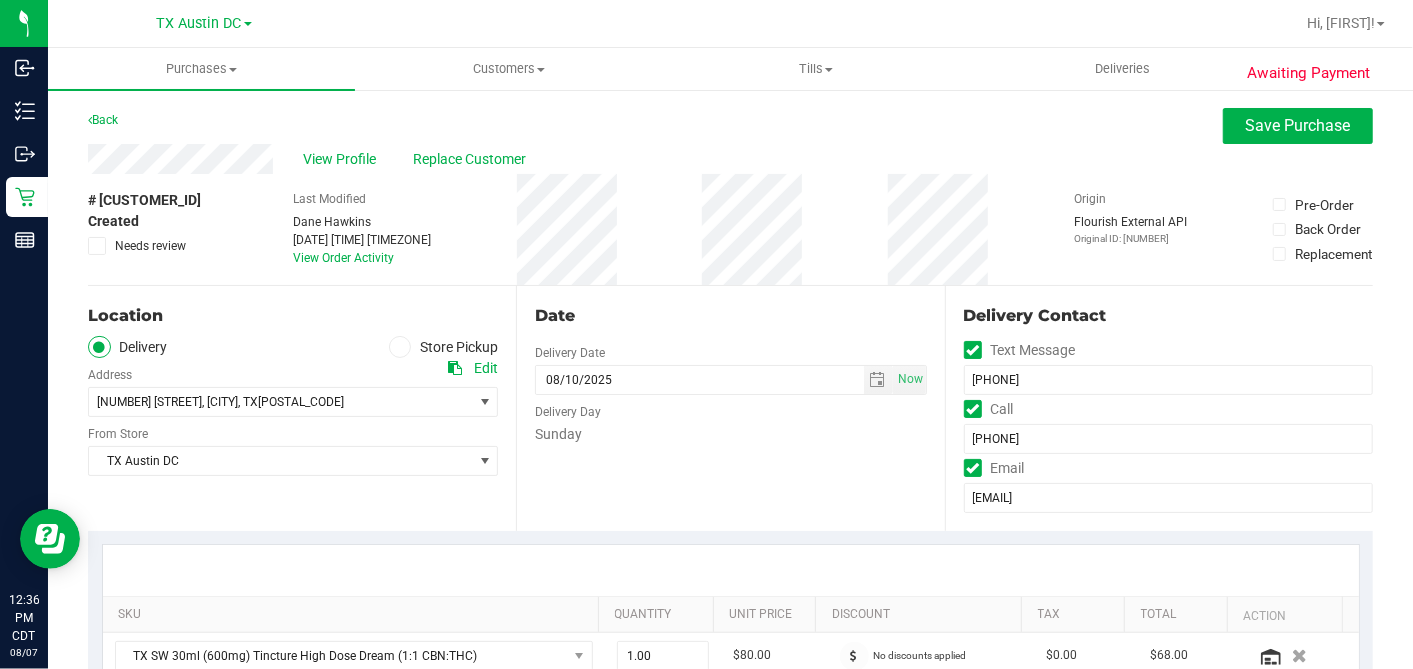 click on "Date" at bounding box center (730, 316) 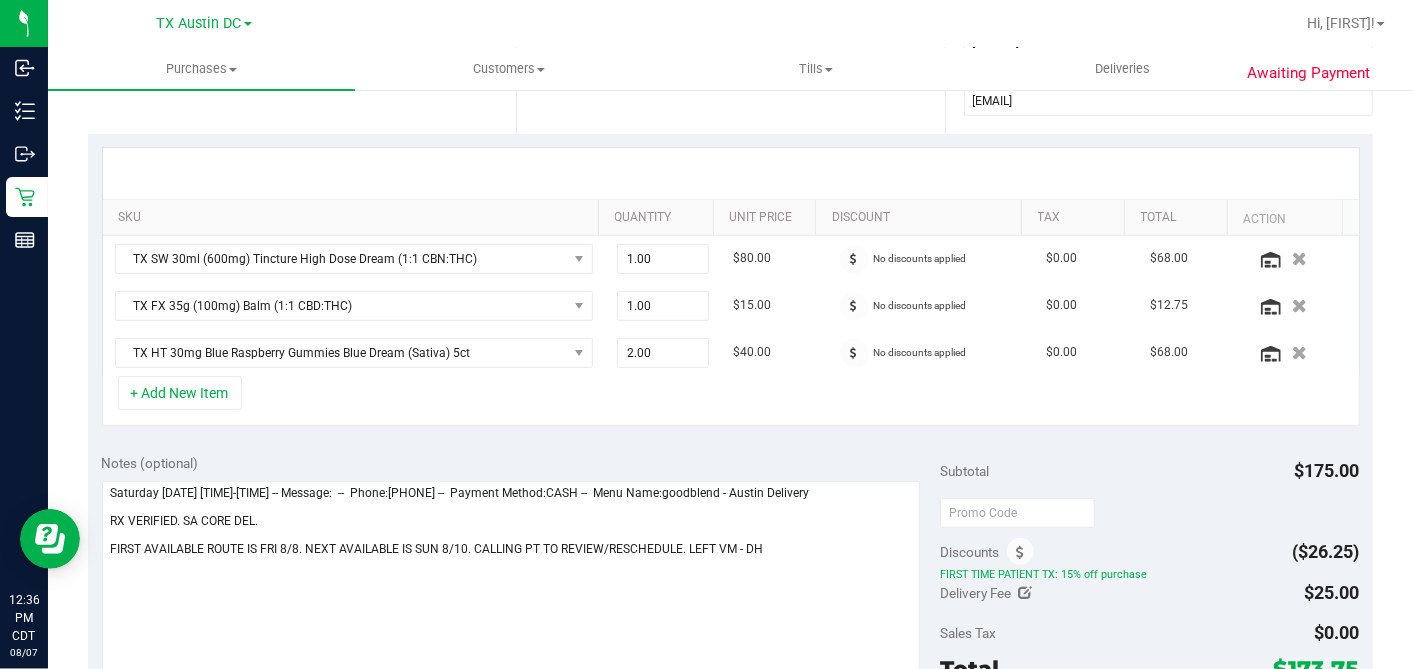 scroll, scrollTop: 444, scrollLeft: 0, axis: vertical 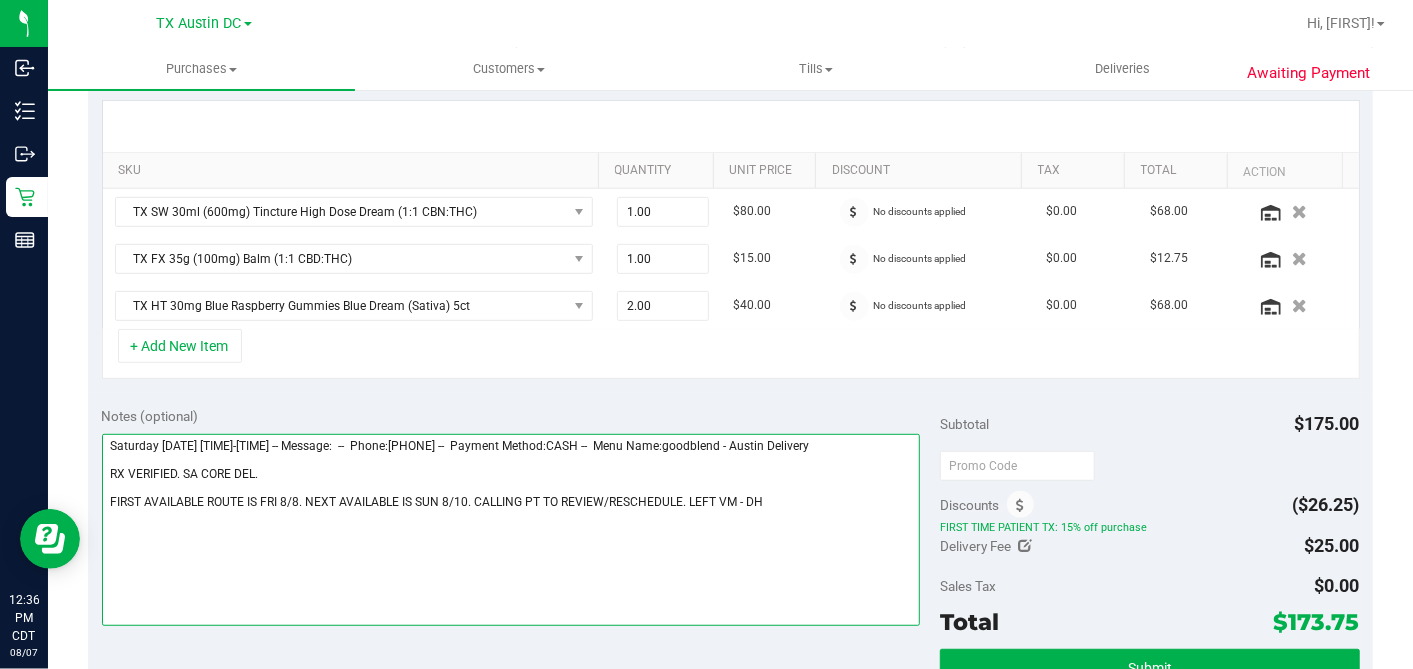 click at bounding box center [511, 530] 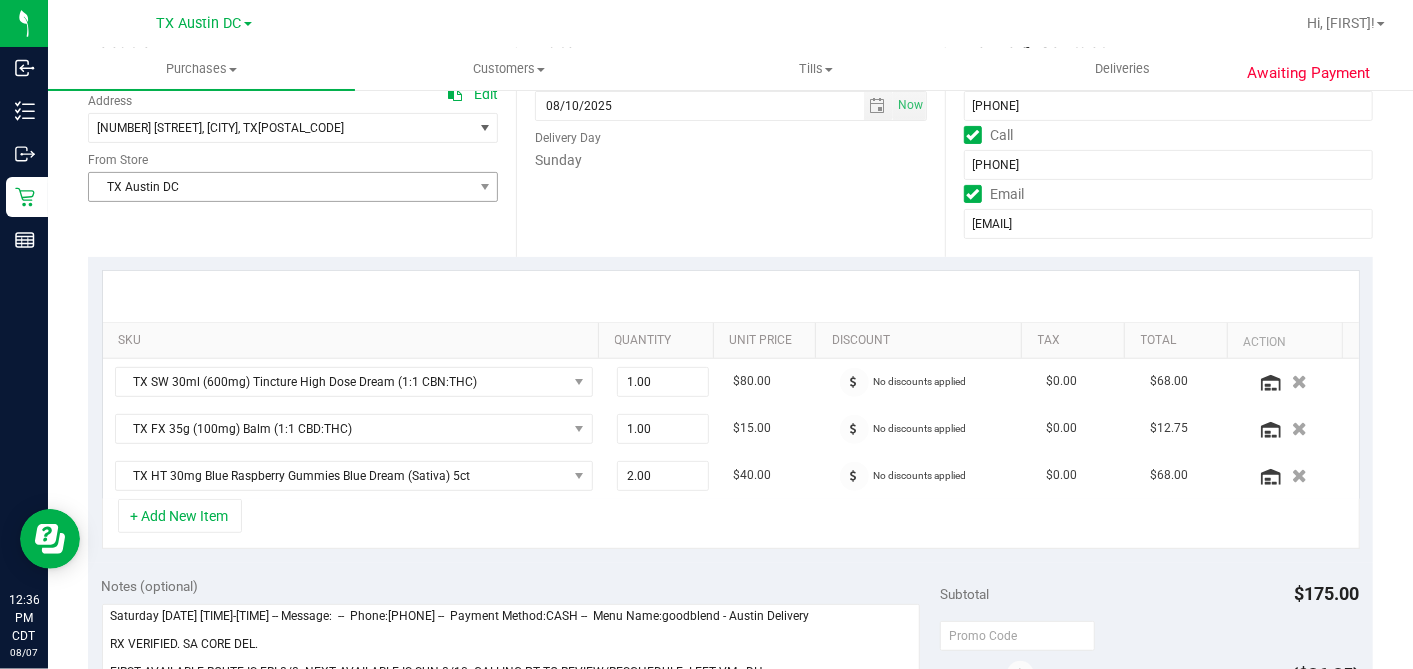 scroll, scrollTop: 111, scrollLeft: 0, axis: vertical 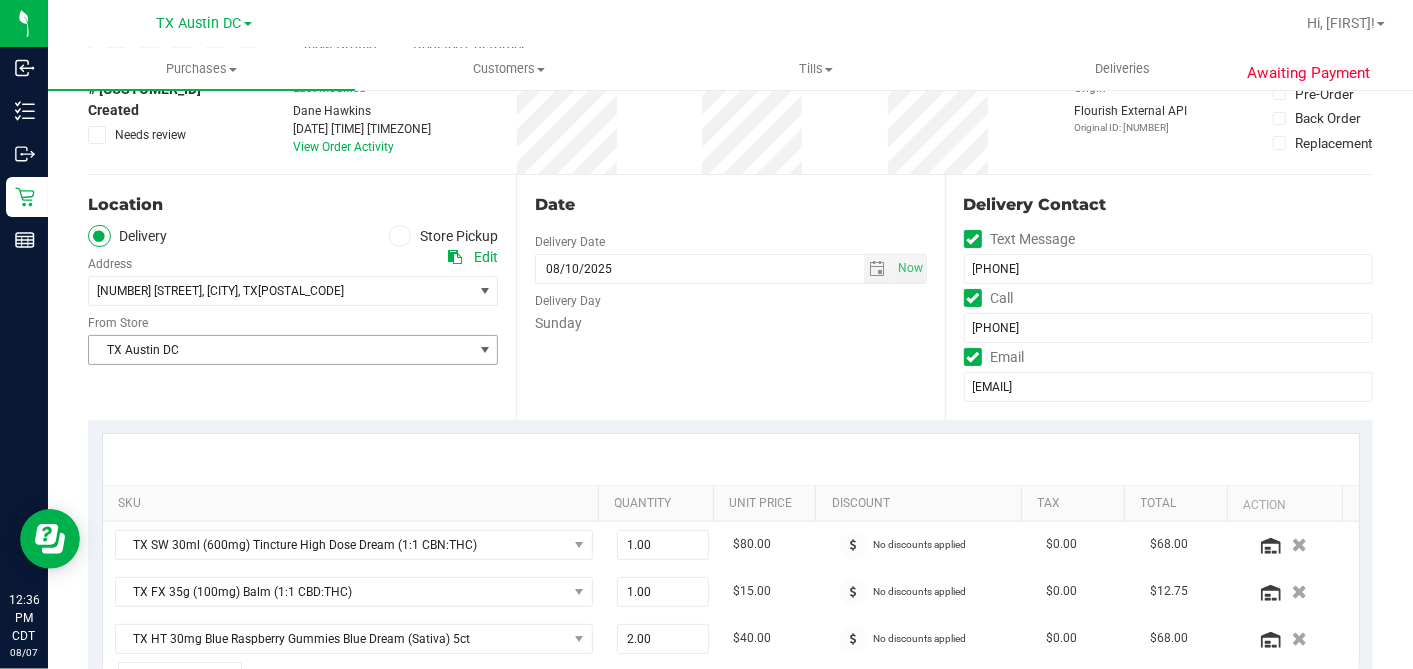 click on "TX Austin DC" at bounding box center [280, 350] 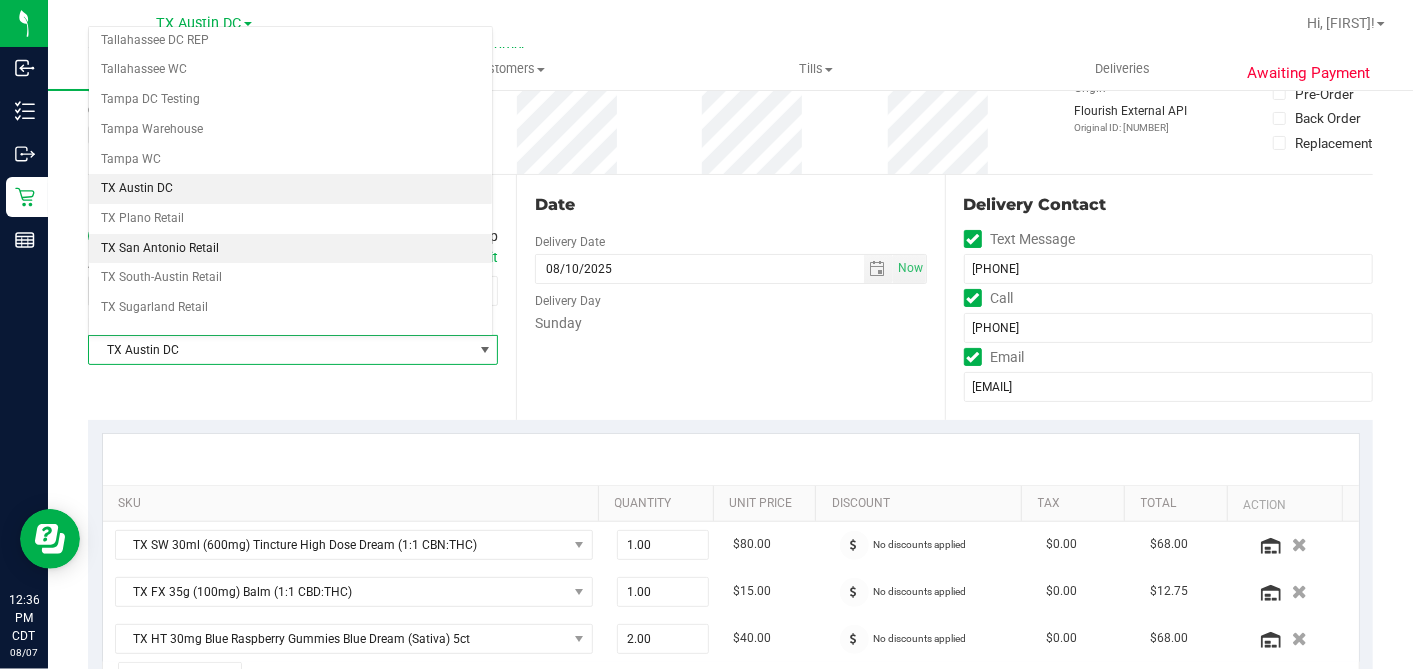 scroll, scrollTop: 1422, scrollLeft: 0, axis: vertical 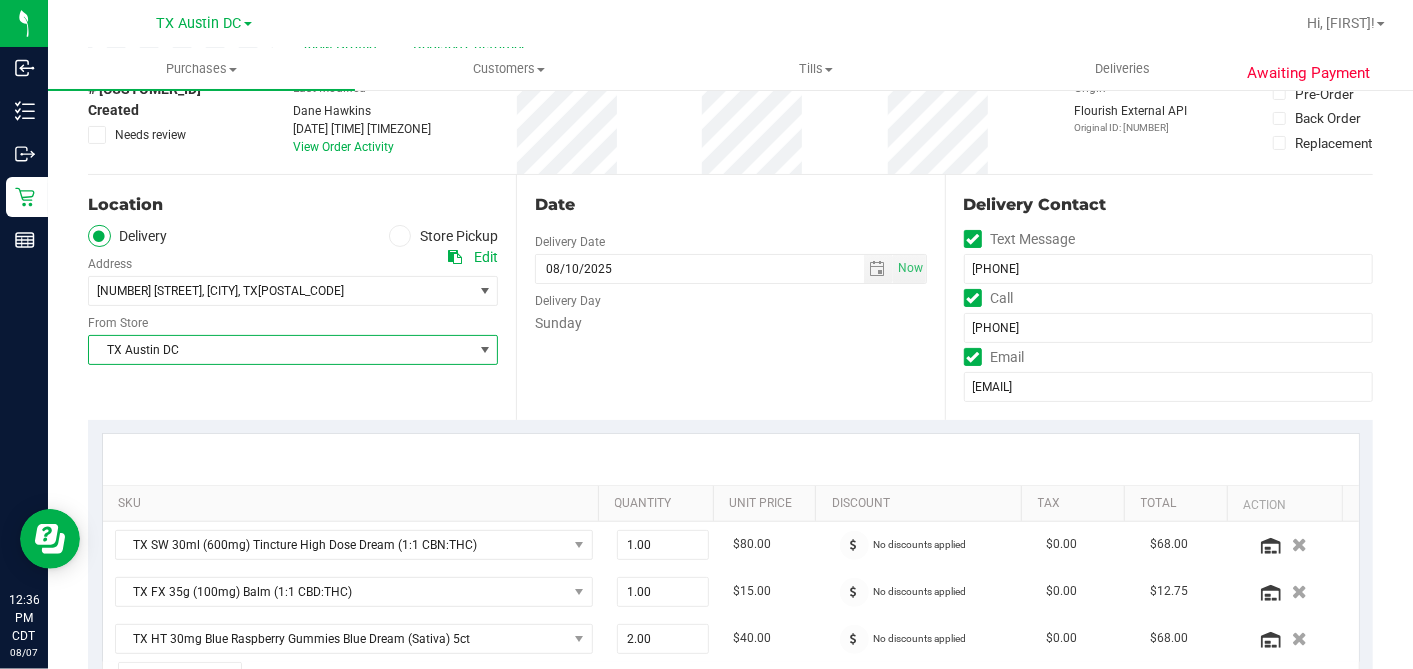 click on "TX Austin DC" at bounding box center (280, 350) 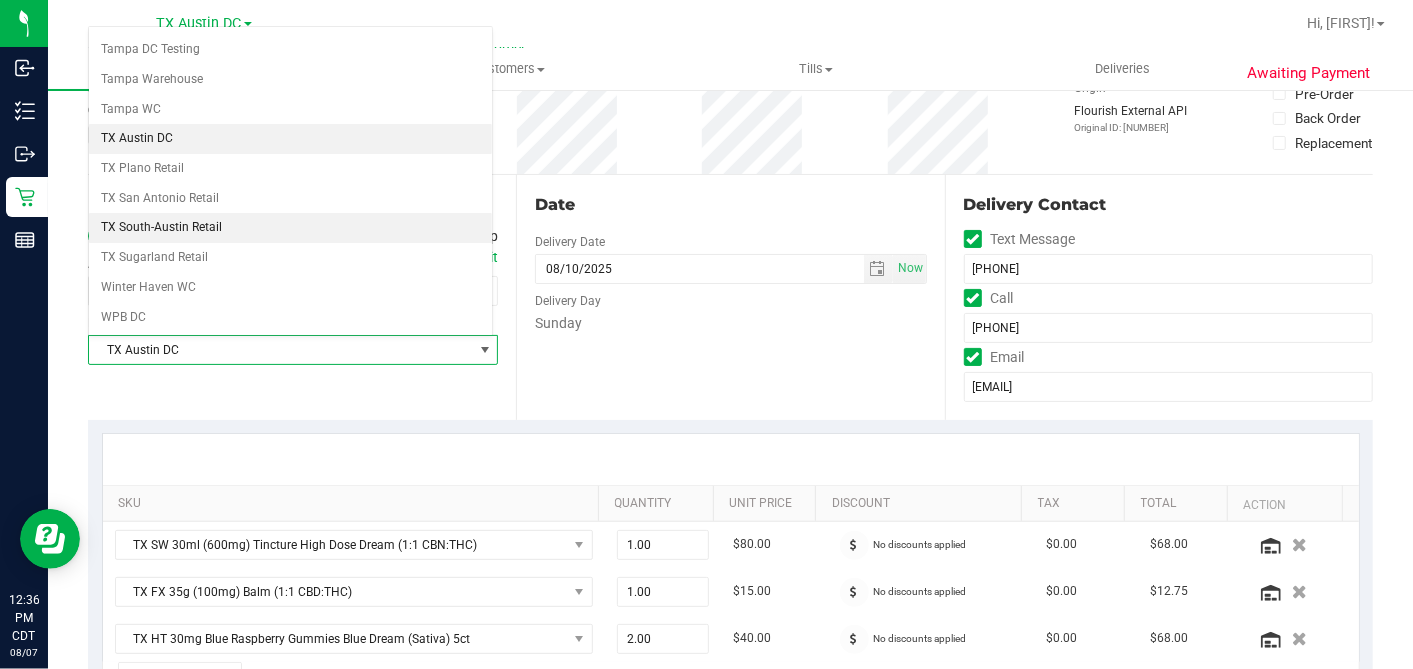 click on "TX South-Austin Retail" at bounding box center [290, 228] 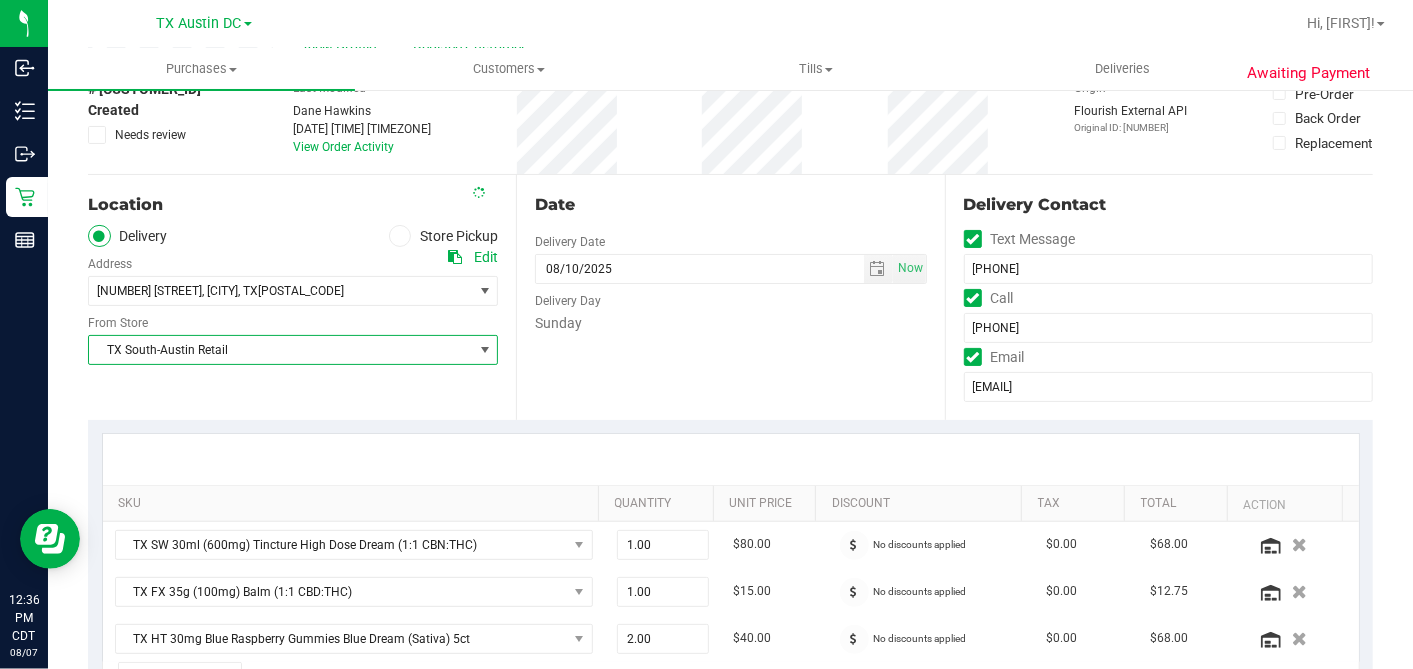 click on "Location
Delivery
Store Pickup
Address
Edit
[NUMBER] [STREET]
, [CITY]
, [STATE]
[POSTAL_CODE]
Select address [NUMBER] [STREET]
From Store
[STATE] South-Austin Retail Select Store Bonita Springs WC Boynton Beach WC Bradenton WC Brandon WC Brooksville WC Call Center Clermont WC Crestview WC Deerfield Beach WC Delray Beach WC Deltona WC Ft Walton Beach WC Ft. Lauderdale WC" at bounding box center (302, 297) 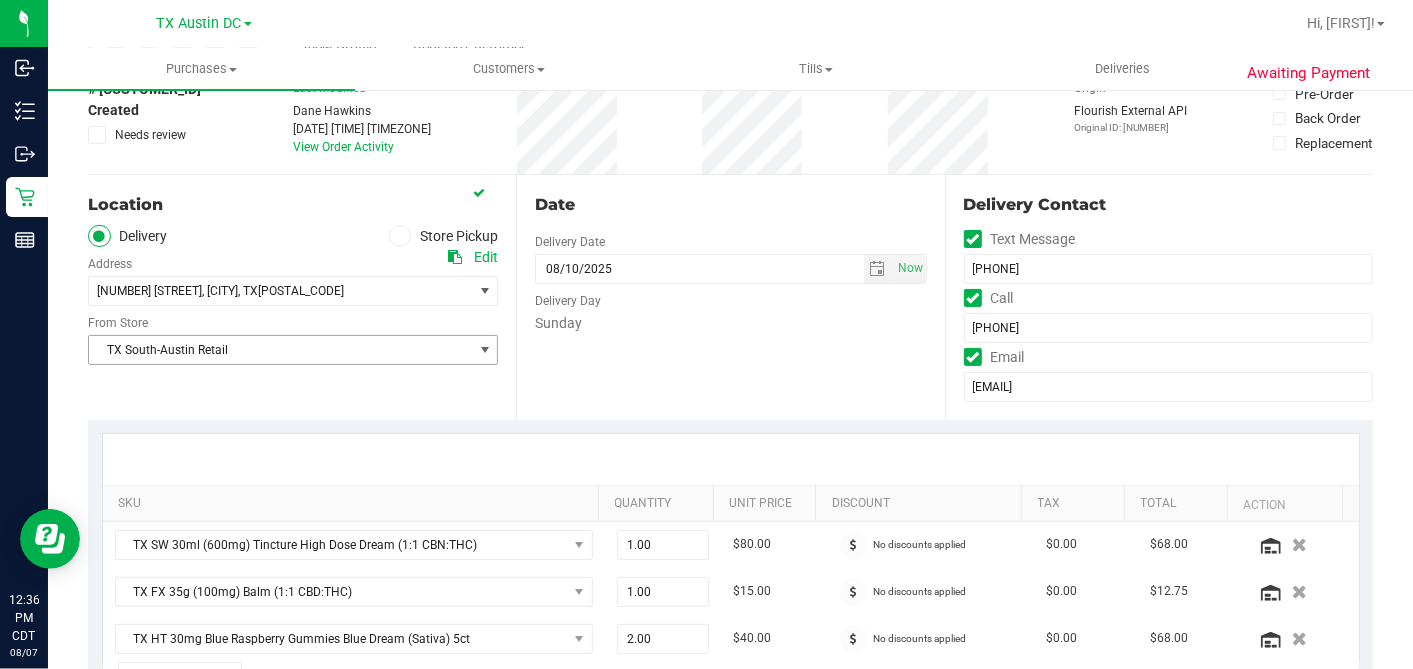 click on "TX South-Austin Retail" at bounding box center (280, 350) 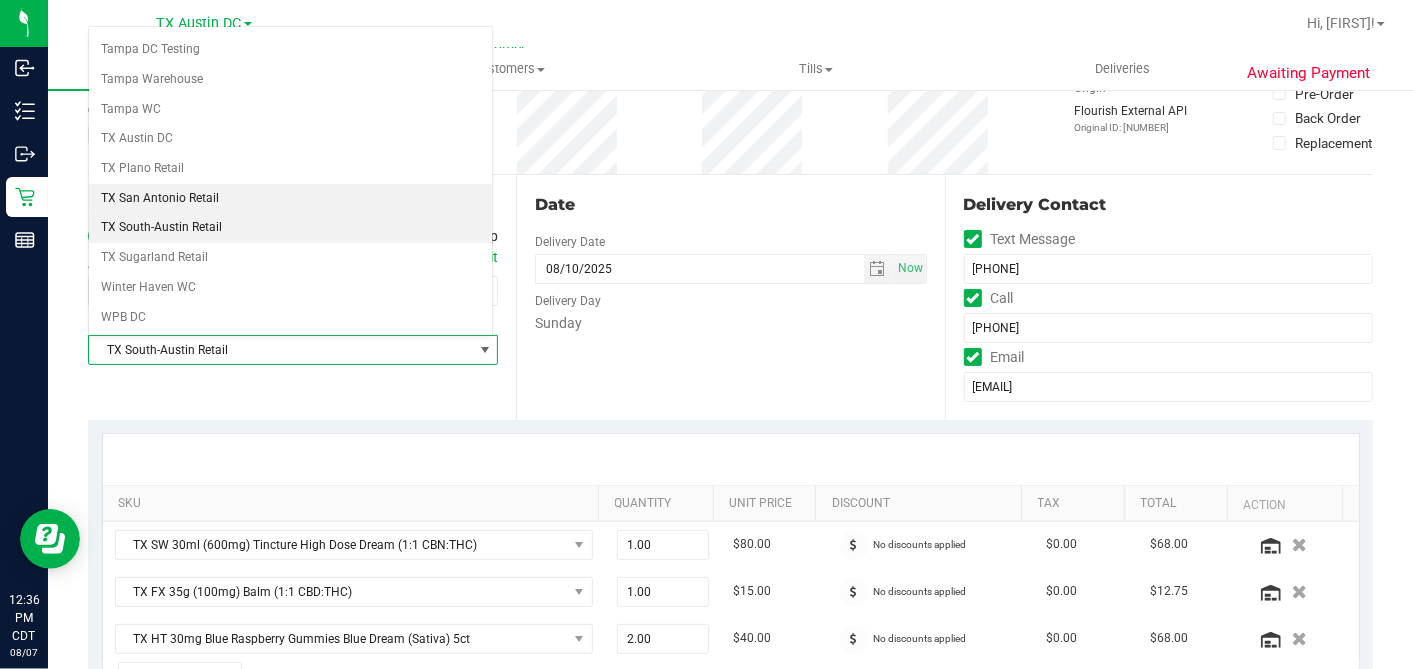 click on "TX San Antonio Retail" at bounding box center [290, 199] 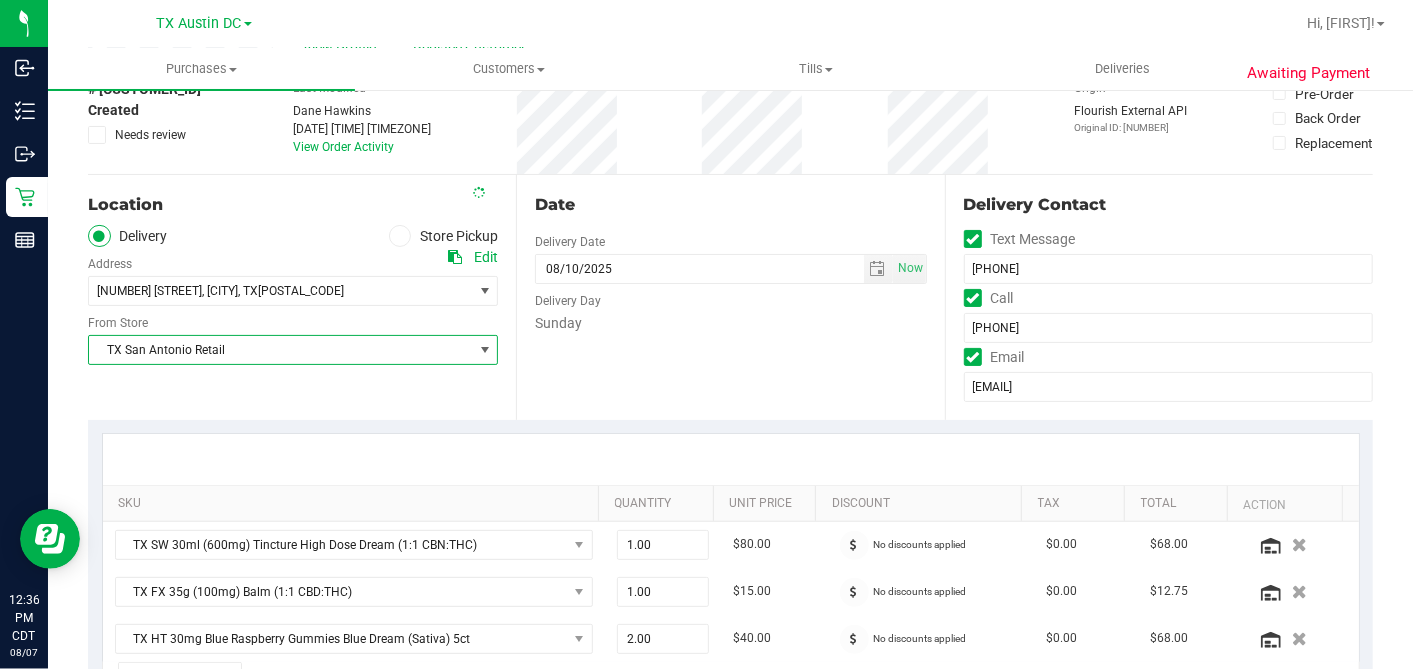 click on "Date
Delivery Date
[DATE]
Now
[DATE] [TIME]
Now
Delivery Day
Sunday" at bounding box center (730, 297) 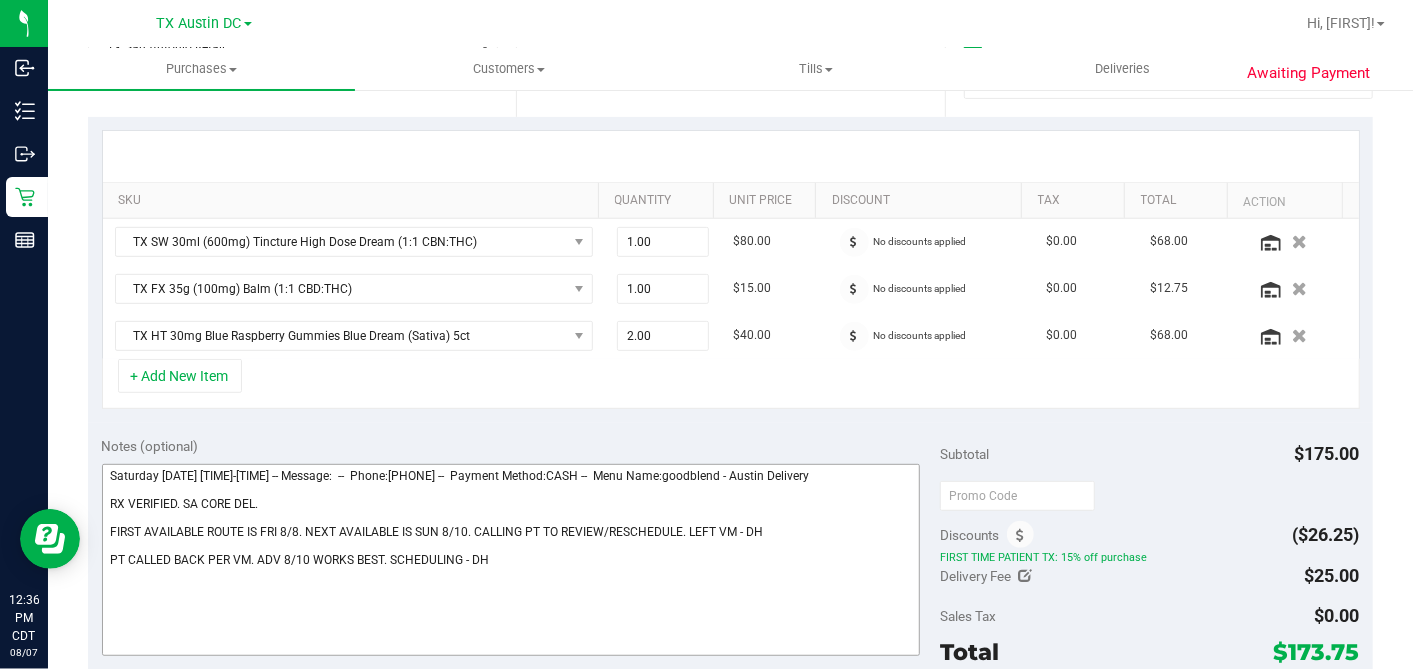 scroll, scrollTop: 666, scrollLeft: 0, axis: vertical 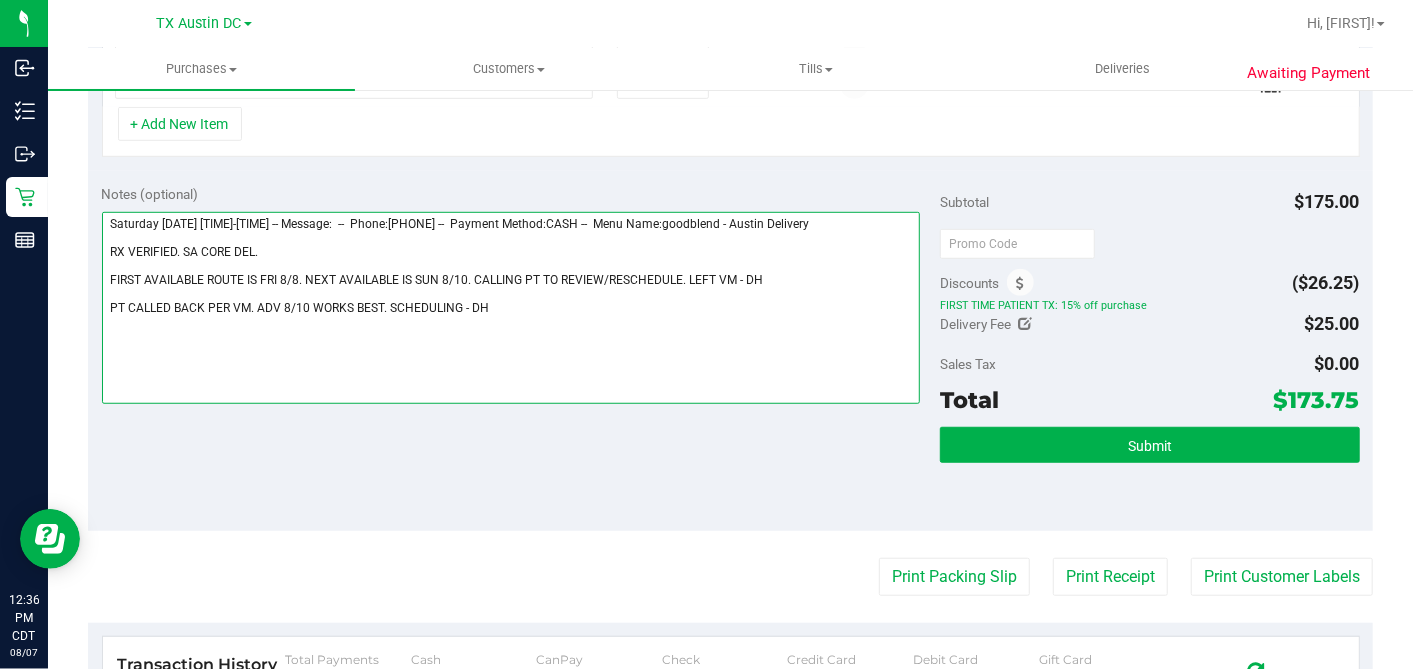 click at bounding box center (511, 308) 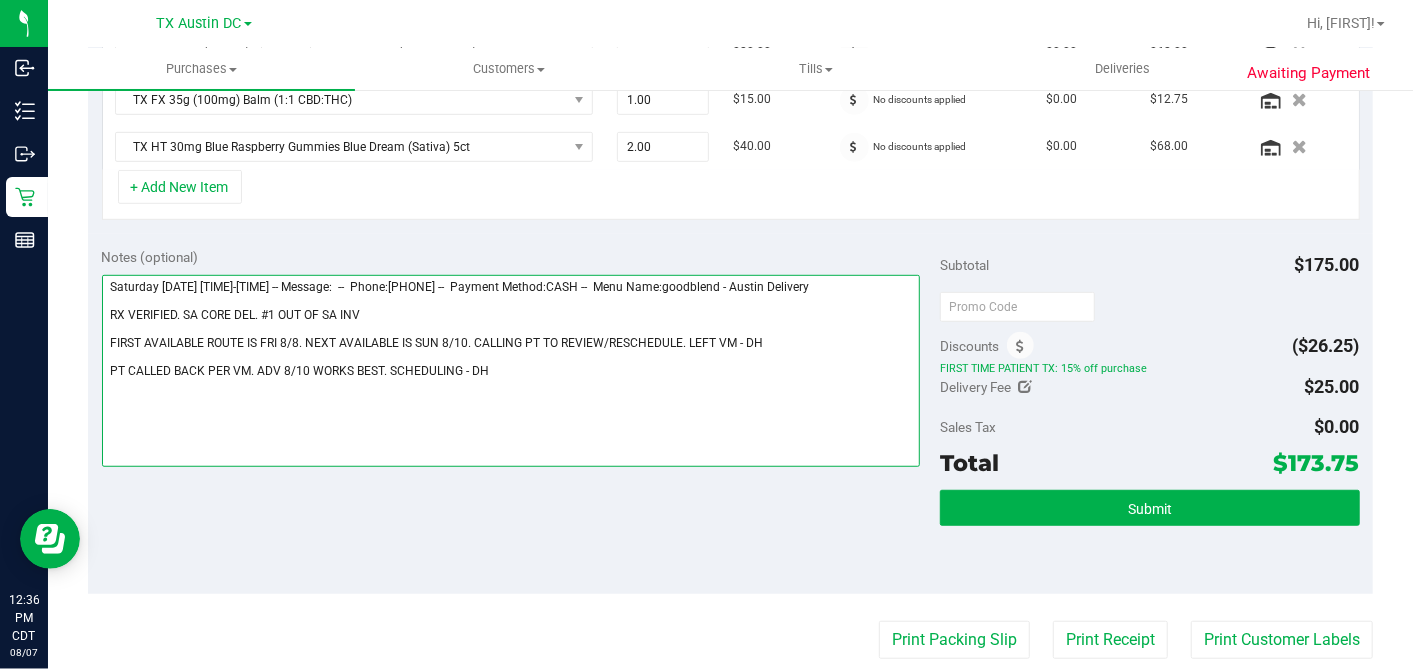 scroll, scrollTop: 777, scrollLeft: 0, axis: vertical 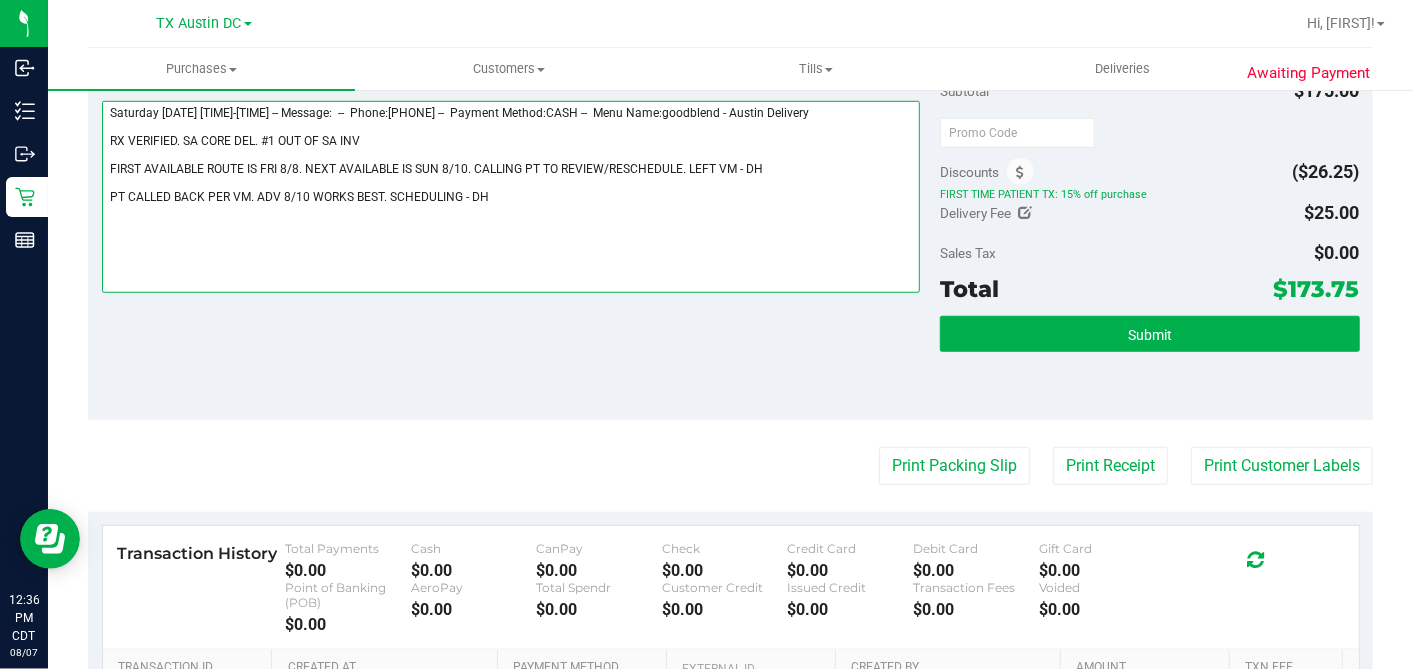 type on "Saturday [DATE] [TIME]-[TIME] -- Message:  --  Phone:[PHONE] --  Payment Method:CASH --  Menu Name:goodblend - Austin Delivery
RX VERIFIED. SA CORE DEL. #1 OUT OF SA INV
FIRST AVAILABLE ROUTE IS FRI 8/8. NEXT AVAILABLE IS SUN 8/10. CALLING PT TO REVIEW/RESCHEDULE. LEFT VM - DH
PT CALLED BACK PER VM. ADV 8/10 WORKS BEST. SCHEDULING - DH" 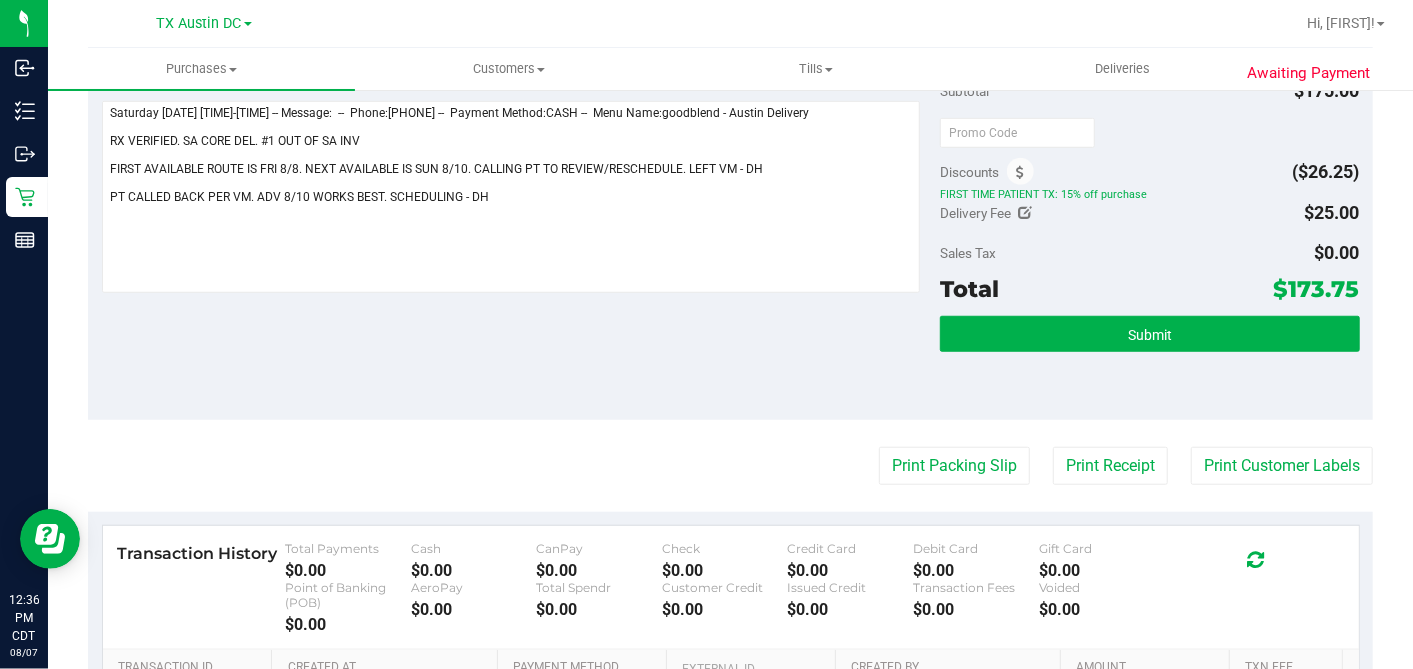 click on "Submit" at bounding box center (1149, 335) 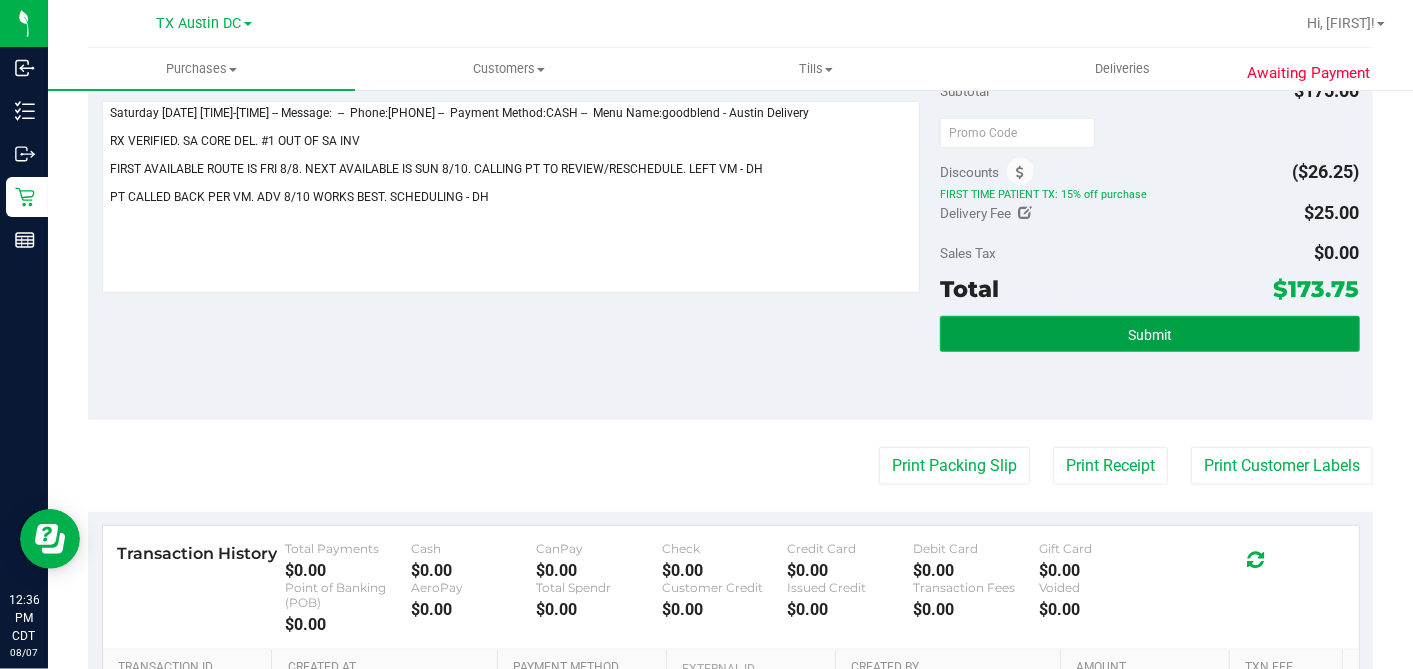 click on "Submit" at bounding box center (1149, 334) 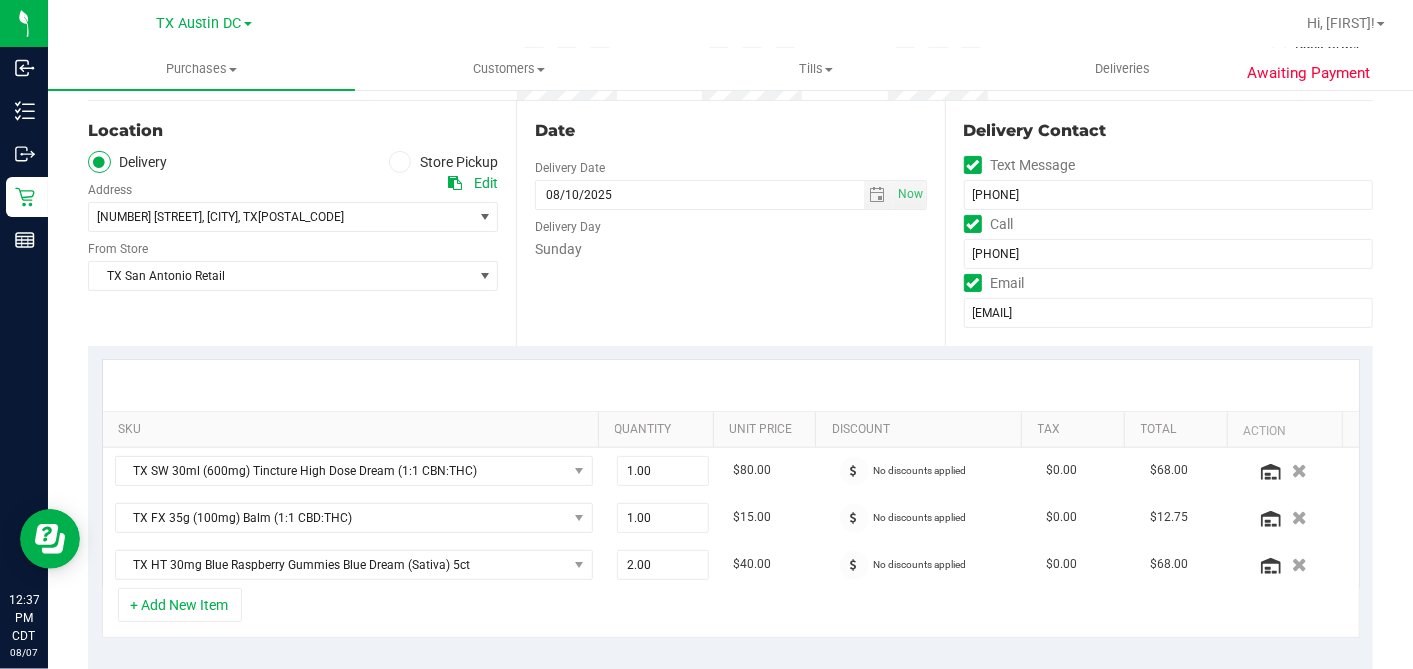scroll, scrollTop: 0, scrollLeft: 0, axis: both 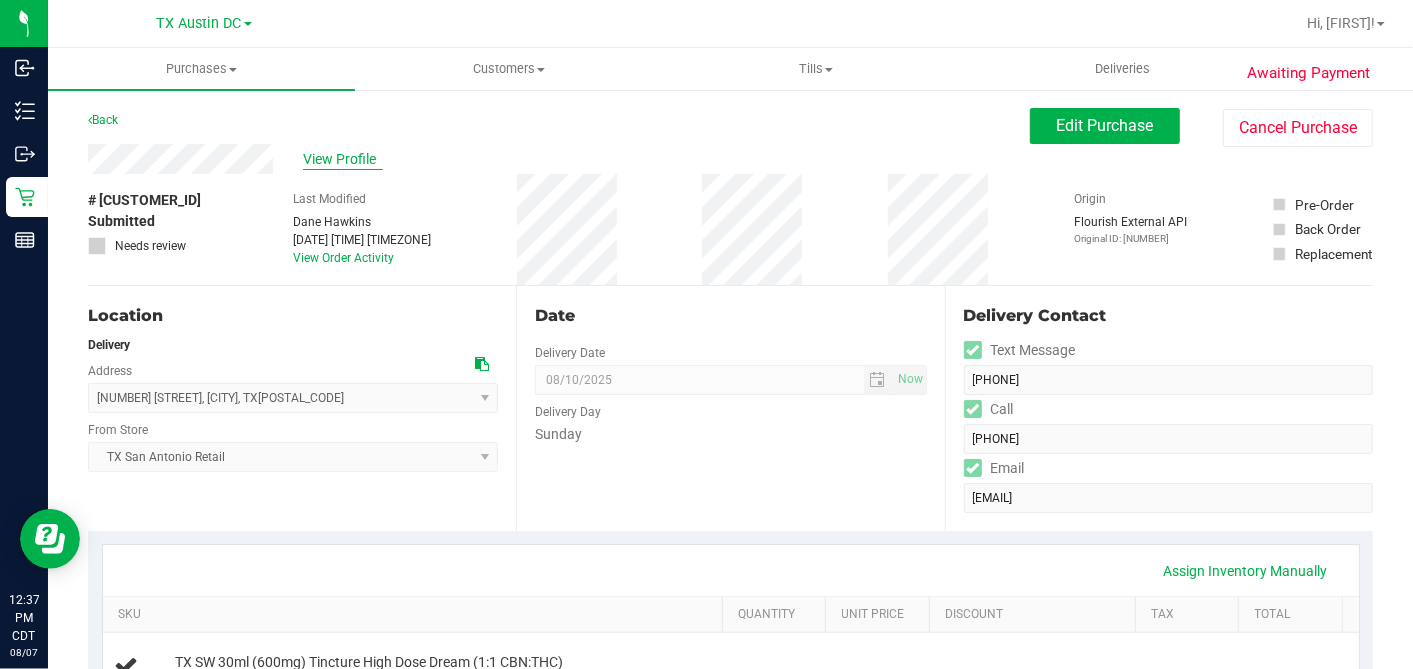 click on "View Profile" at bounding box center (343, 159) 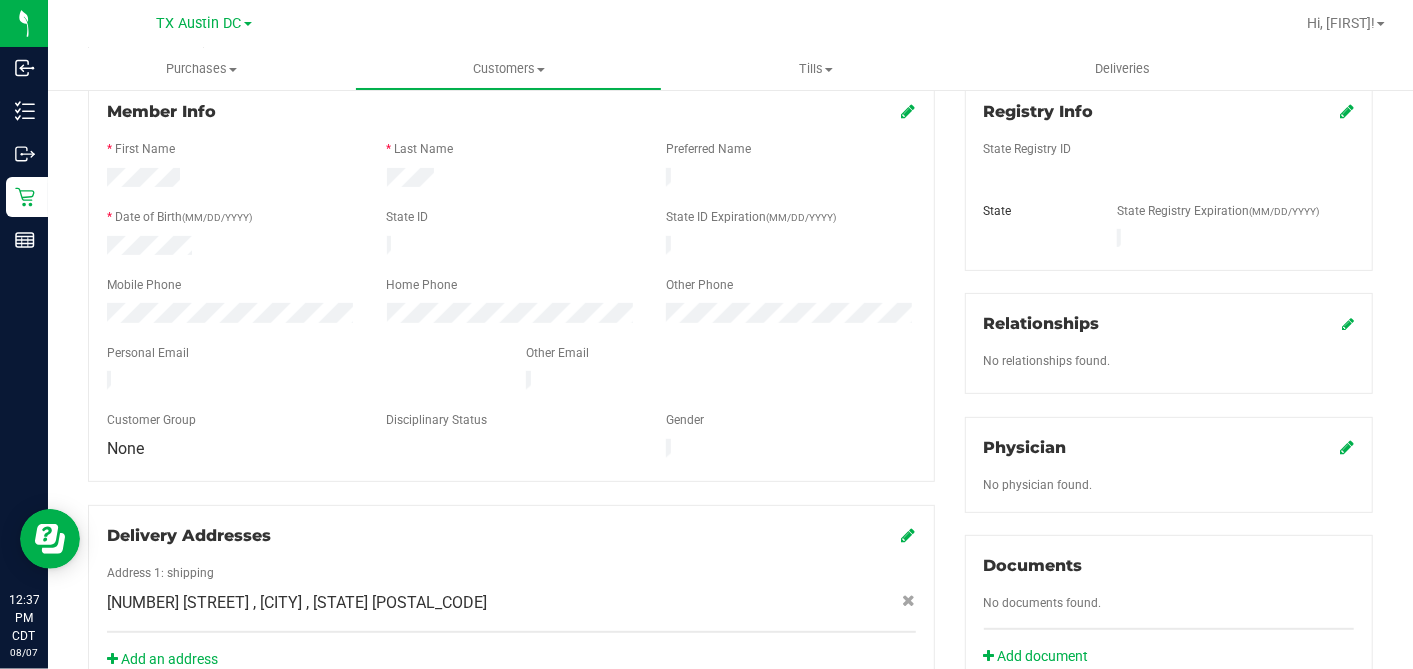 scroll, scrollTop: 750, scrollLeft: 0, axis: vertical 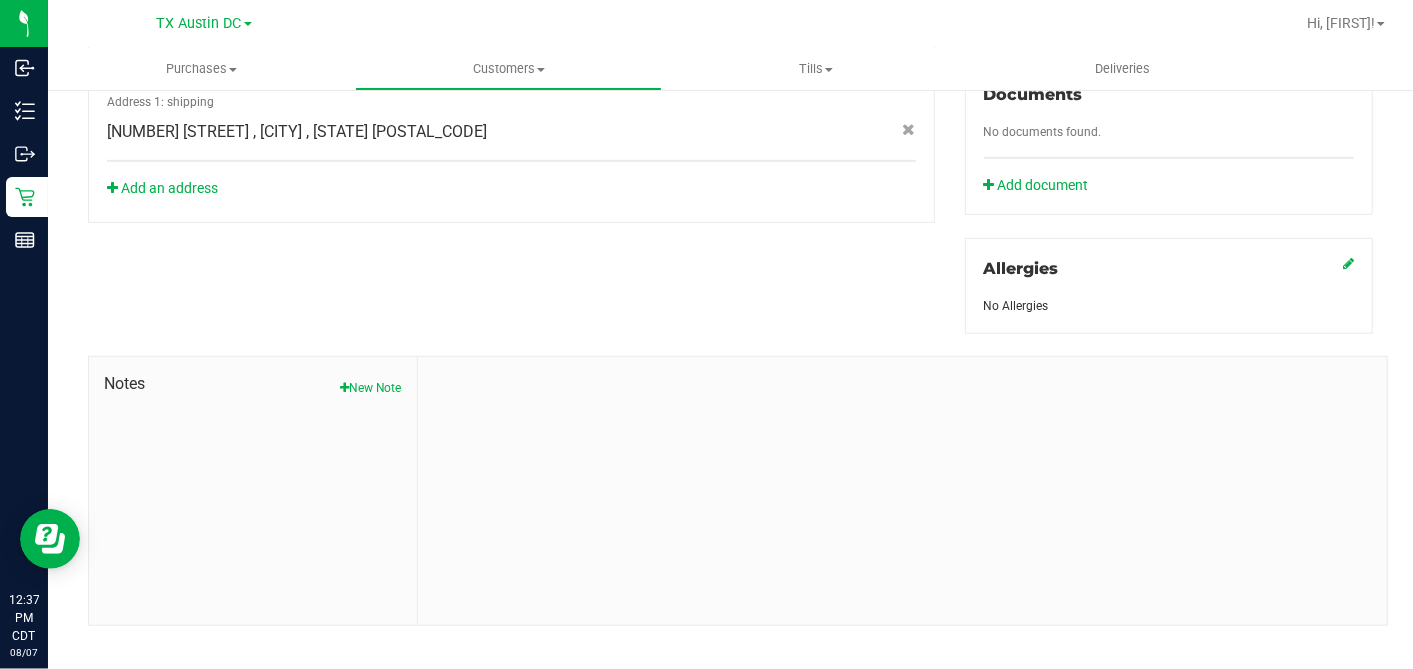 click on "New Note" at bounding box center [371, 388] 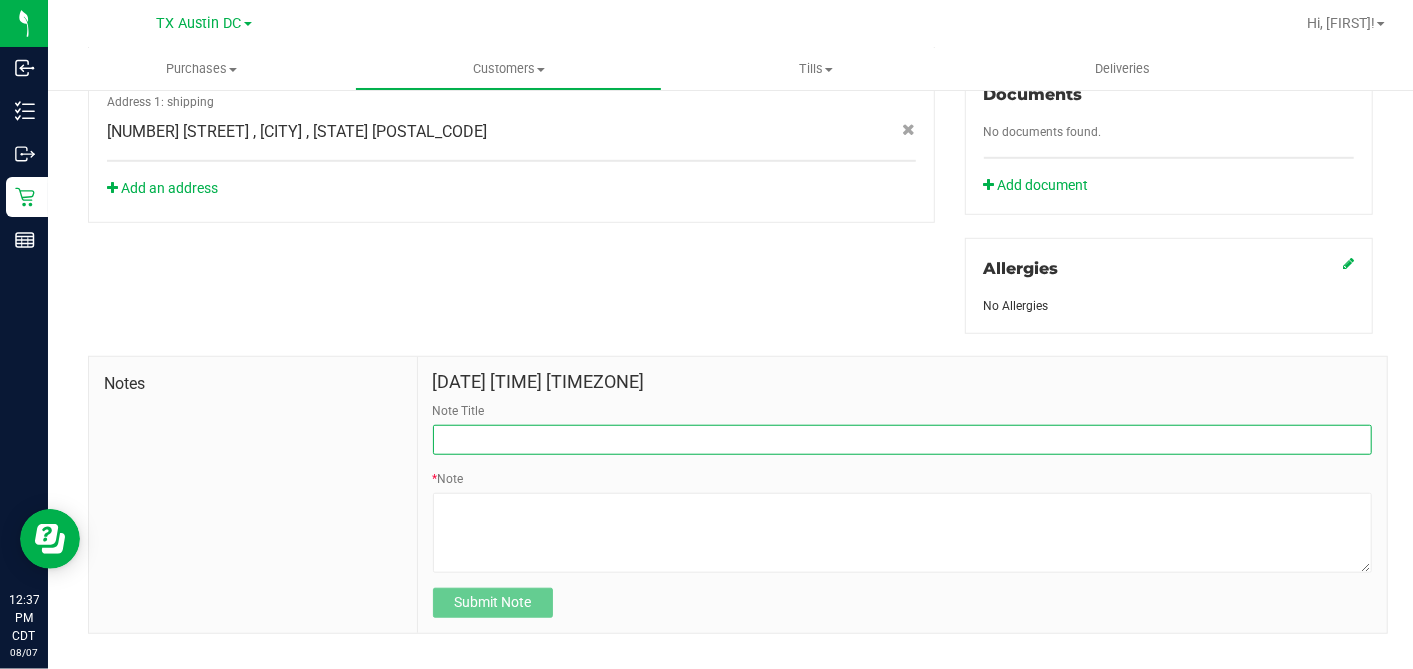 click on "Note Title" at bounding box center [902, 440] 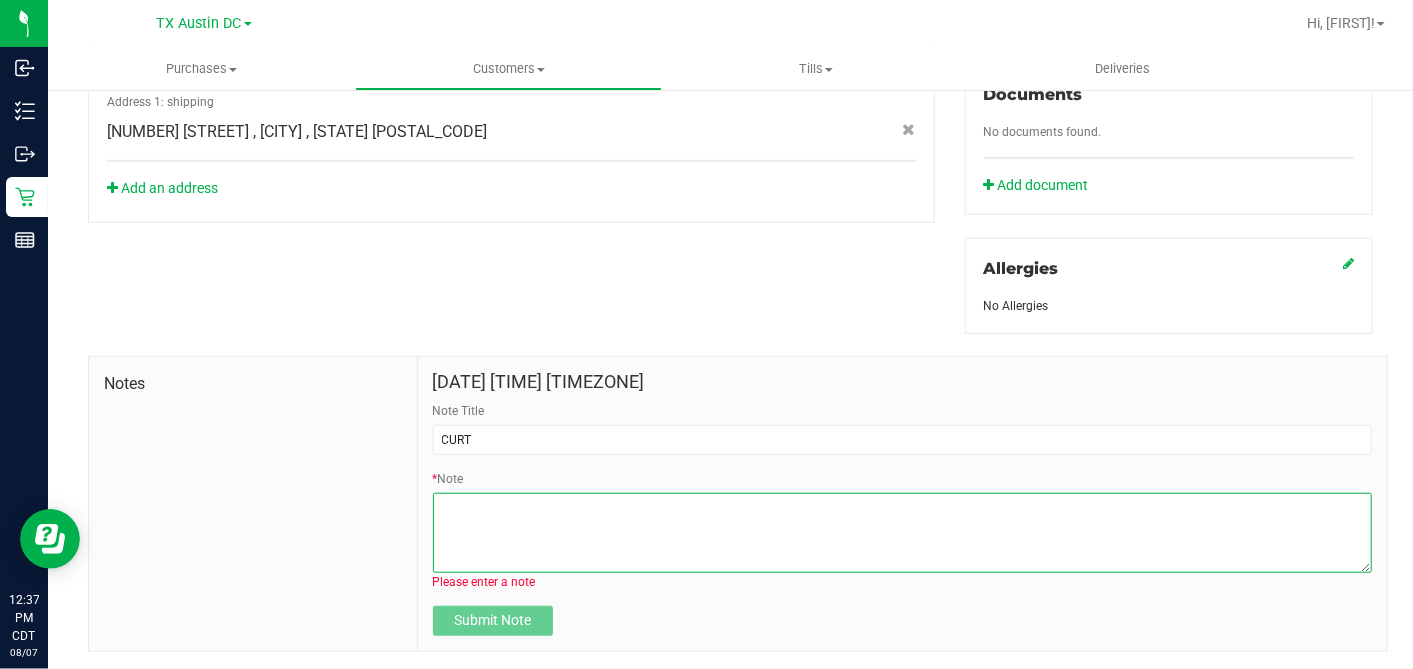 click on "*
Note" at bounding box center [902, 533] 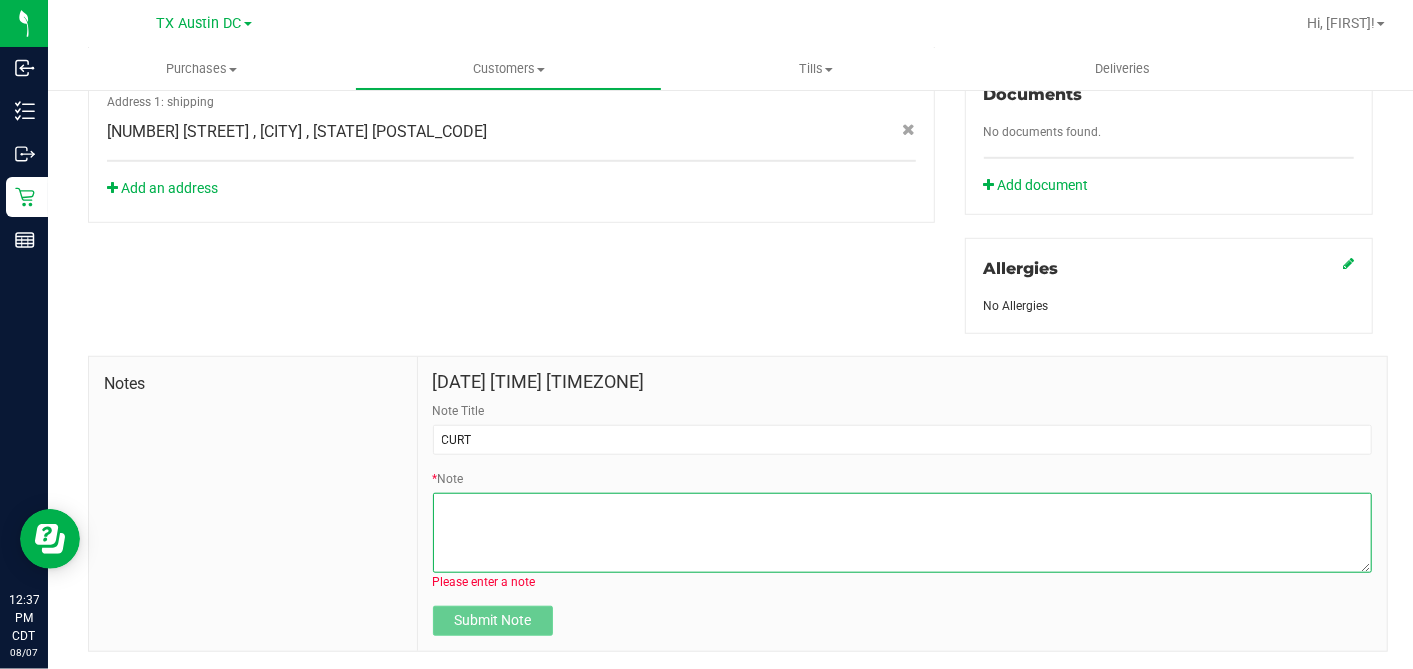 paste on "Patient Name:
[FIRST] [LAST]
Address:
[NUMBER] [STREET]
[CITY], [STATE], [POSTAL_CODE]
Phone Number:
[PHONE]
DOB:
[DATE]
SSN Last 5:
[NUMBER]
Guardian Name:
Mindy Hogan
SSN Last 5:" 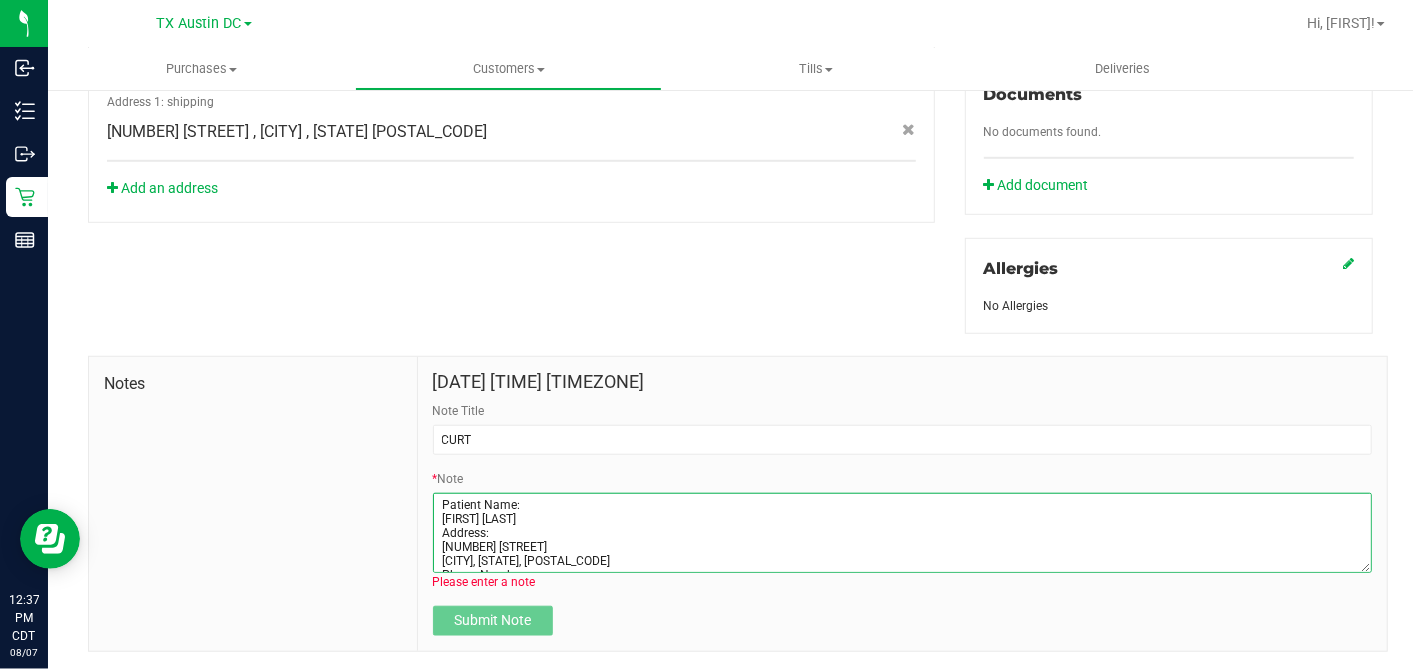 scroll, scrollTop: 137, scrollLeft: 0, axis: vertical 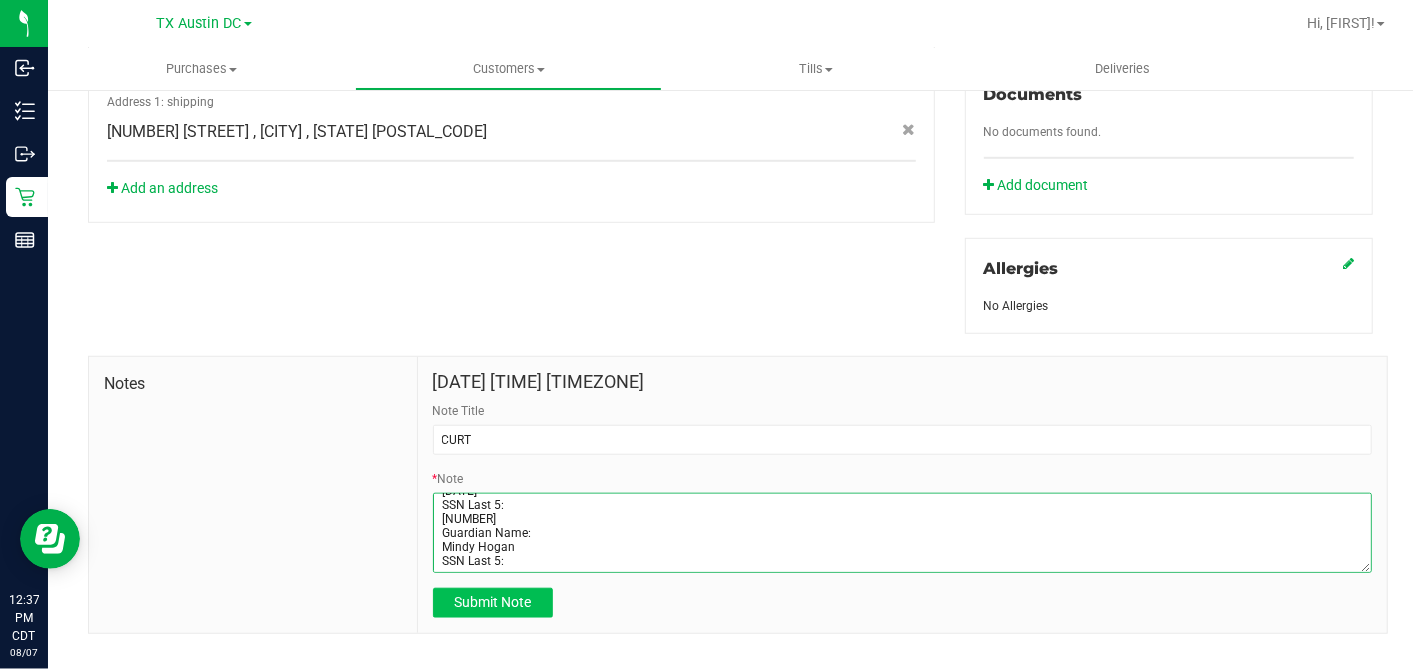 type on "Patient Name:
[FIRST] [LAST]
Address:
[NUMBER] [STREET]
[CITY], [STATE], [POSTAL_CODE]
Phone Number:
[PHONE]
DOB:
[DATE]
SSN Last 5:
[NUMBER]
Guardian Name:
Mindy Hogan
SSN Last 5:" 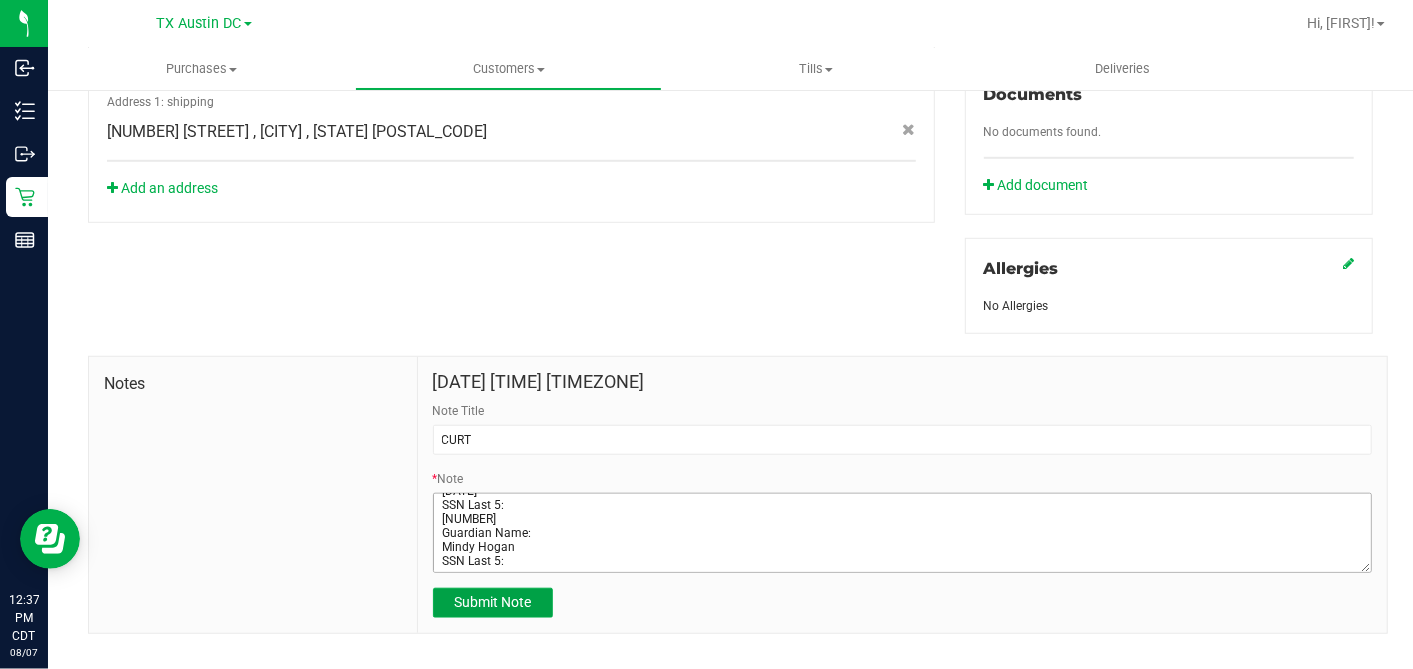 drag, startPoint x: 475, startPoint y: 585, endPoint x: 548, endPoint y: 548, distance: 81.84131 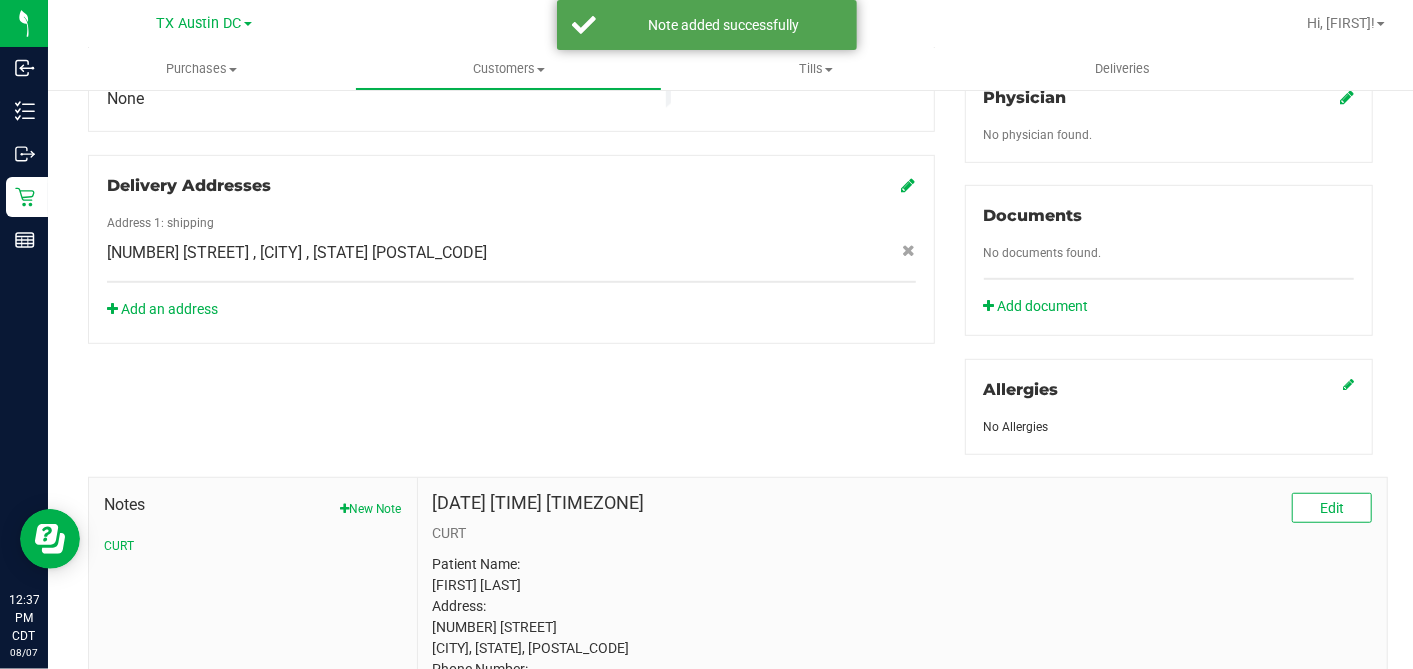 scroll, scrollTop: 528, scrollLeft: 0, axis: vertical 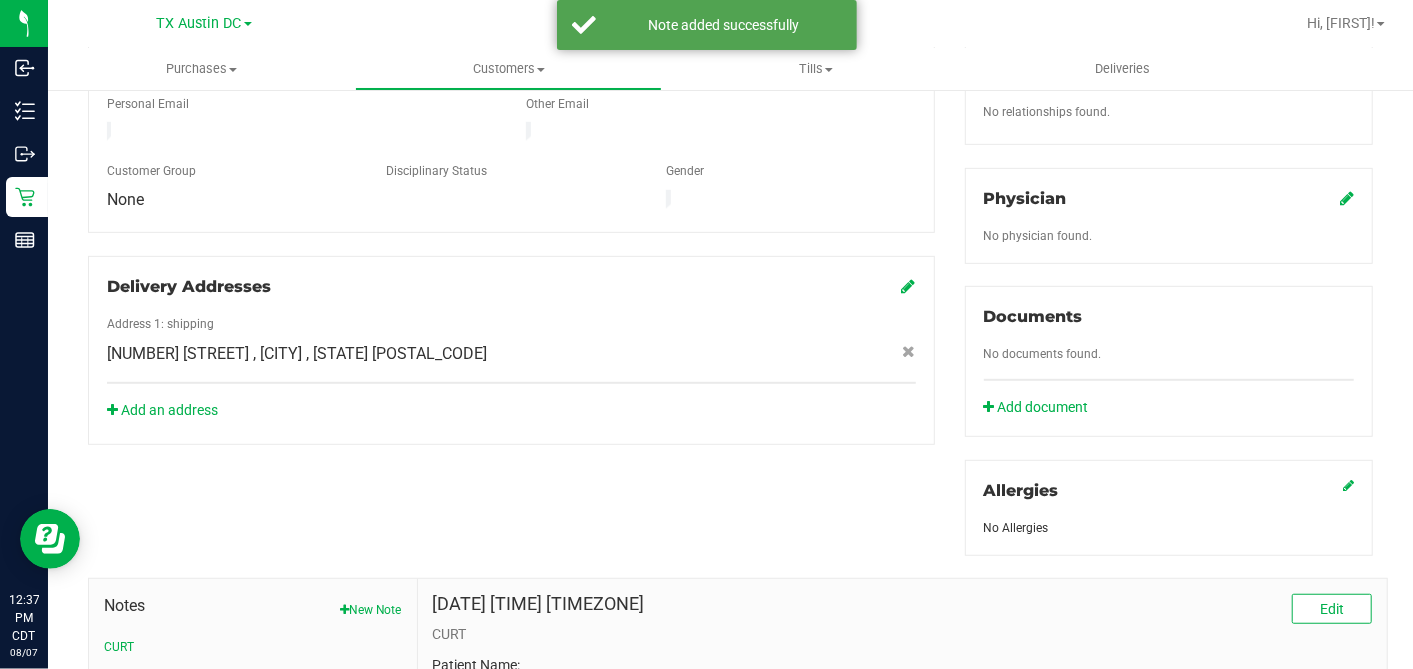 click 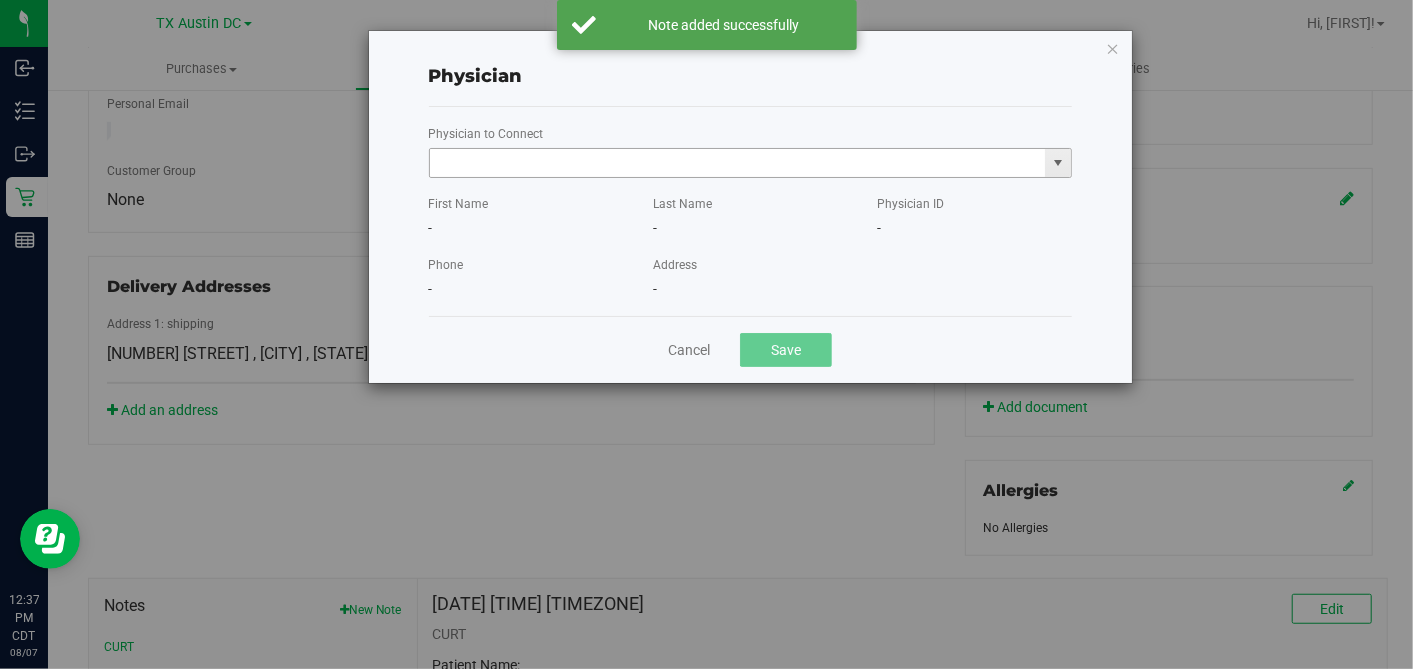 click at bounding box center (738, 163) 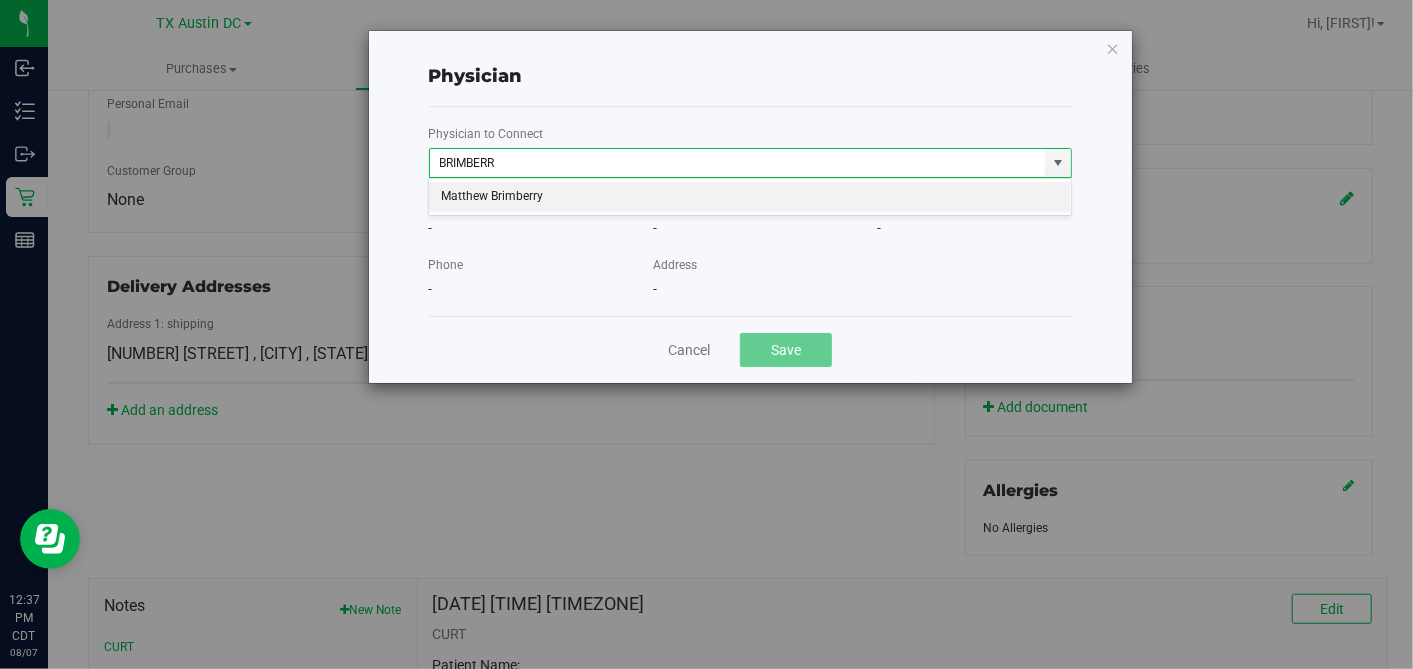 click on "Matthew Brimberry" at bounding box center [750, 197] 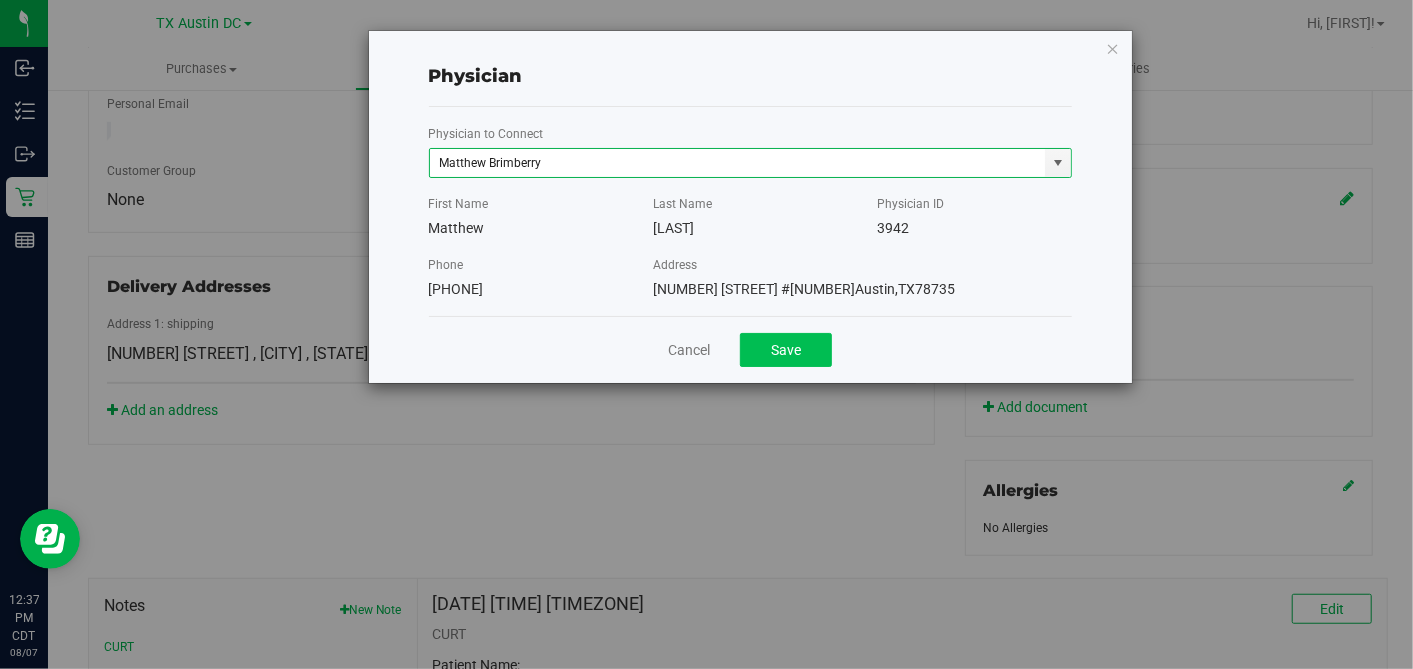 type on "Matthew Brimberry" 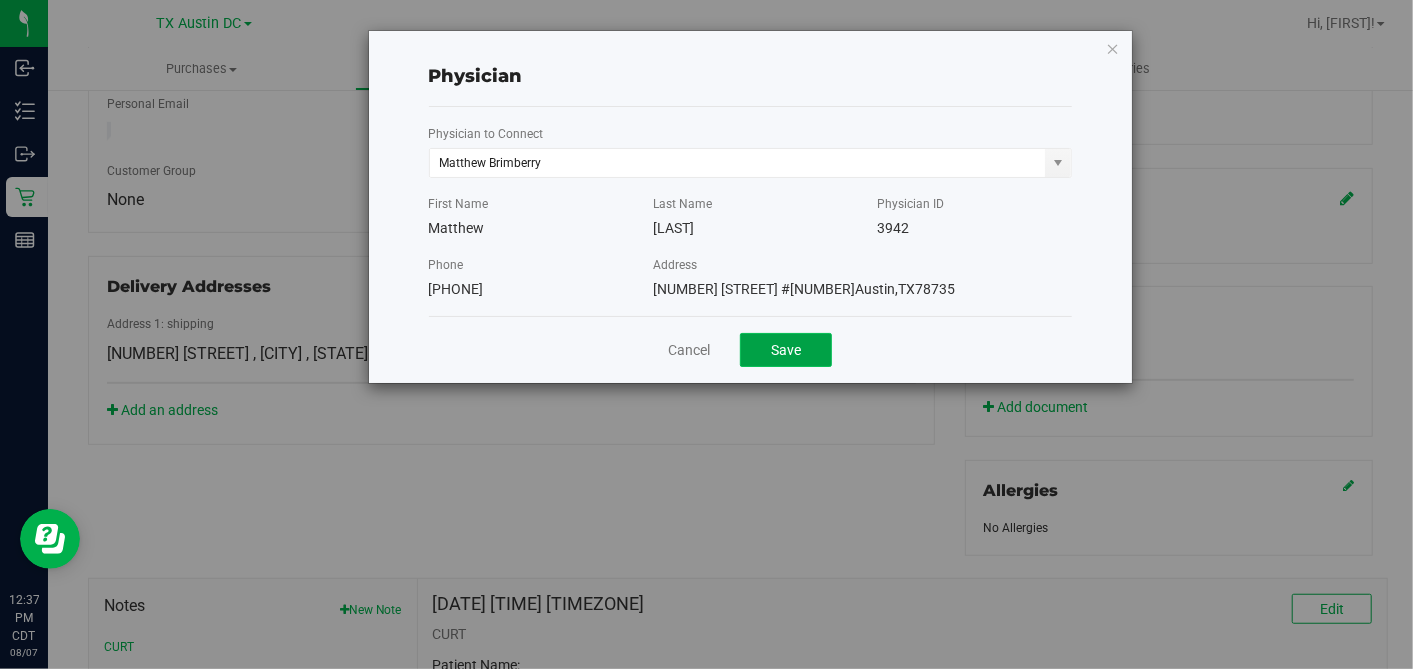 click on "Save" at bounding box center [786, 350] 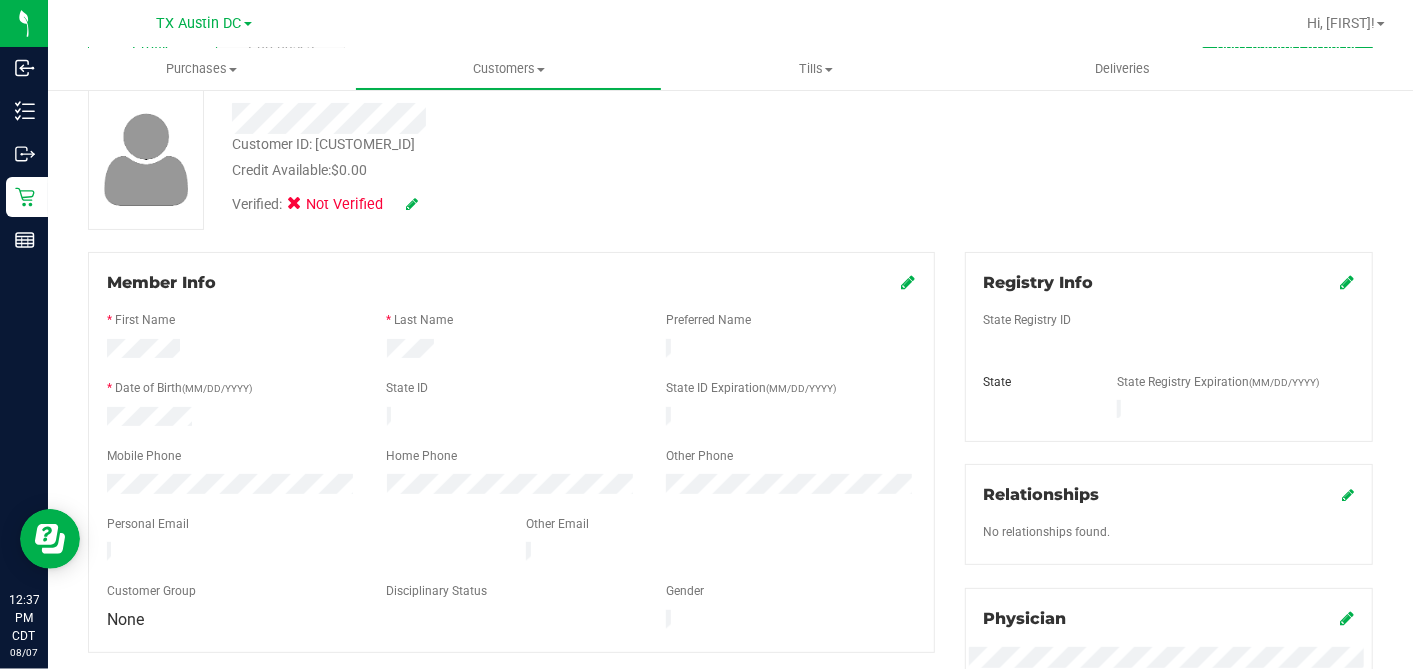 scroll, scrollTop: 0, scrollLeft: 0, axis: both 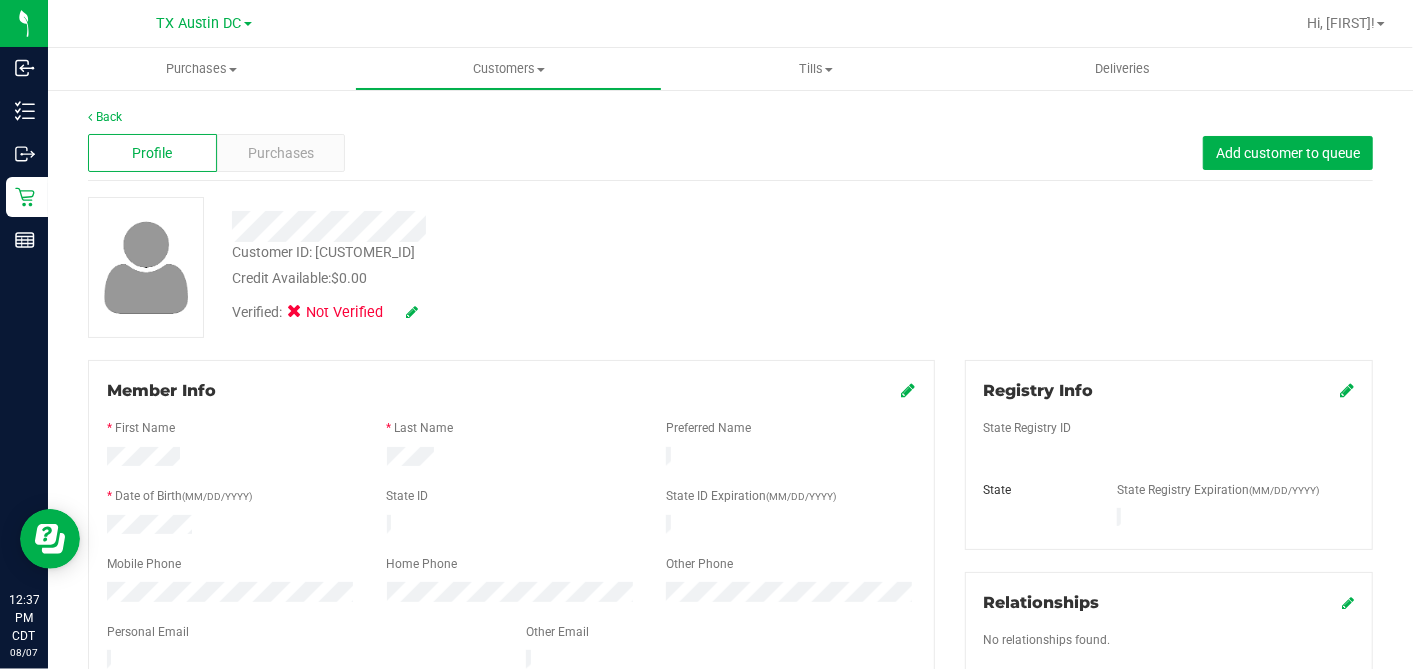 click at bounding box center (1347, 390) 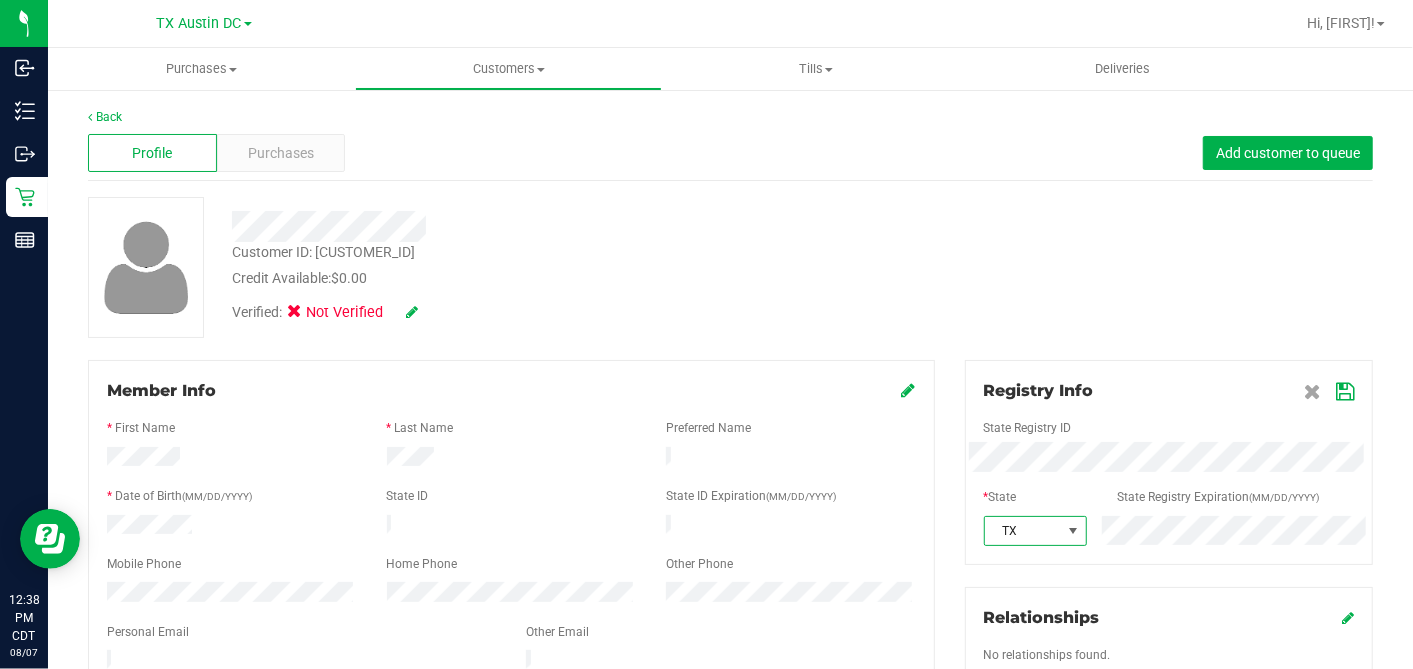 click at bounding box center (1345, 392) 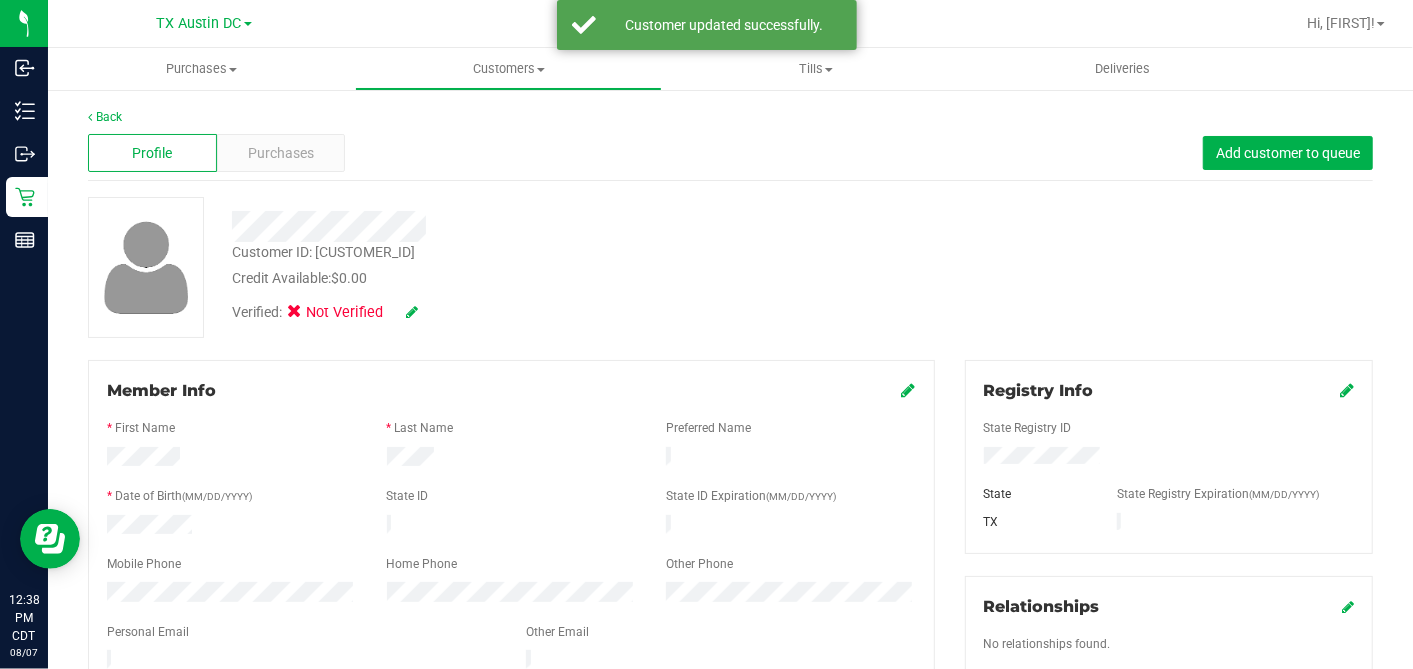 drag, startPoint x: 898, startPoint y: 390, endPoint x: 866, endPoint y: 413, distance: 39.40812 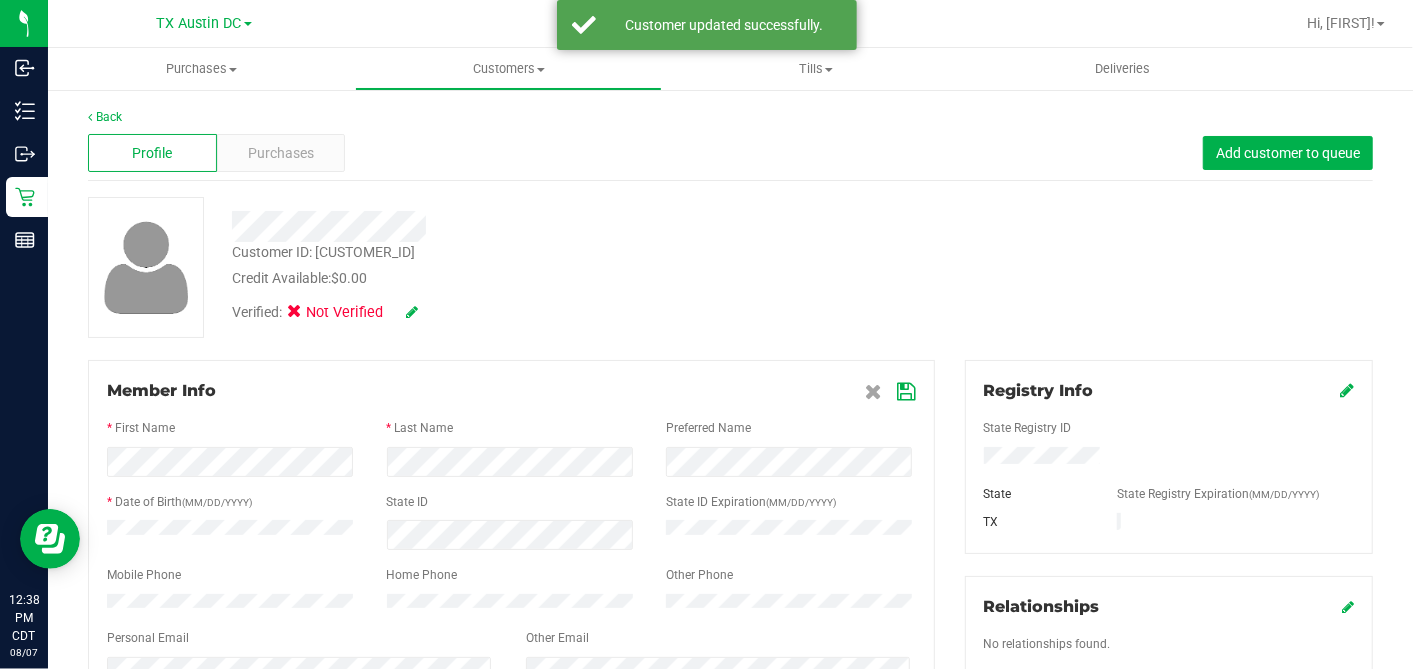 click at bounding box center (907, 392) 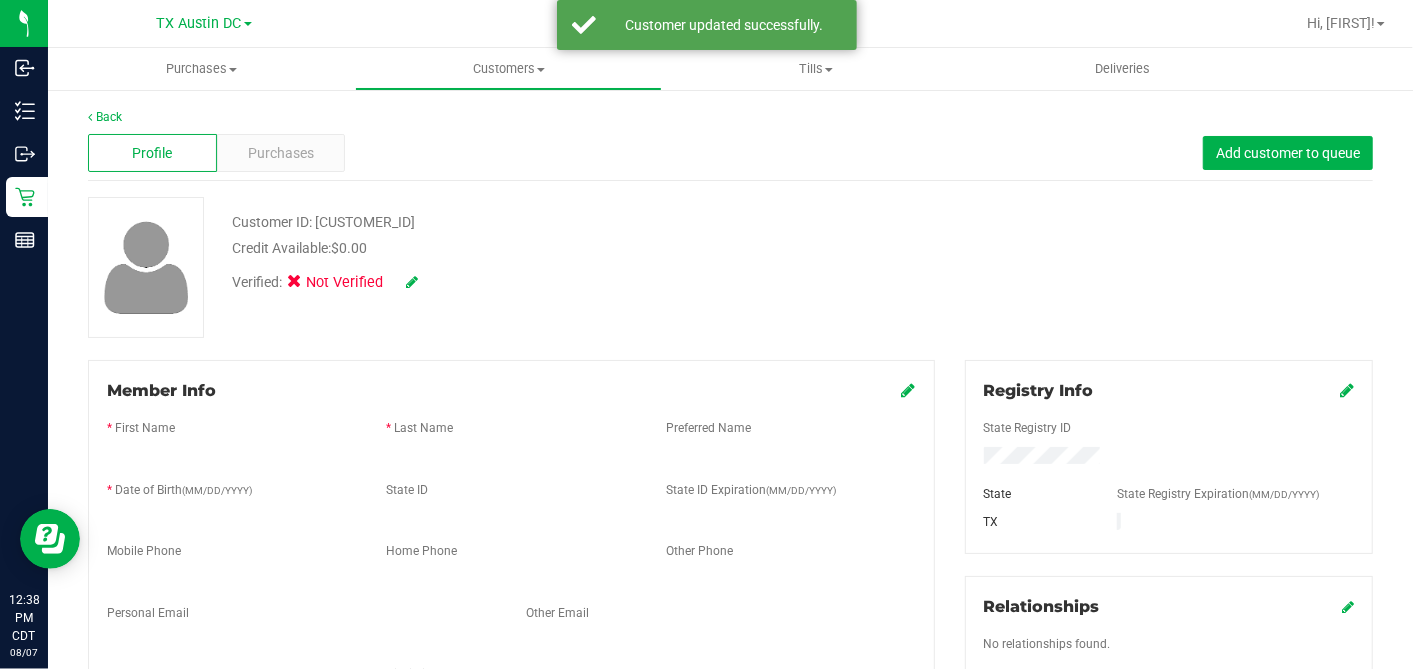 drag, startPoint x: 632, startPoint y: 293, endPoint x: 577, endPoint y: 293, distance: 55 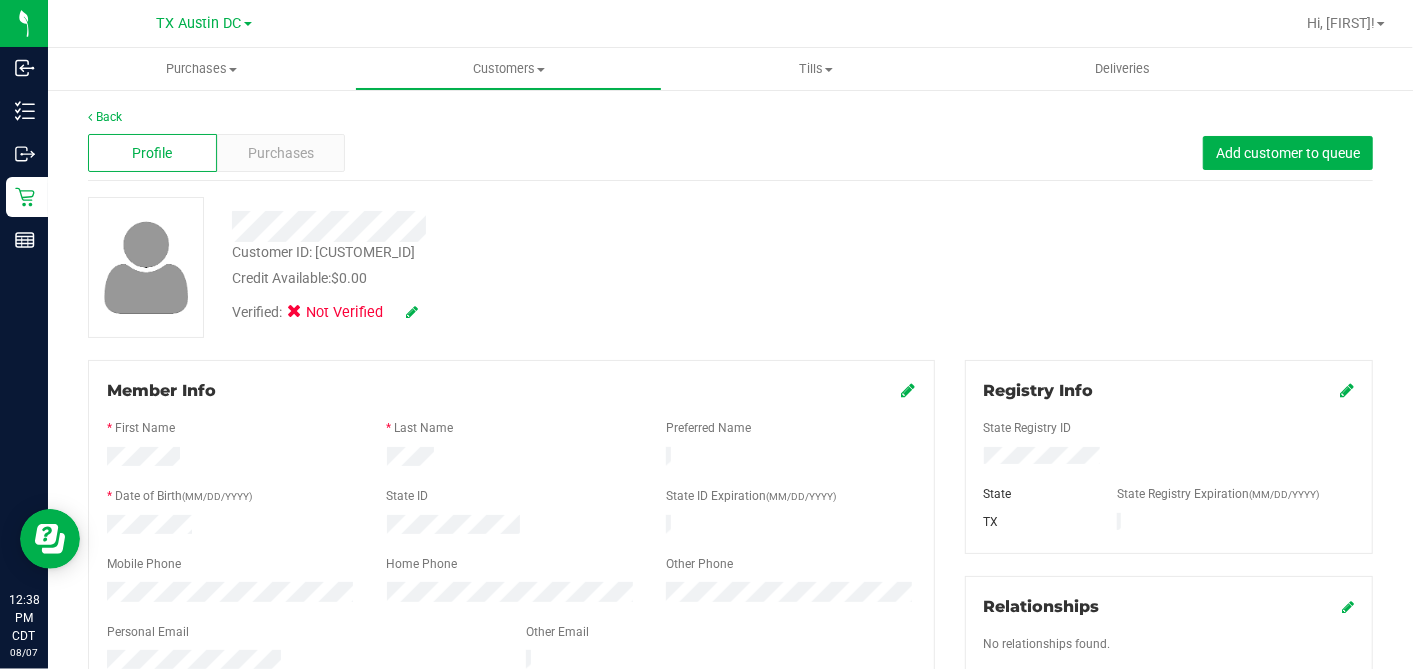 click at bounding box center (412, 312) 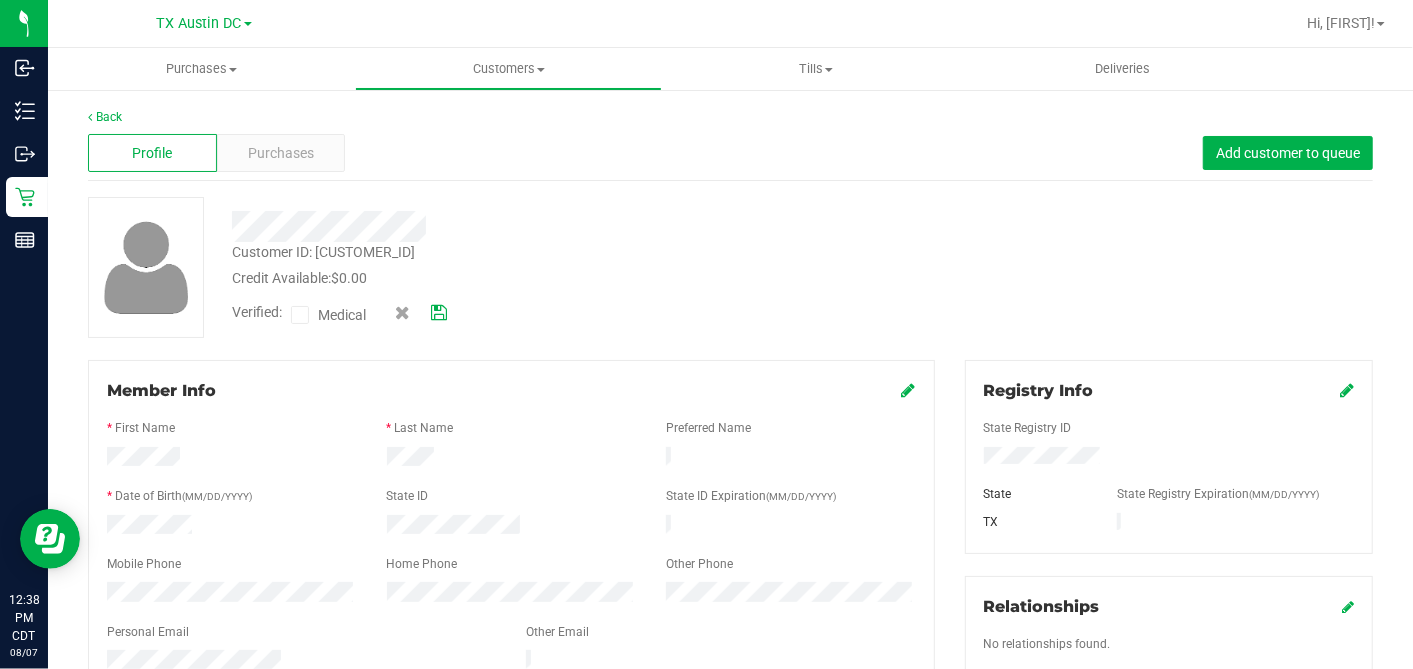 drag, startPoint x: 297, startPoint y: 320, endPoint x: 354, endPoint y: 331, distance: 58.0517 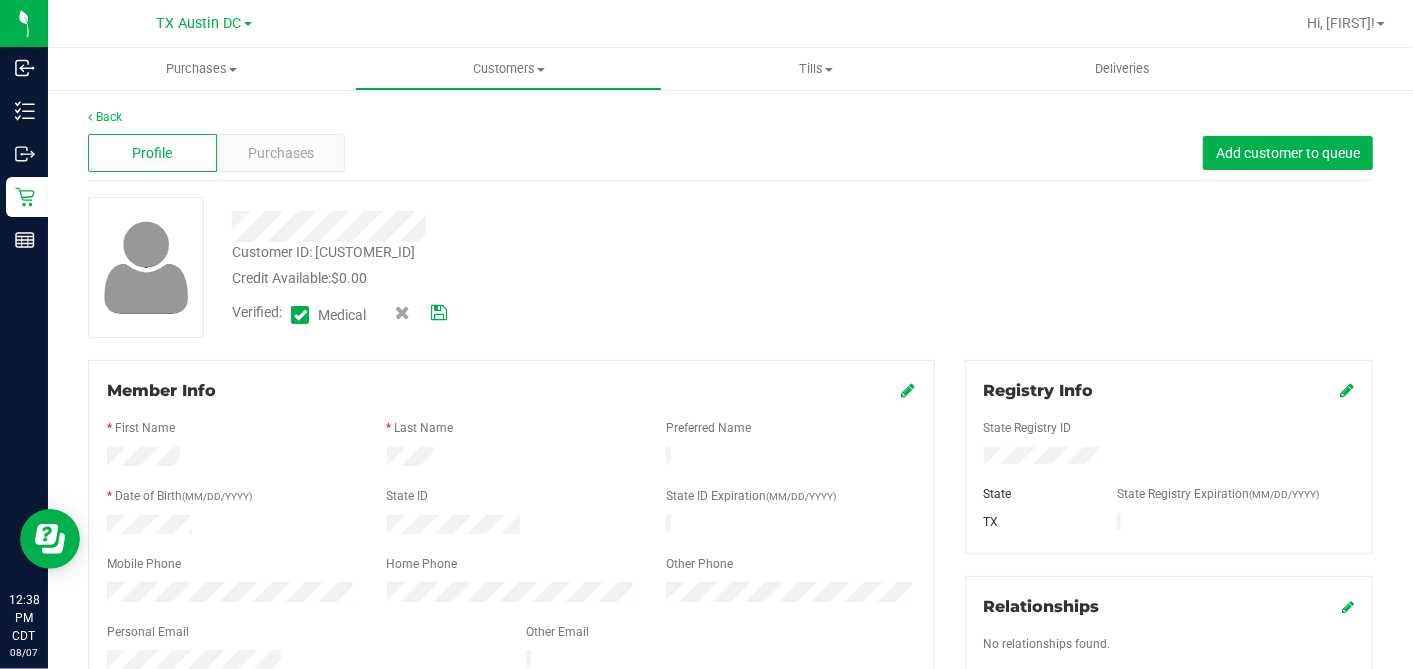 drag, startPoint x: 443, startPoint y: 310, endPoint x: 455, endPoint y: 312, distance: 12.165525 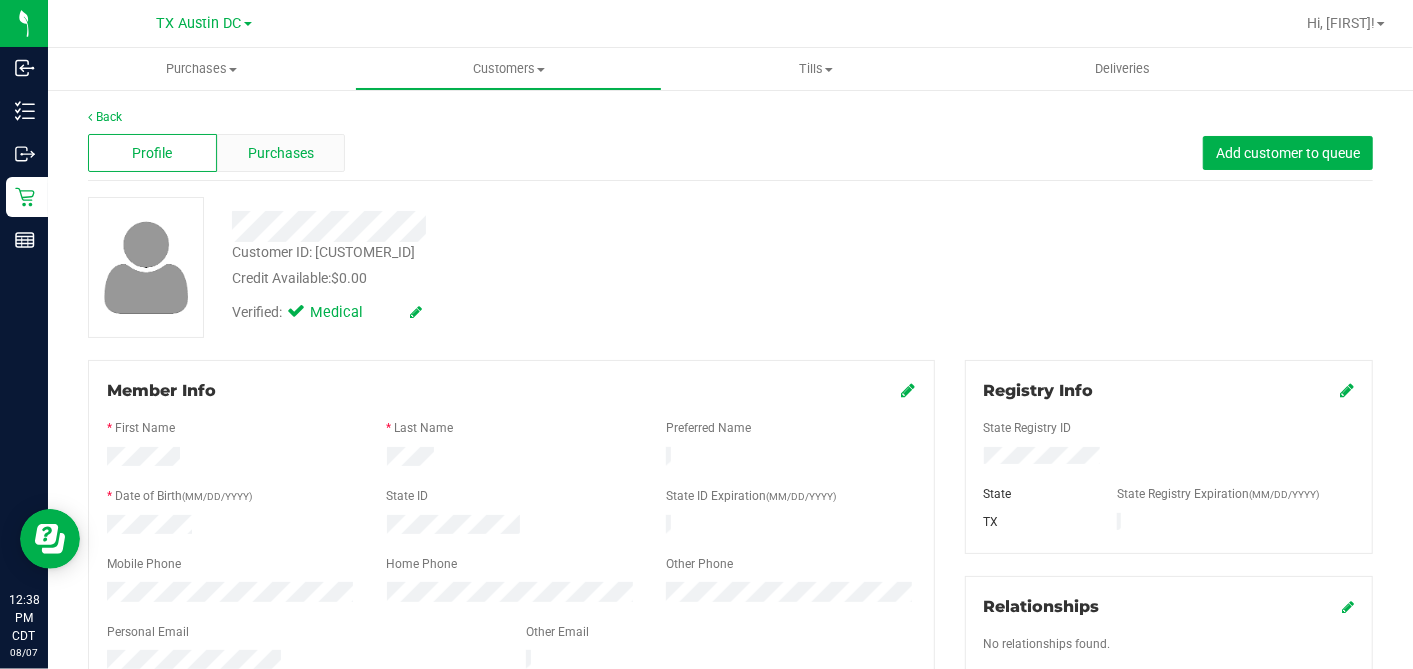 click on "Purchases" at bounding box center (281, 153) 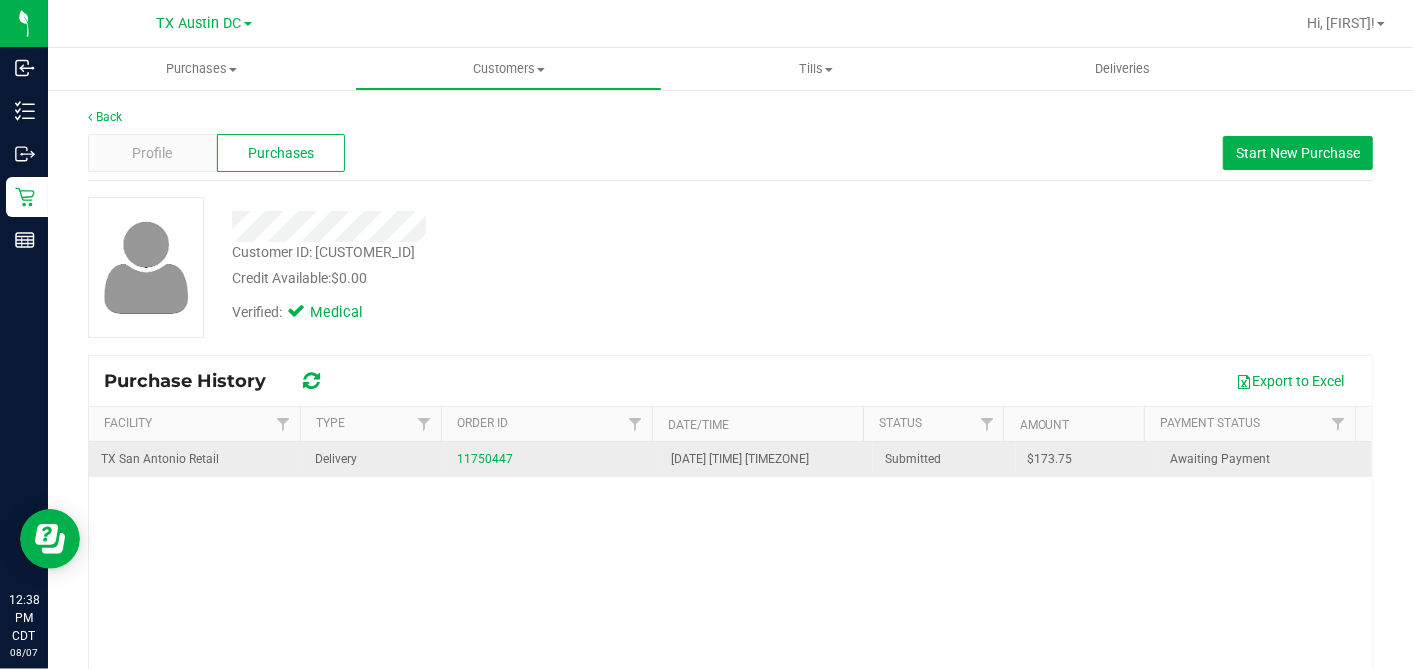 click on "$173.75" at bounding box center [1050, 459] 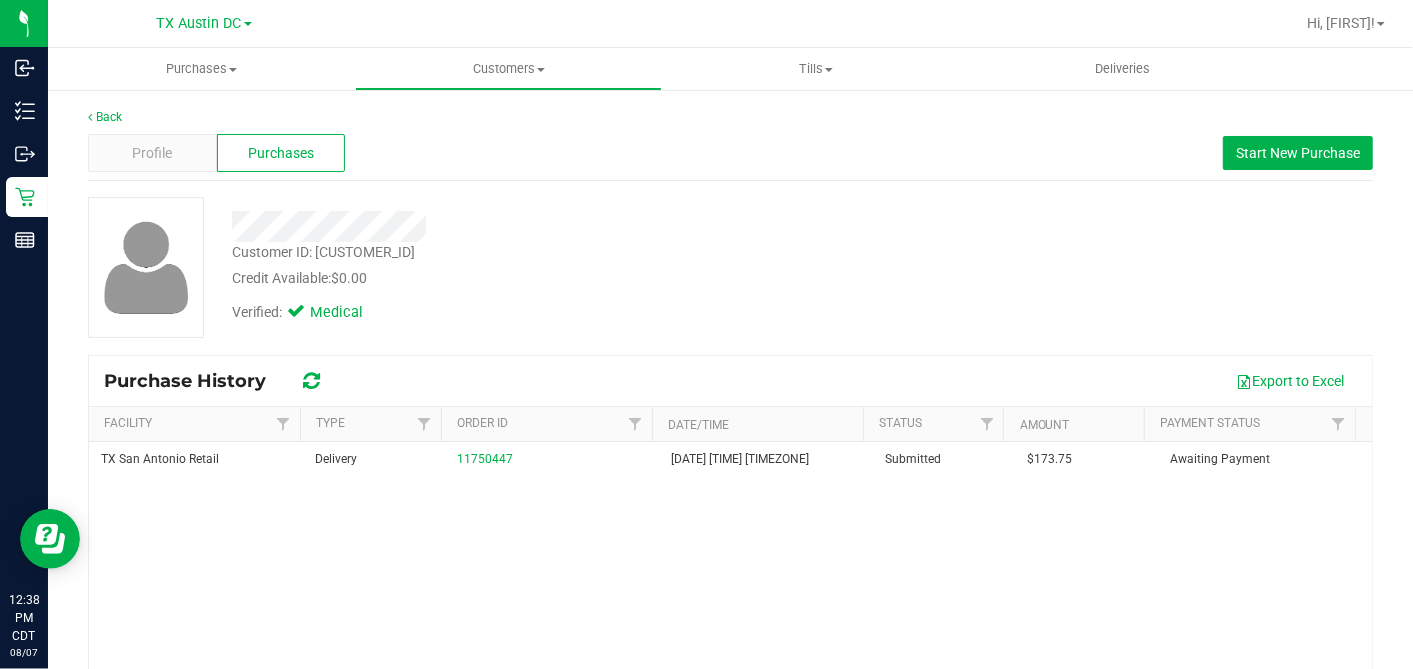 copy on "[PRICE]" 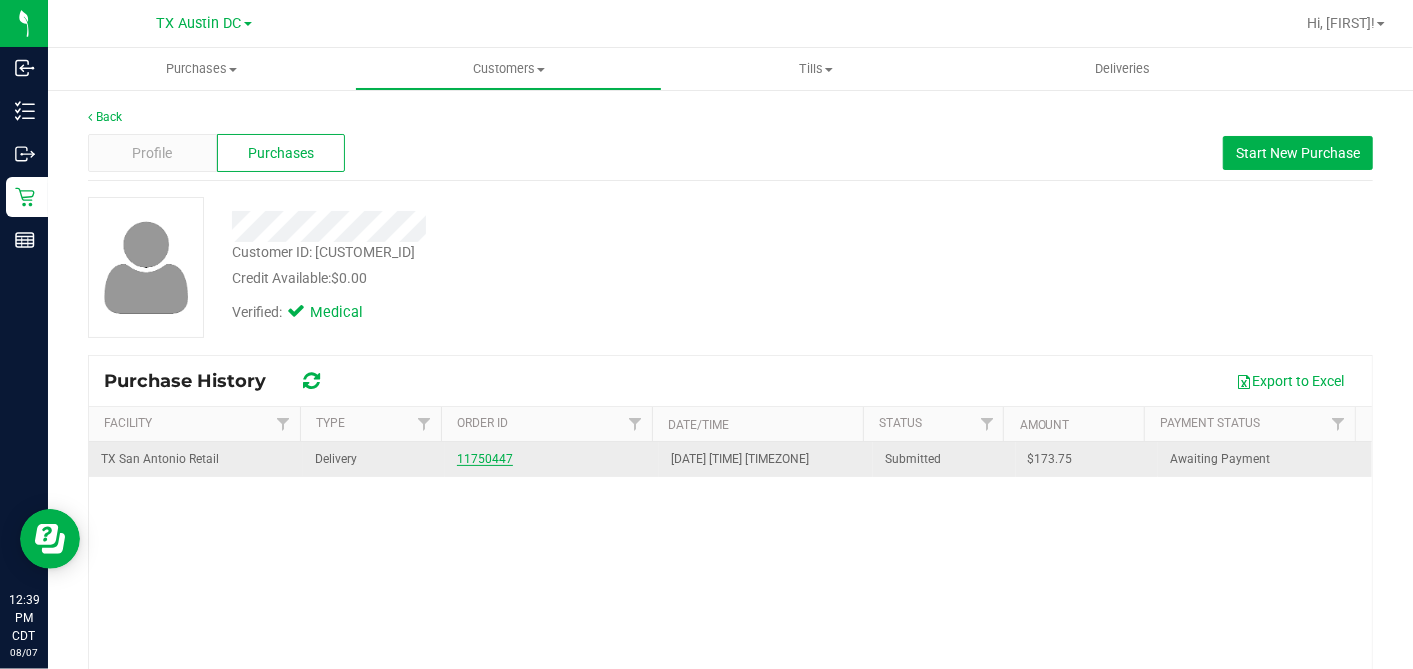 click on "11750447" at bounding box center (485, 459) 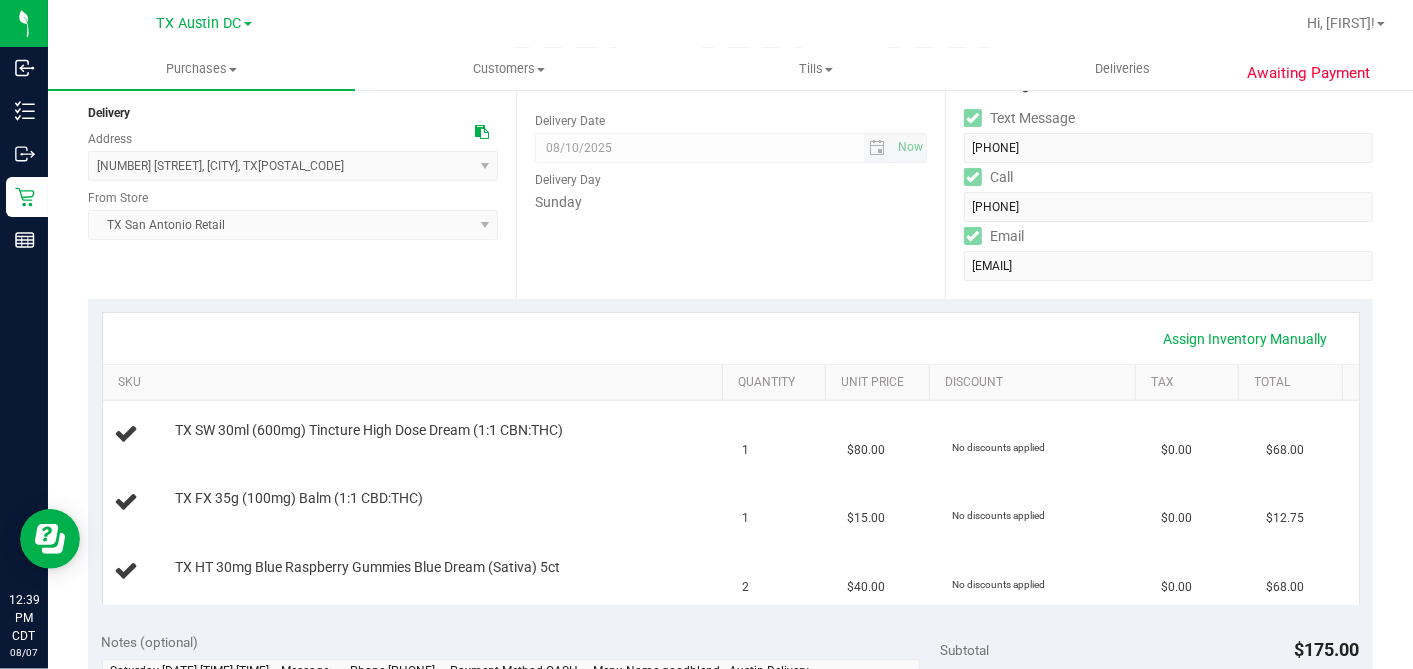 scroll, scrollTop: 0, scrollLeft: 0, axis: both 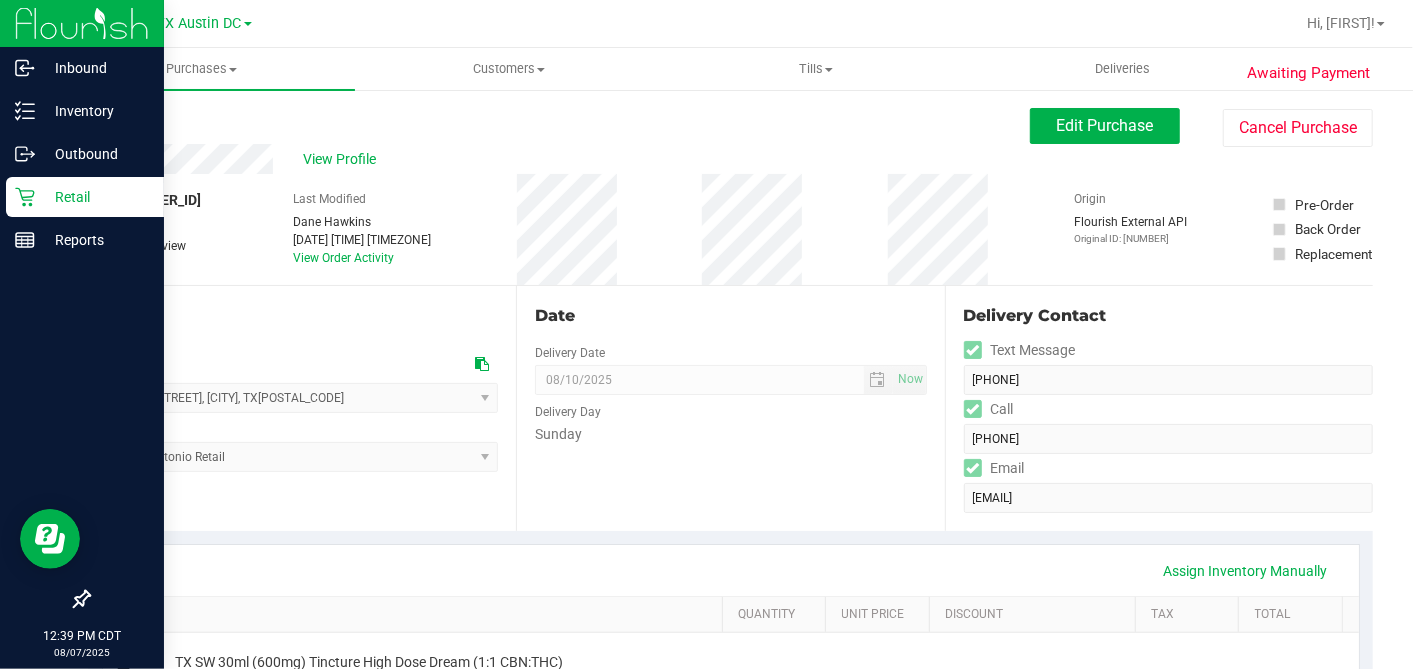 click on "Retail" at bounding box center [95, 197] 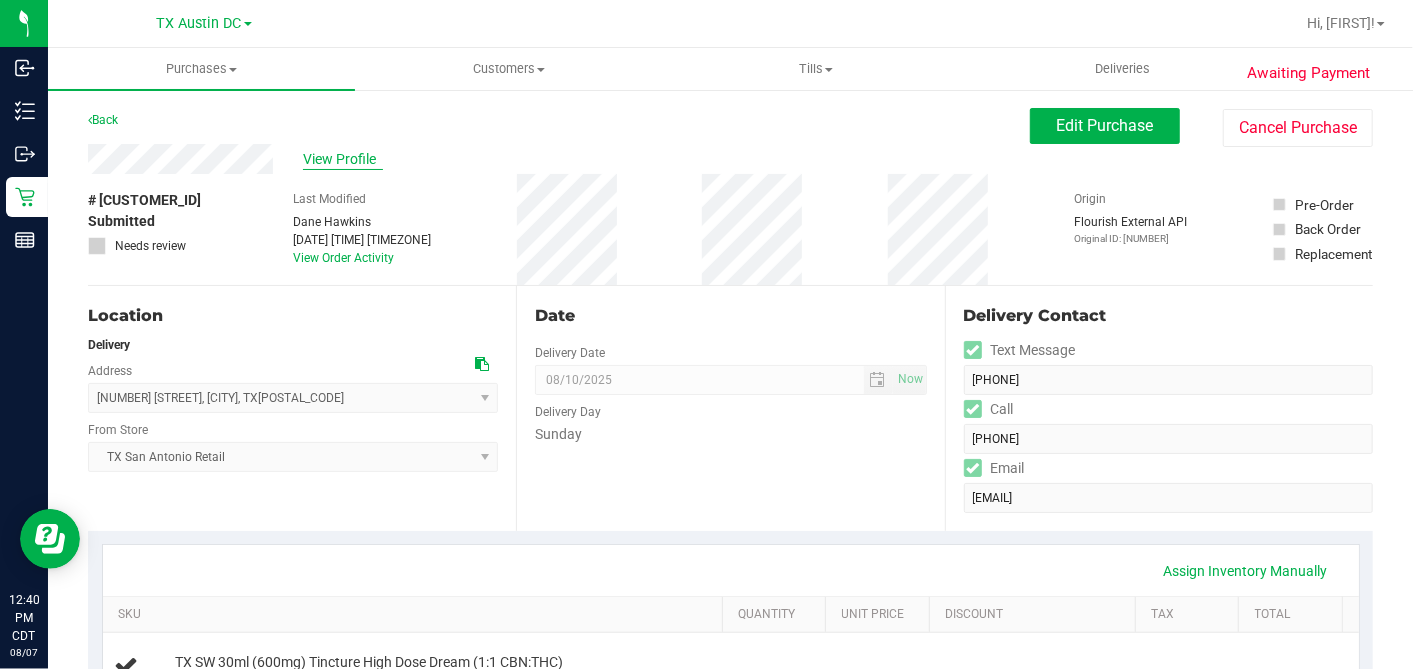 click on "View Profile" at bounding box center (343, 159) 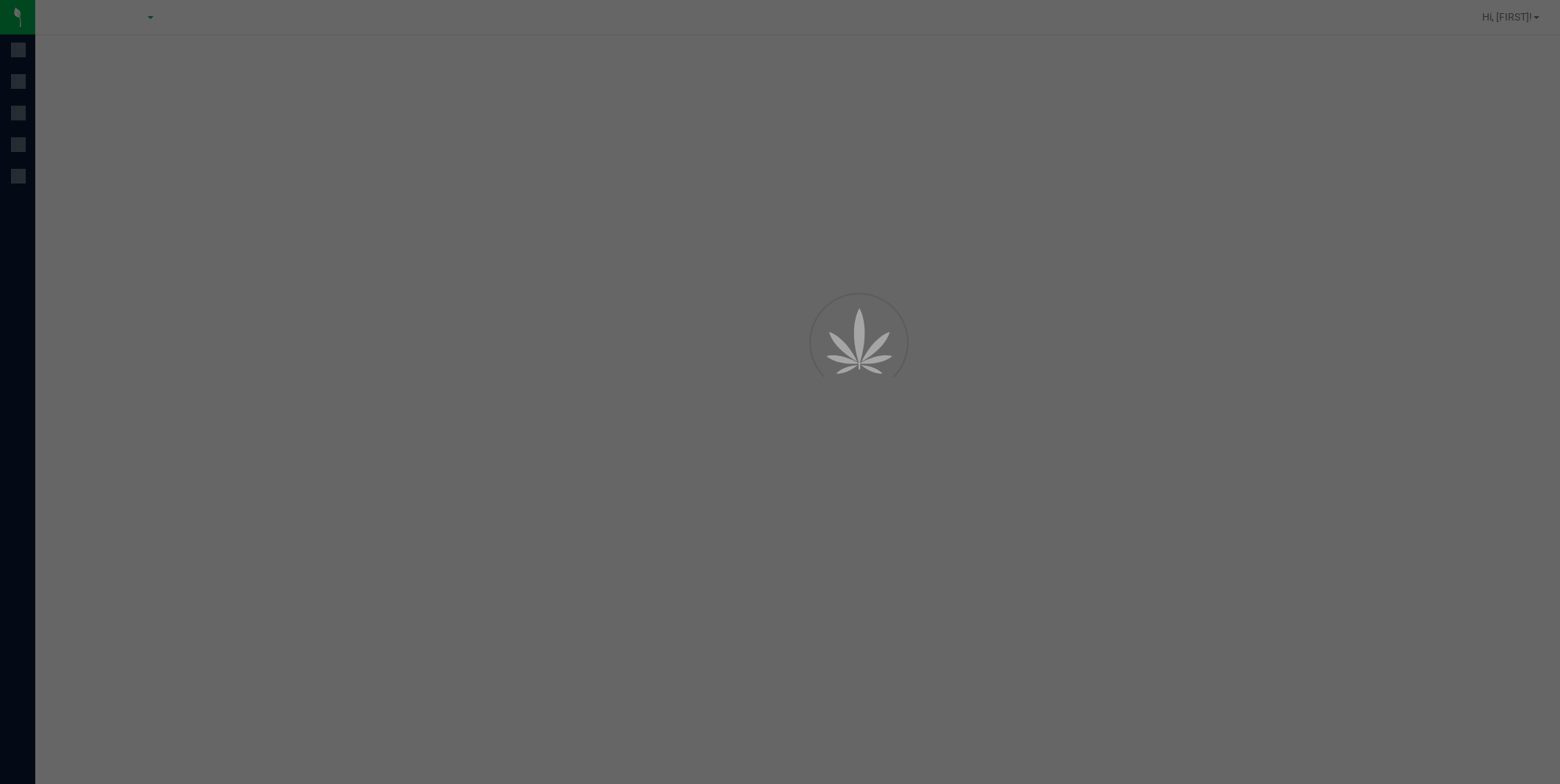 scroll, scrollTop: 0, scrollLeft: 0, axis: both 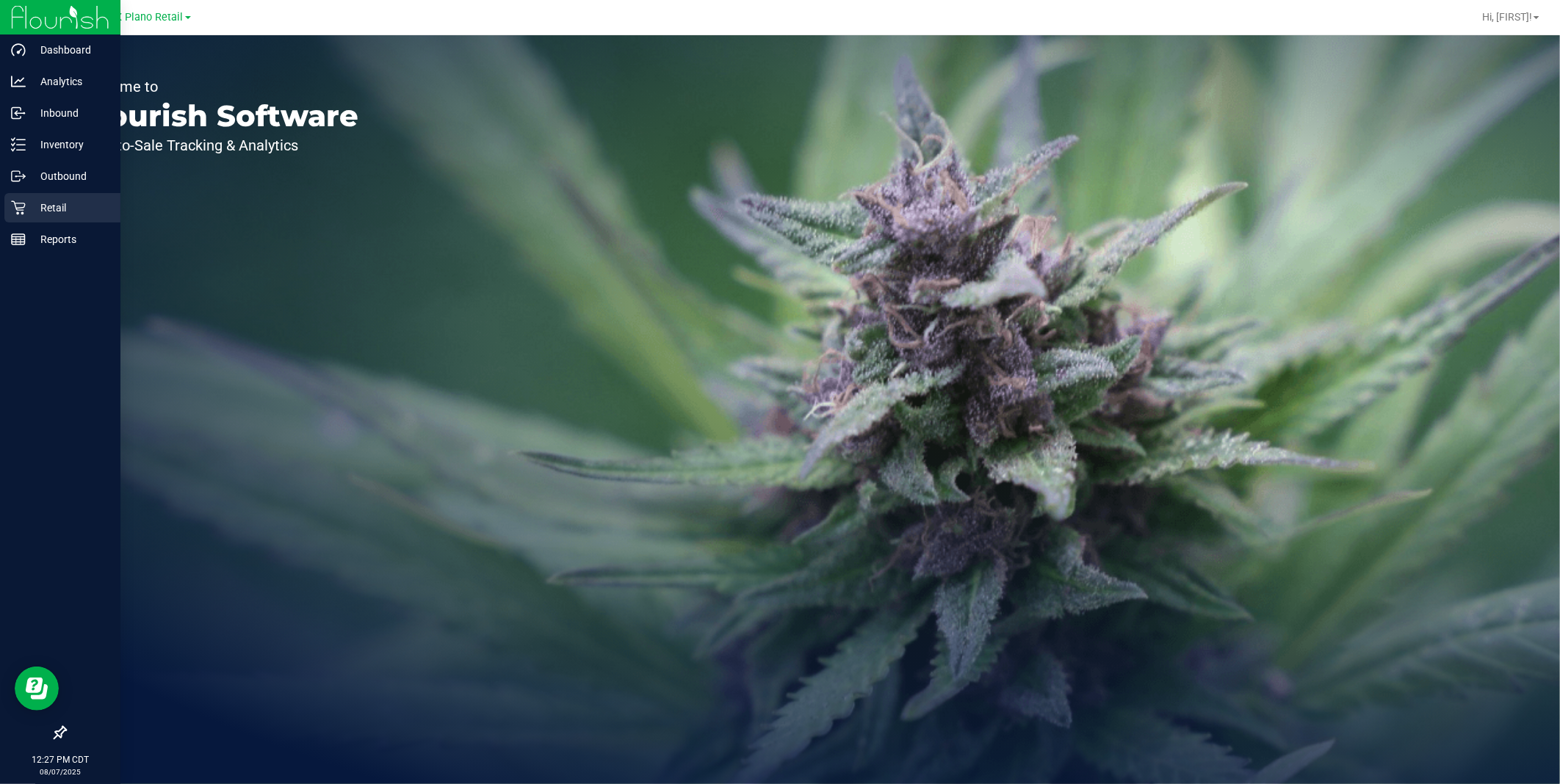 click on "Retail" at bounding box center [70, 208] 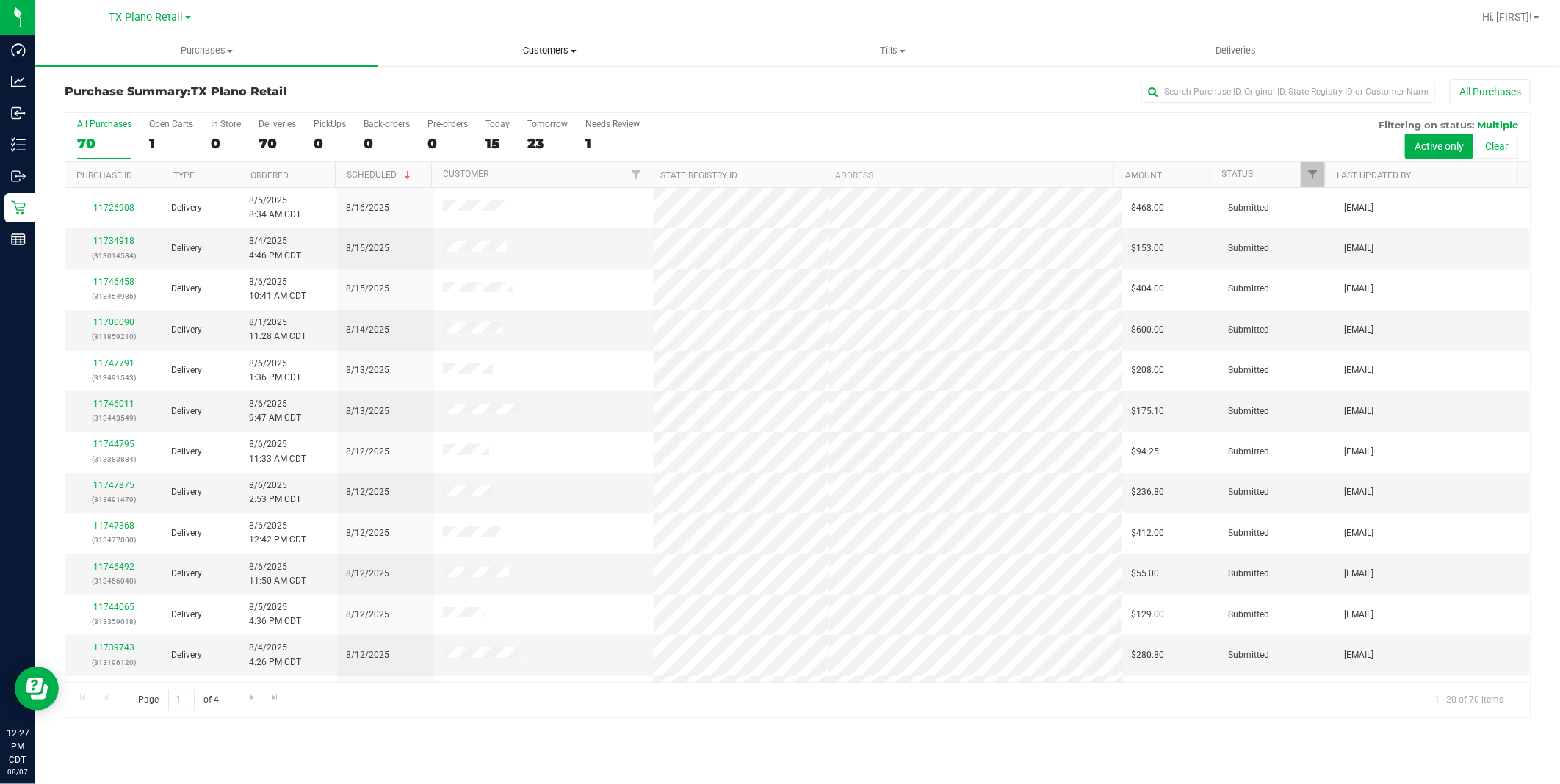 click on "Customers" at bounding box center [549, 51] 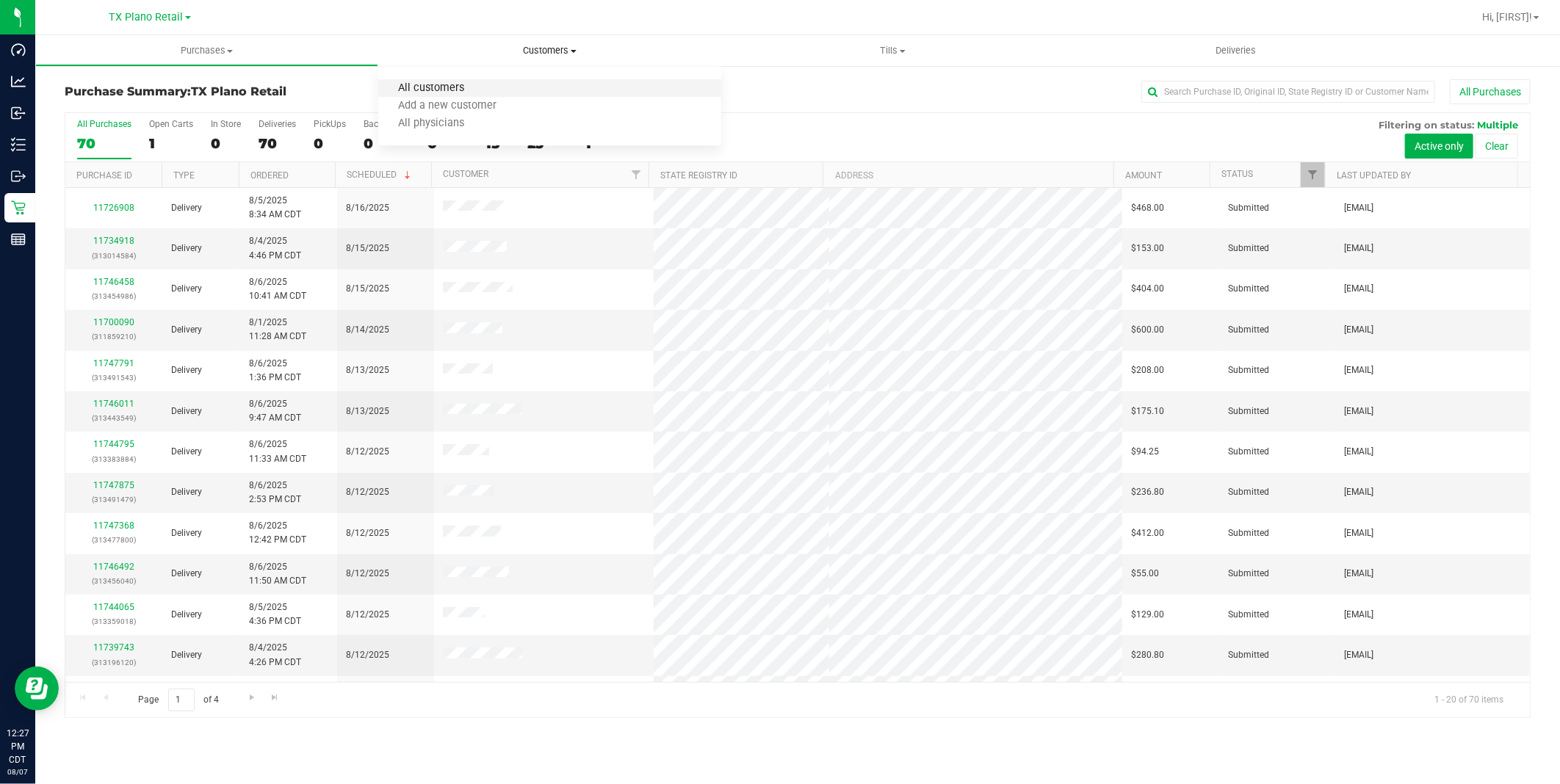 click on "All customers" at bounding box center (431, 88) 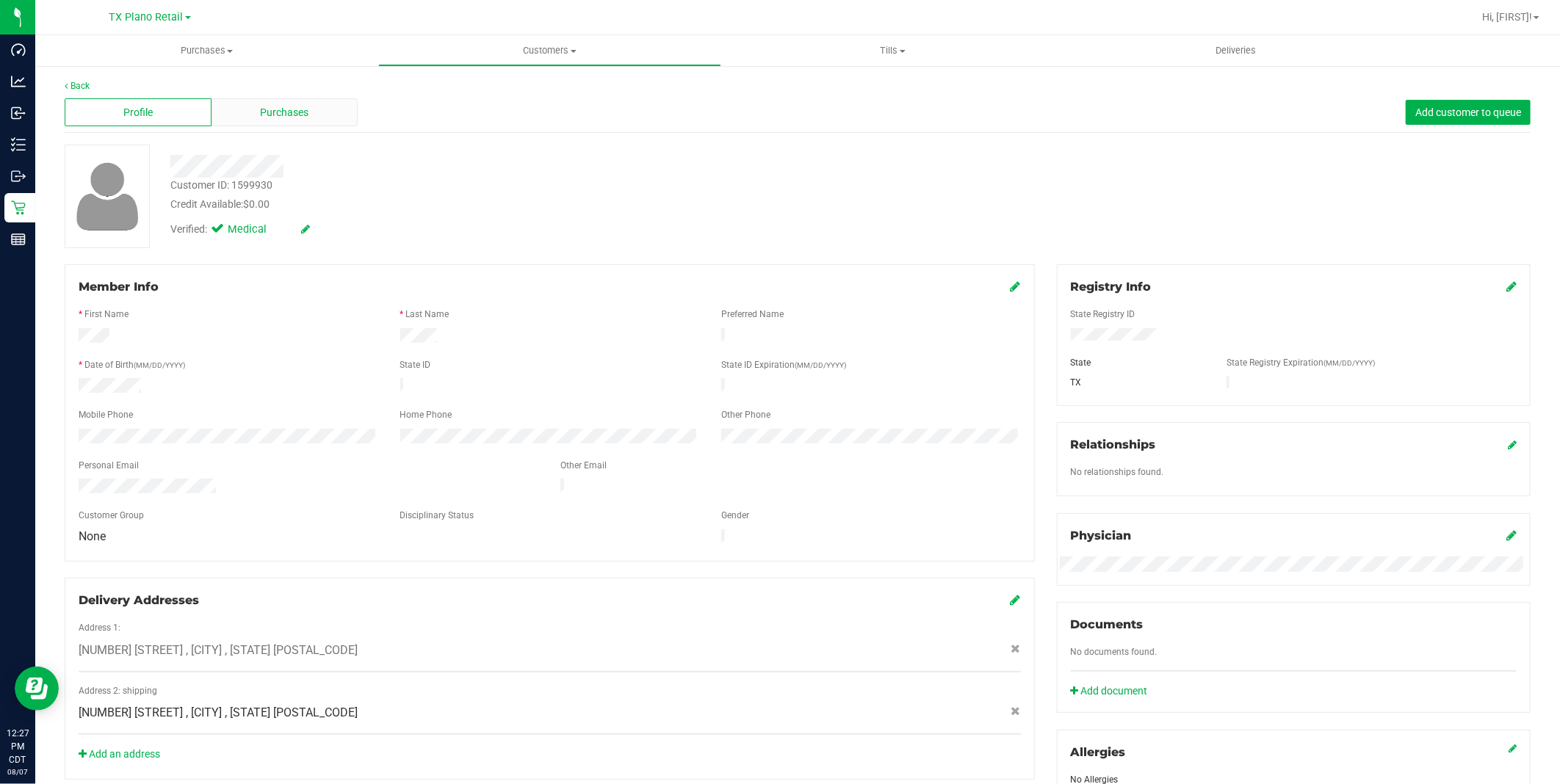 click on "Purchases" at bounding box center (284, 112) 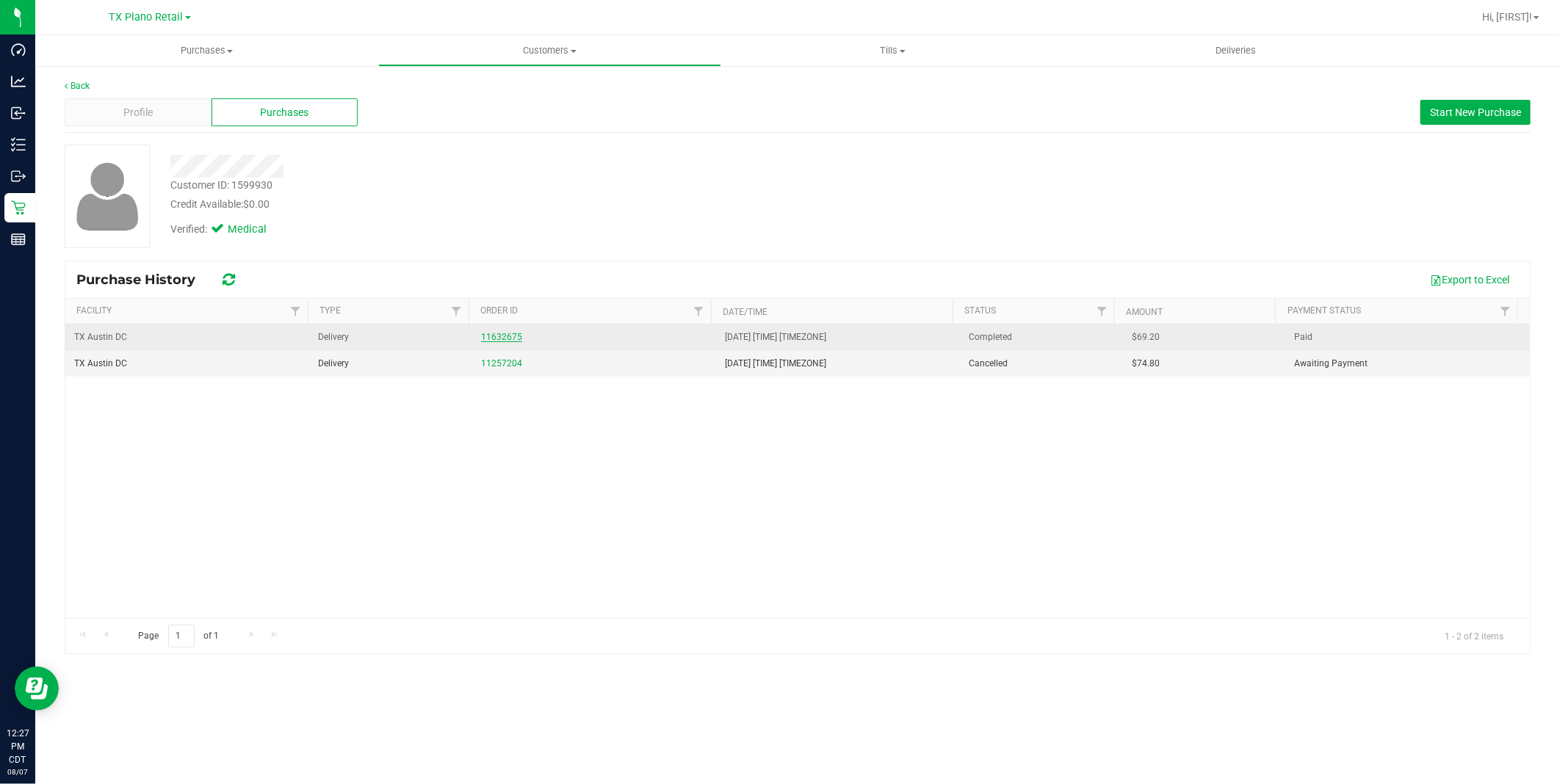 click on "11632675" at bounding box center (502, 337) 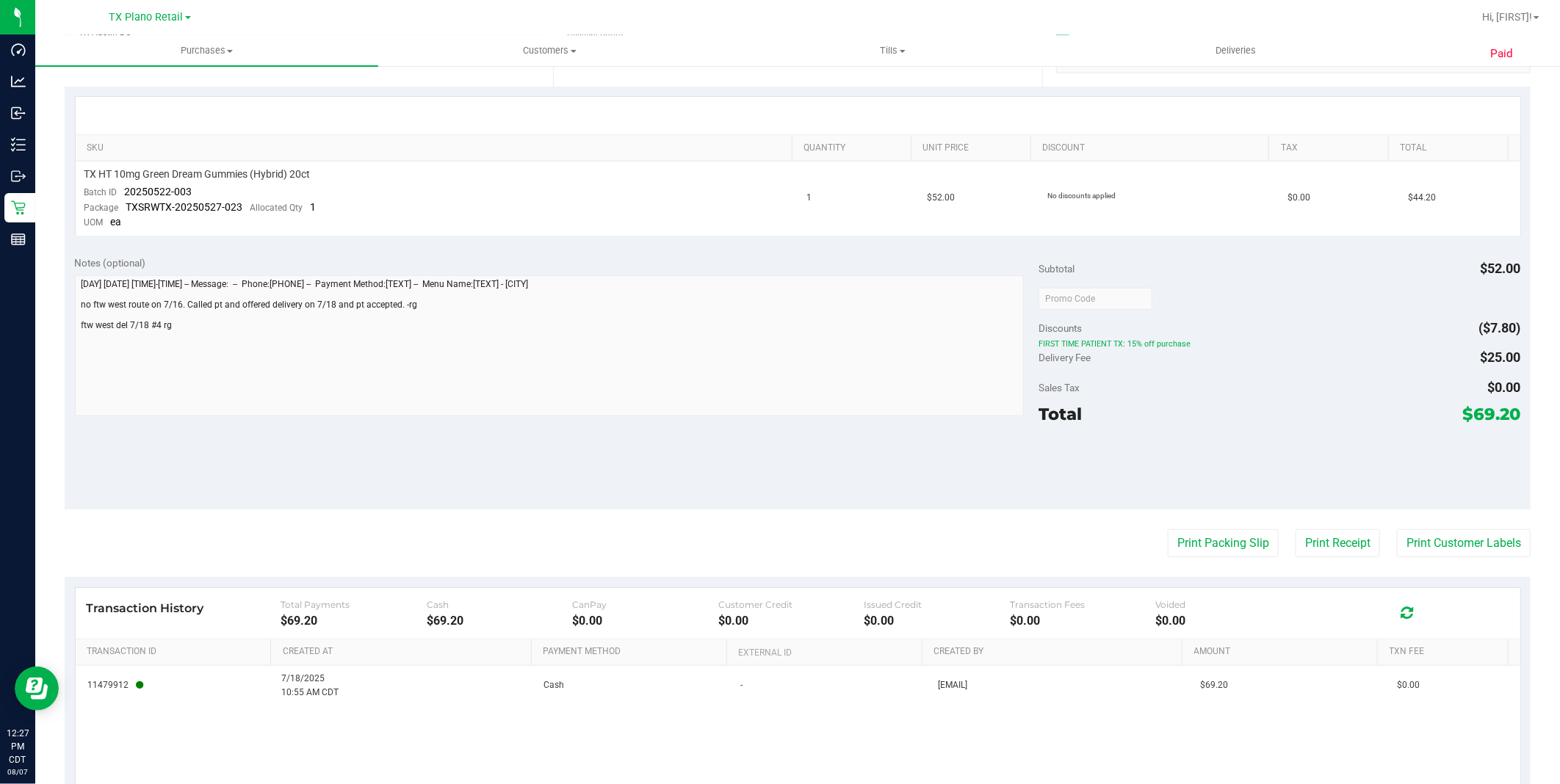 scroll, scrollTop: 326, scrollLeft: 0, axis: vertical 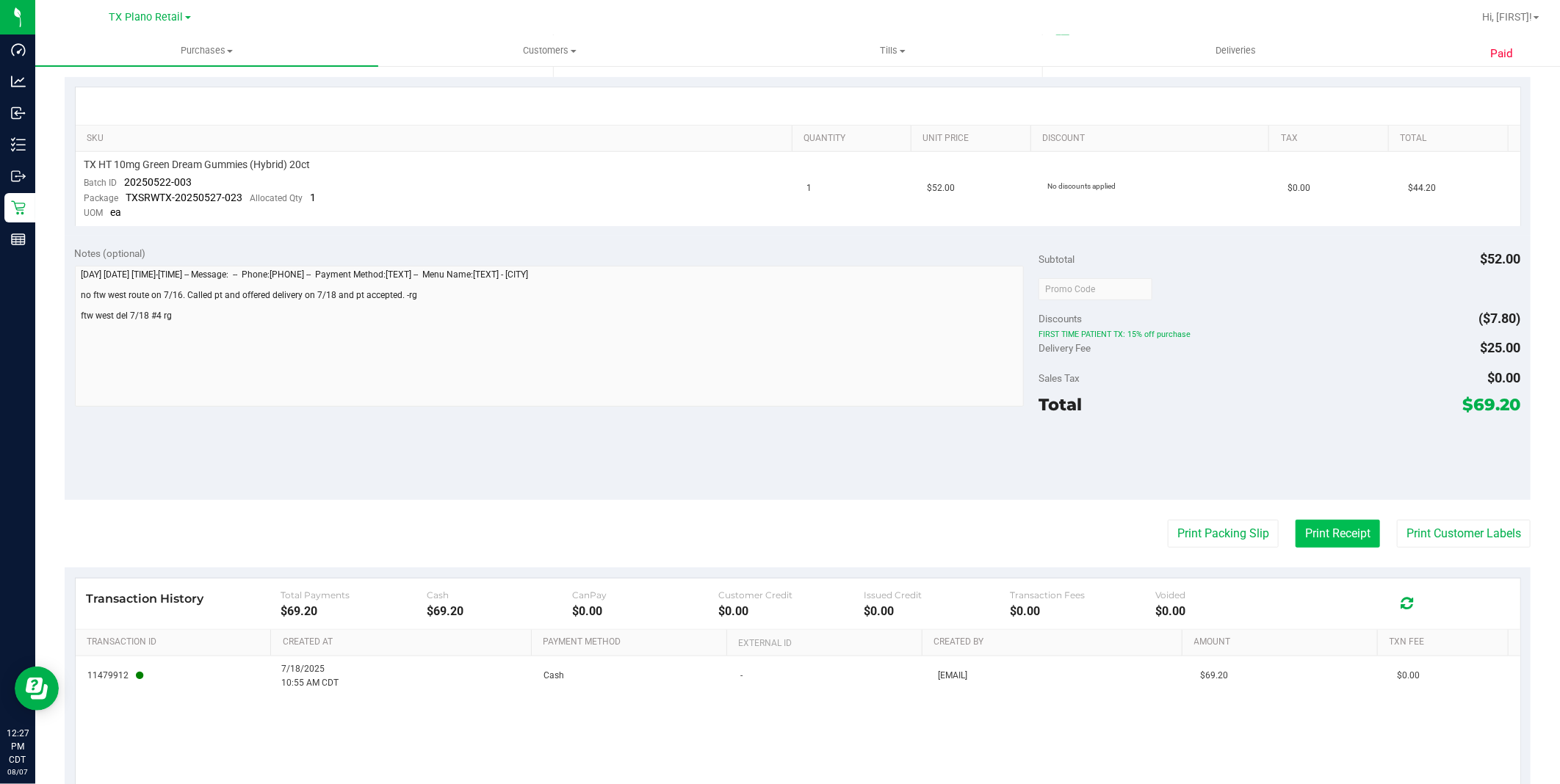 click on "Print Receipt" at bounding box center [1337, 534] 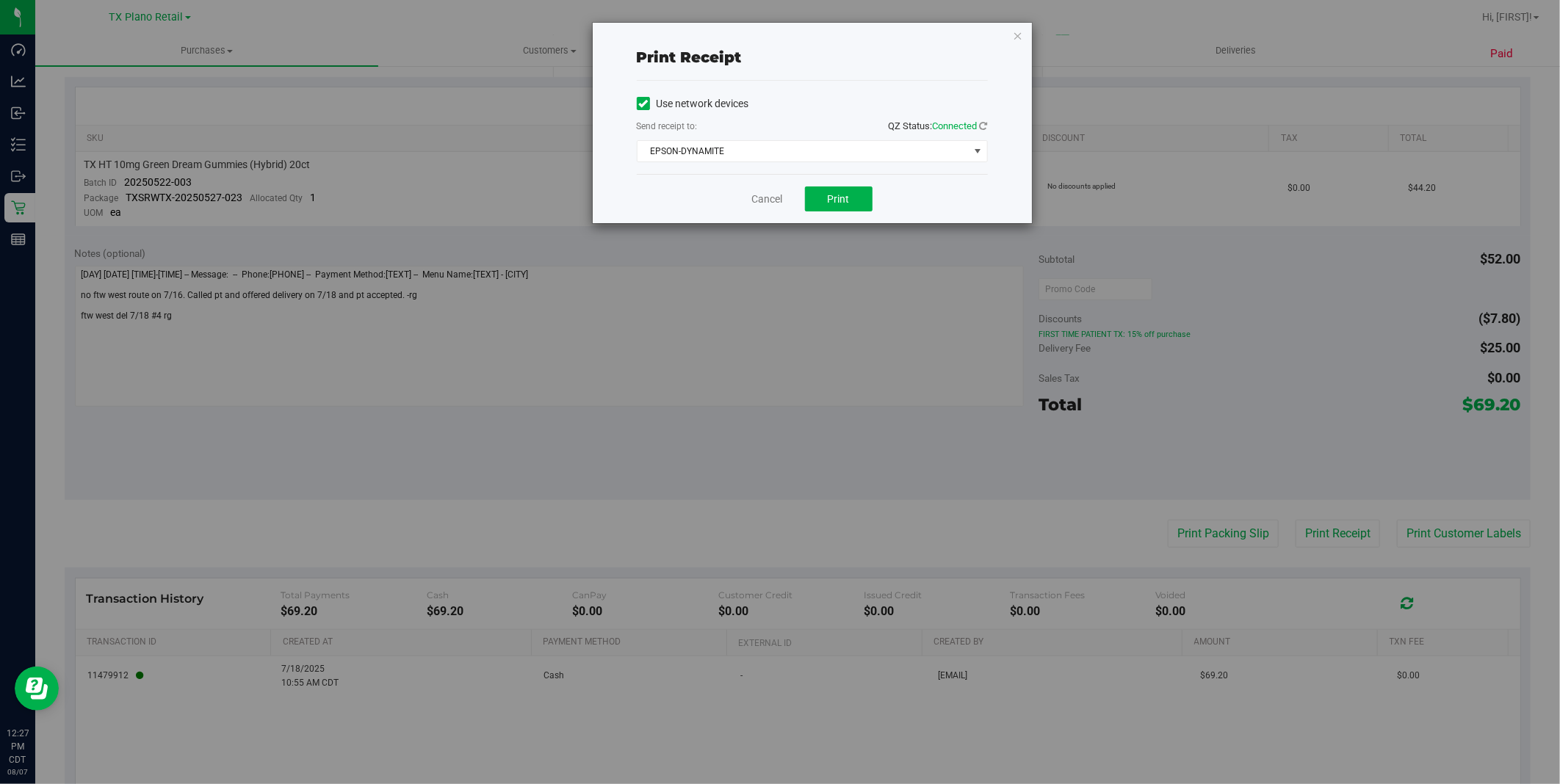 click at bounding box center (643, 104) 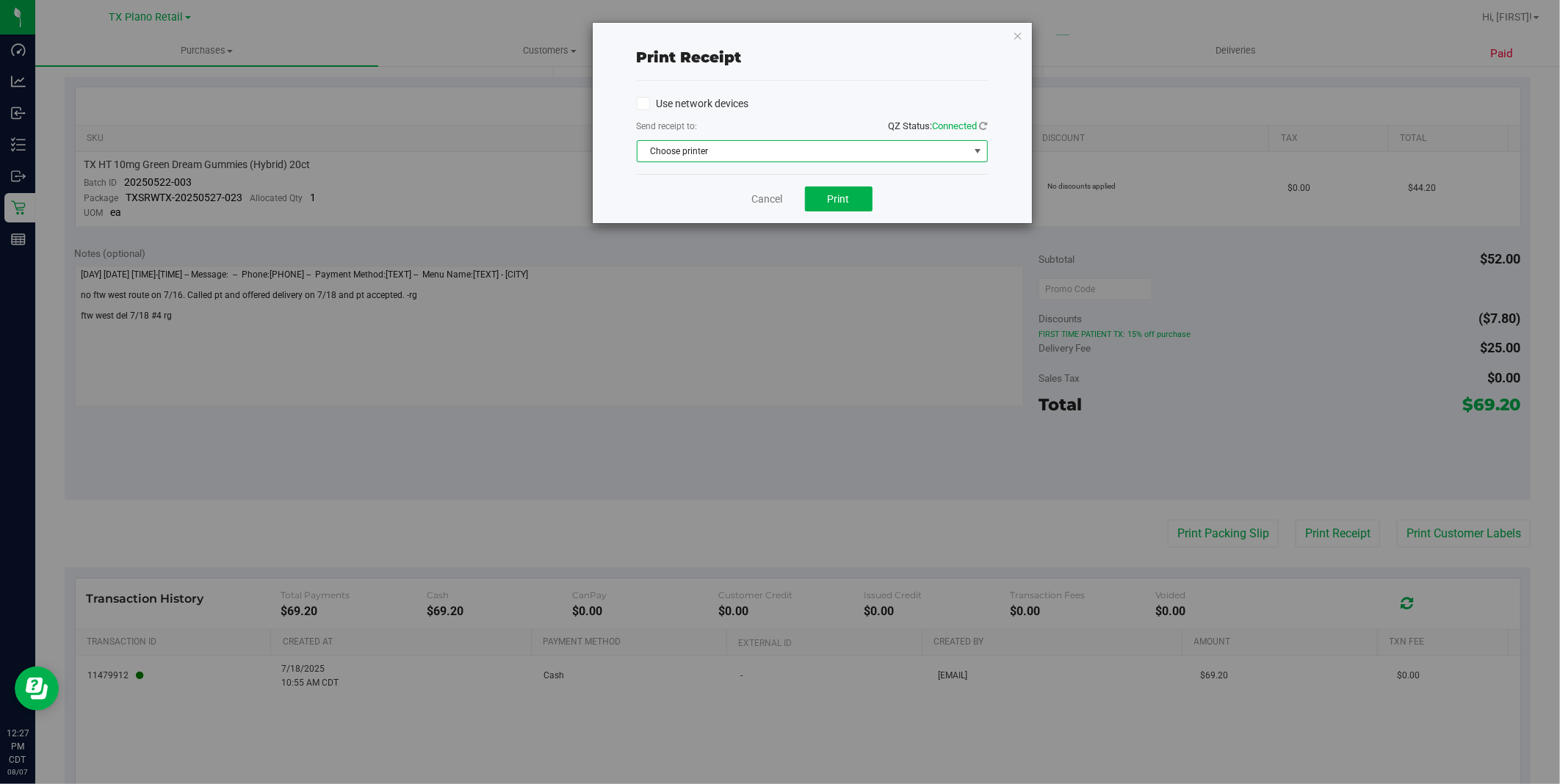 click on "Choose printer" at bounding box center [803, 151] 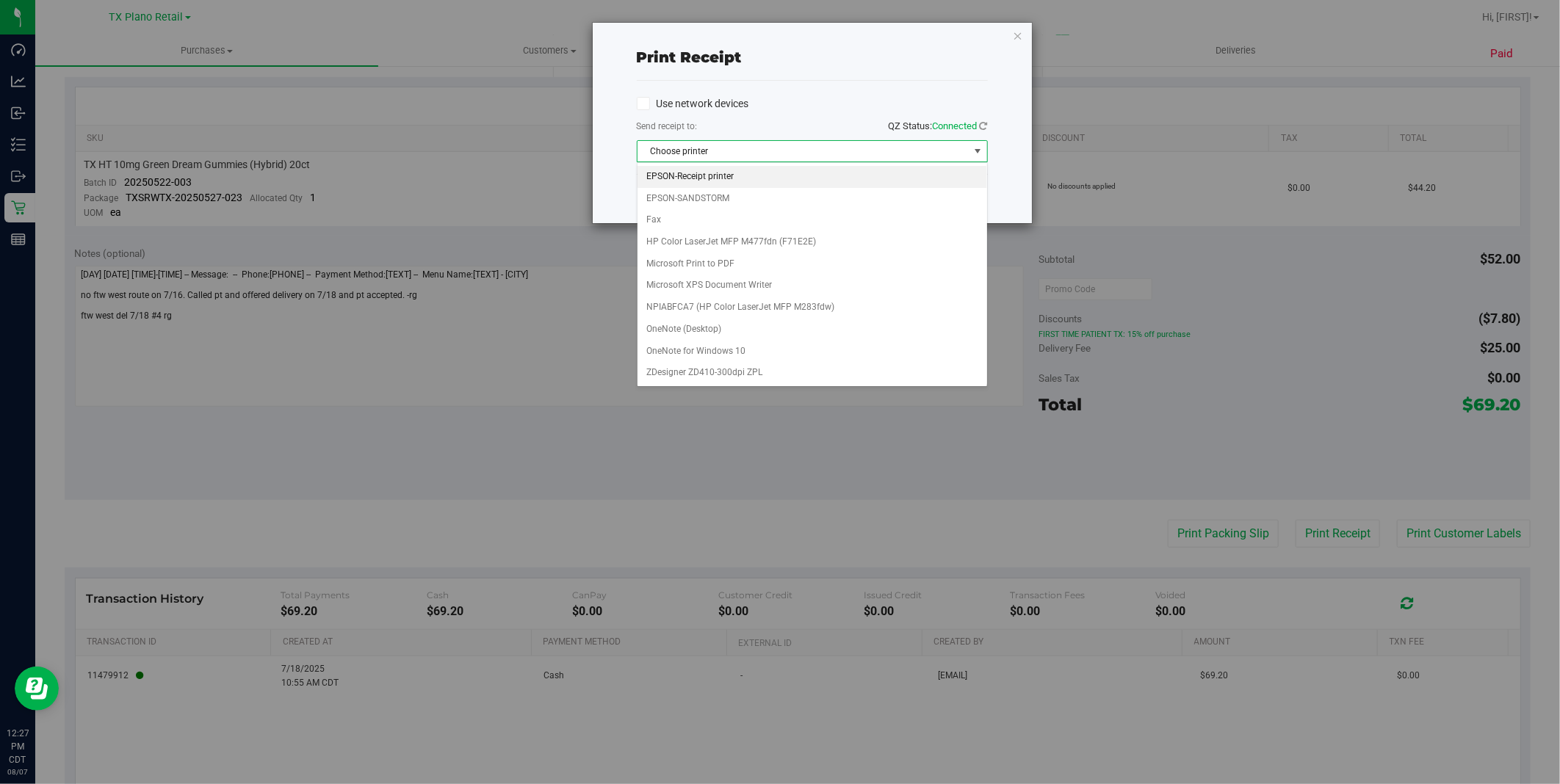 click on "EPSON-Receipt printer" at bounding box center [812, 177] 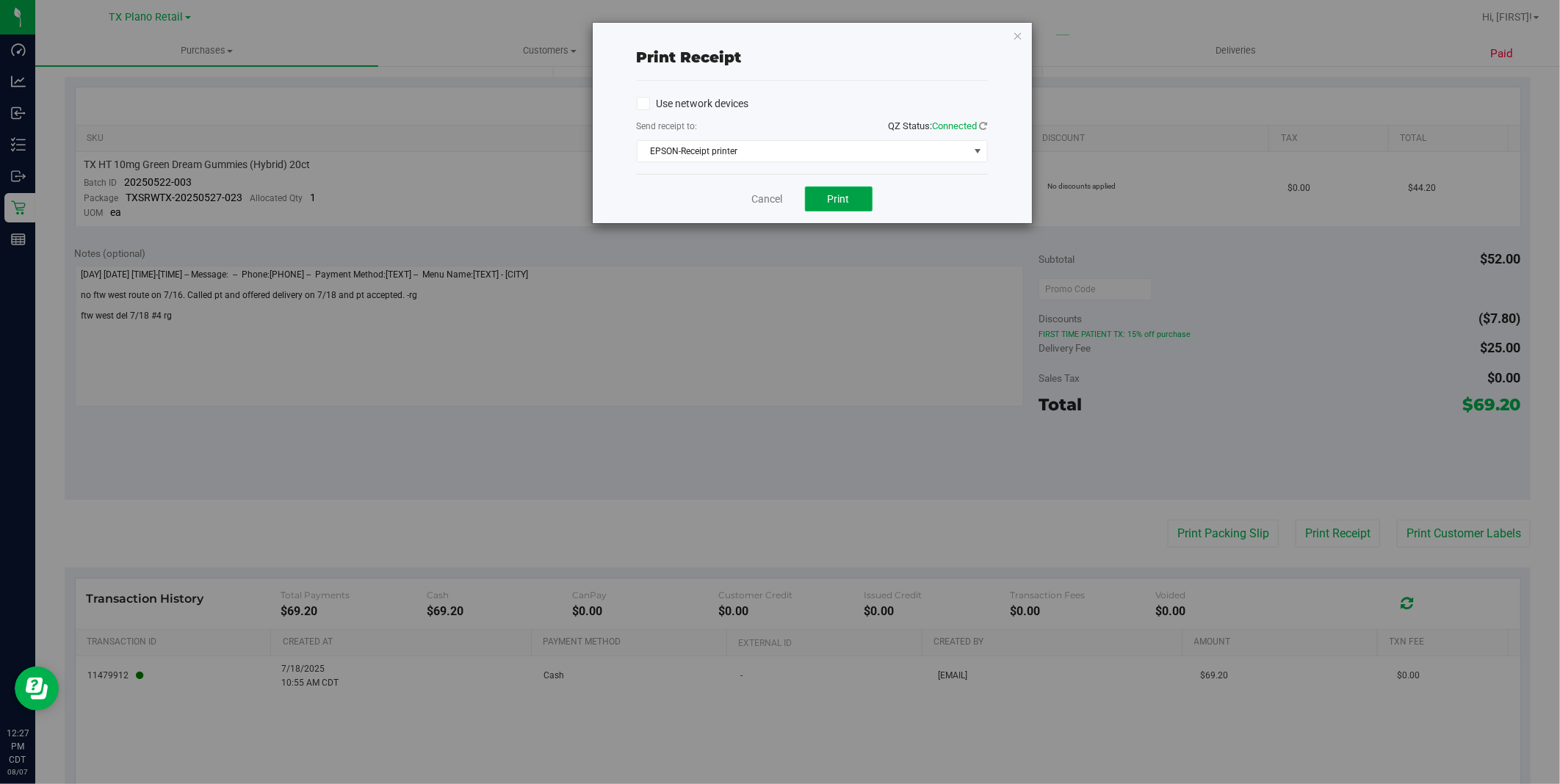 click on "Print" at bounding box center [839, 199] 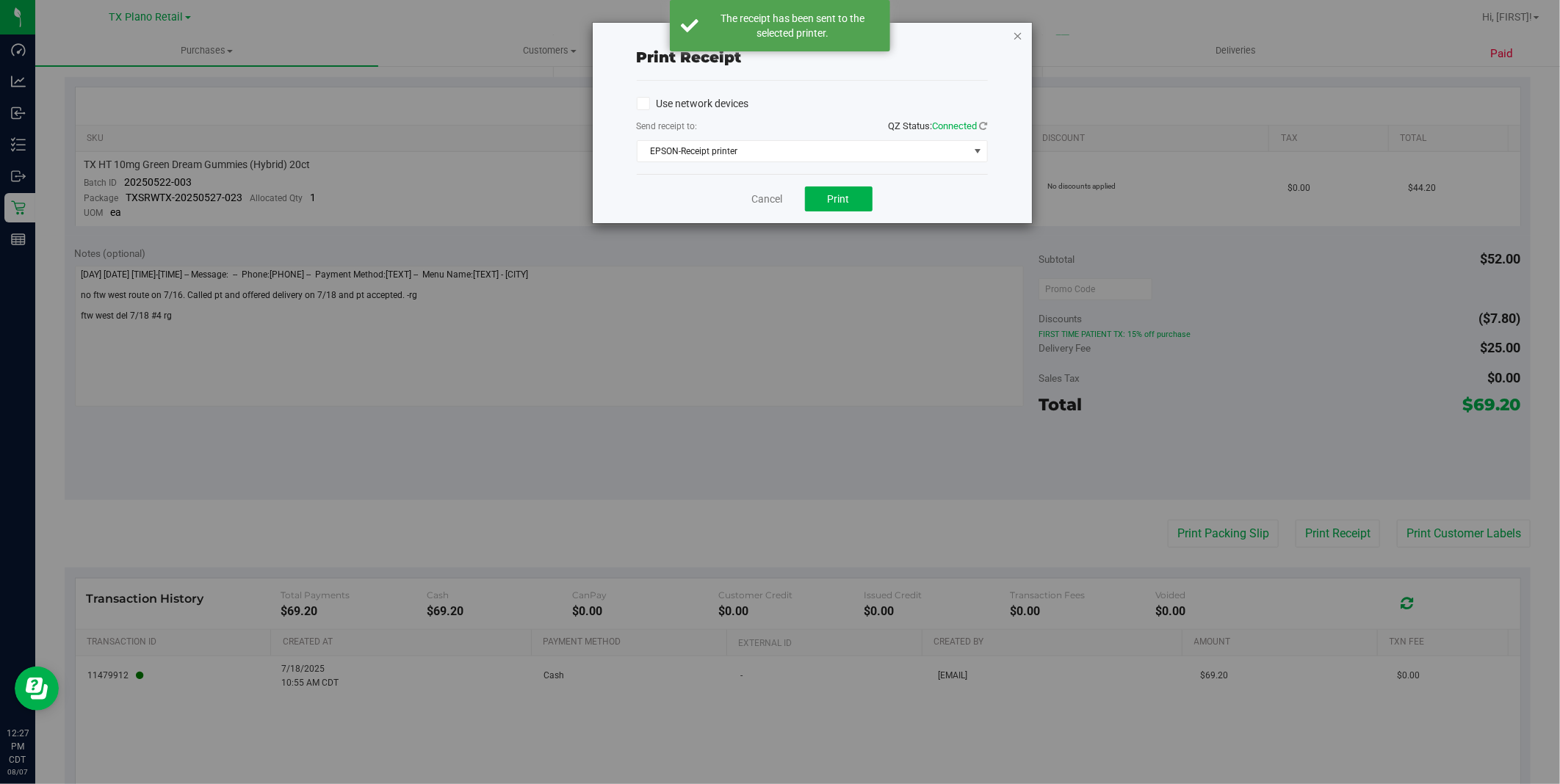 click at bounding box center (1018, 35) 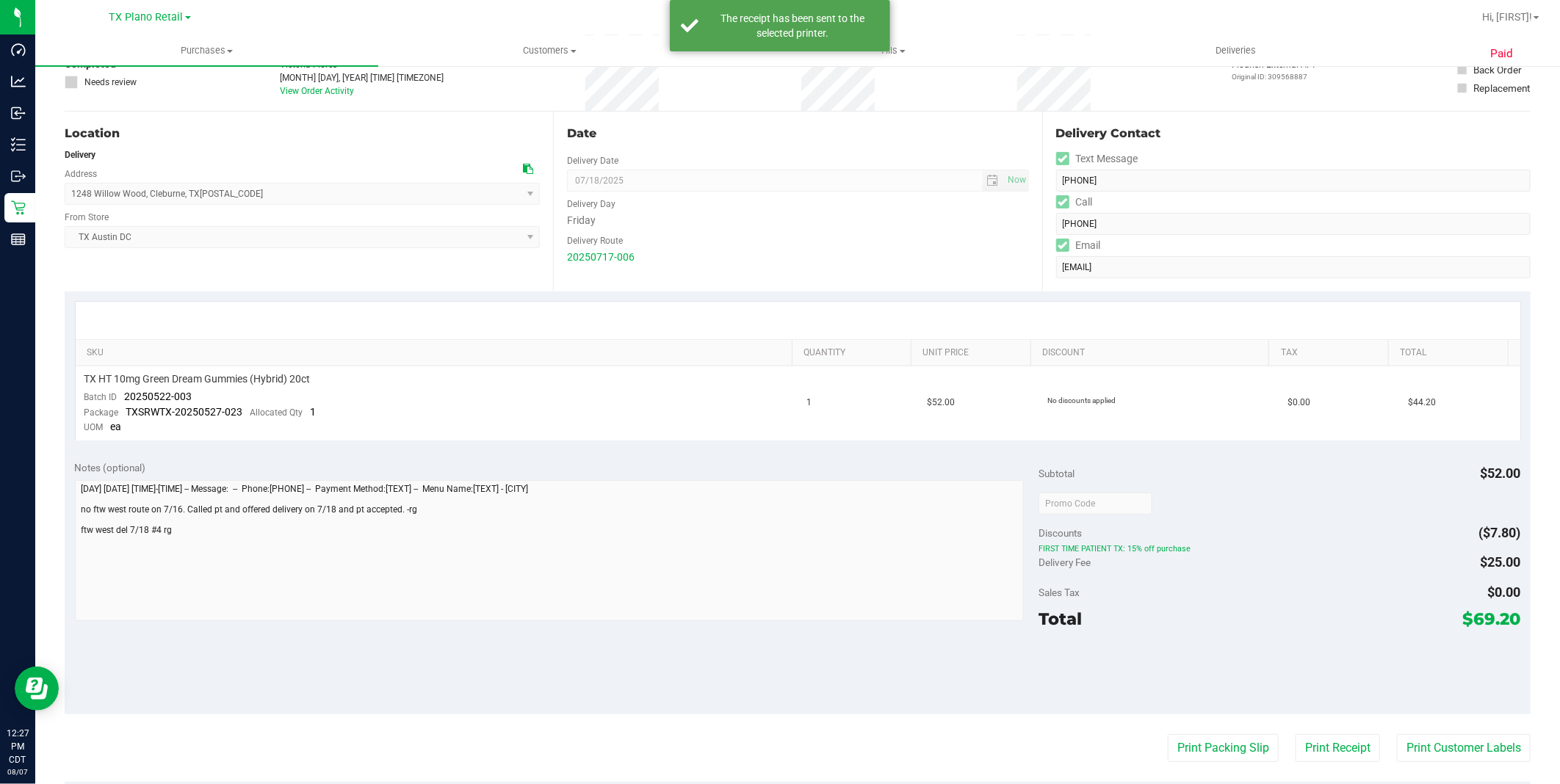 scroll, scrollTop: 81, scrollLeft: 0, axis: vertical 